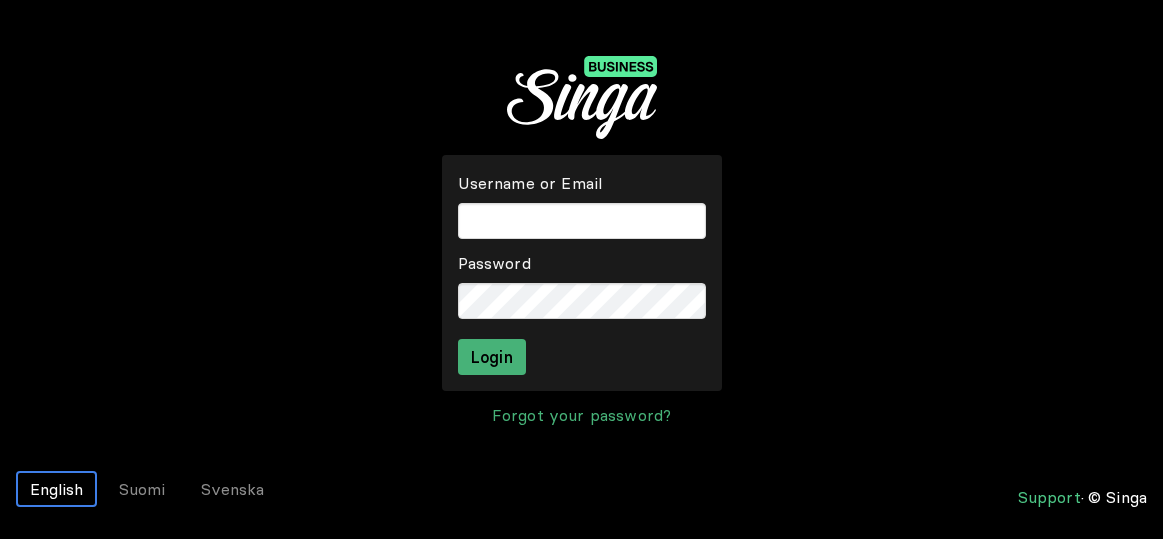 scroll, scrollTop: 0, scrollLeft: 0, axis: both 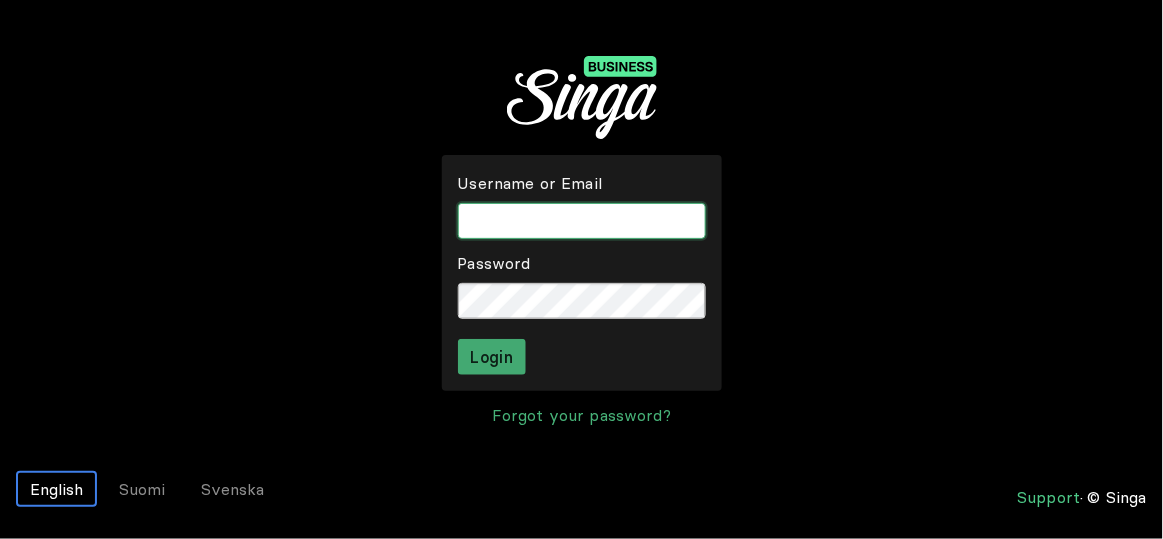 type on "skababar" 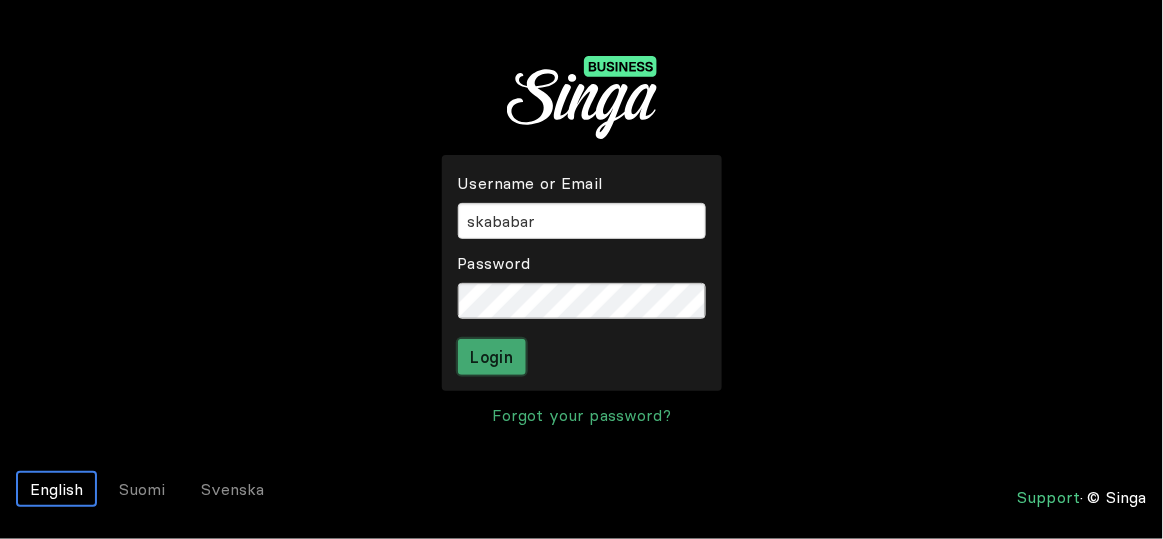 click on "Login" at bounding box center [492, 357] 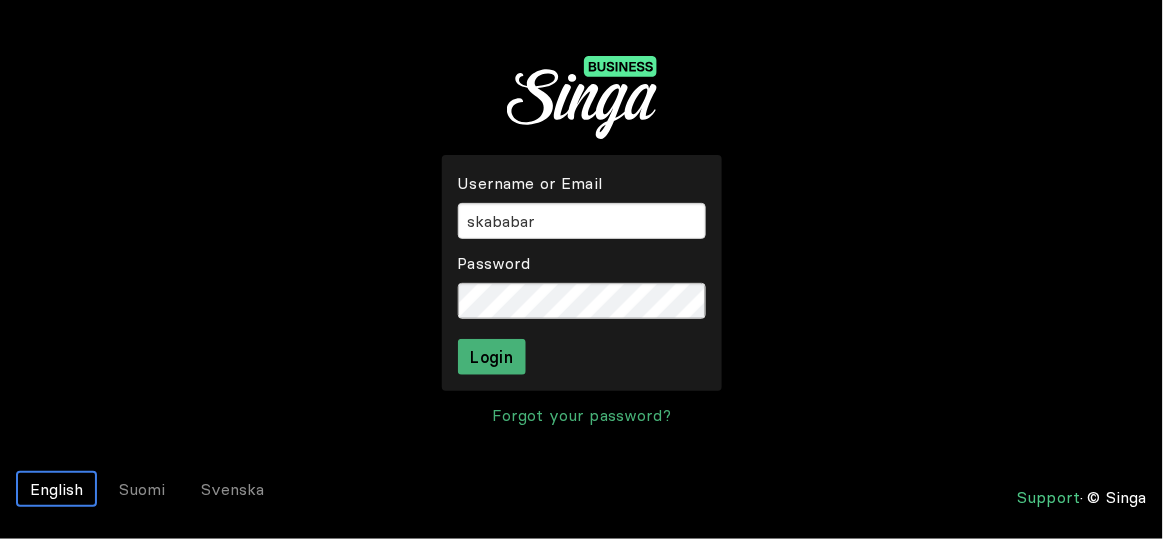 click on "Username or Email           Password           Login" at bounding box center (582, 273) 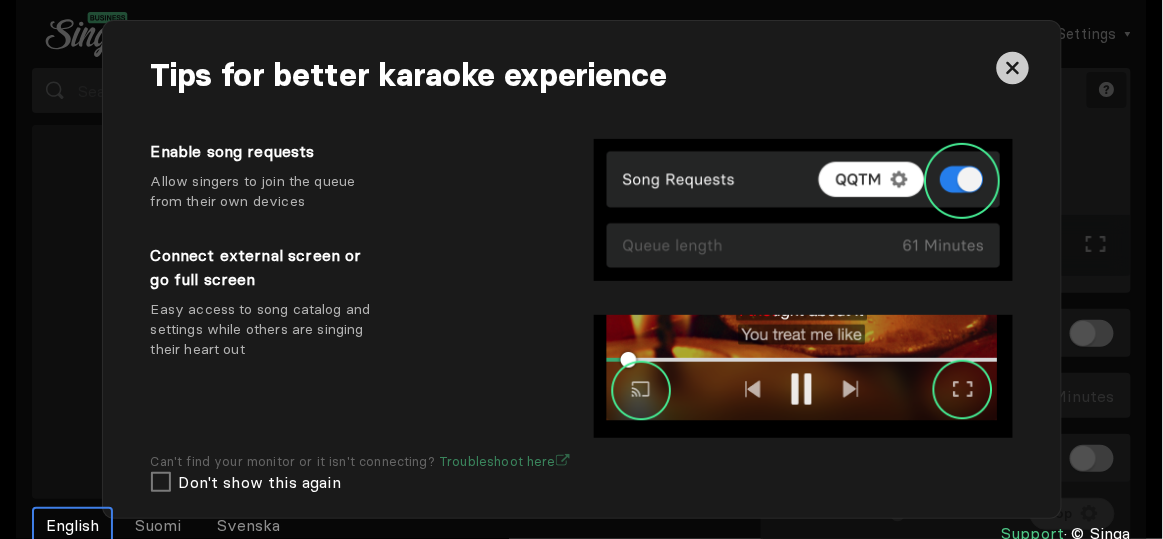 click at bounding box center [946, 76] 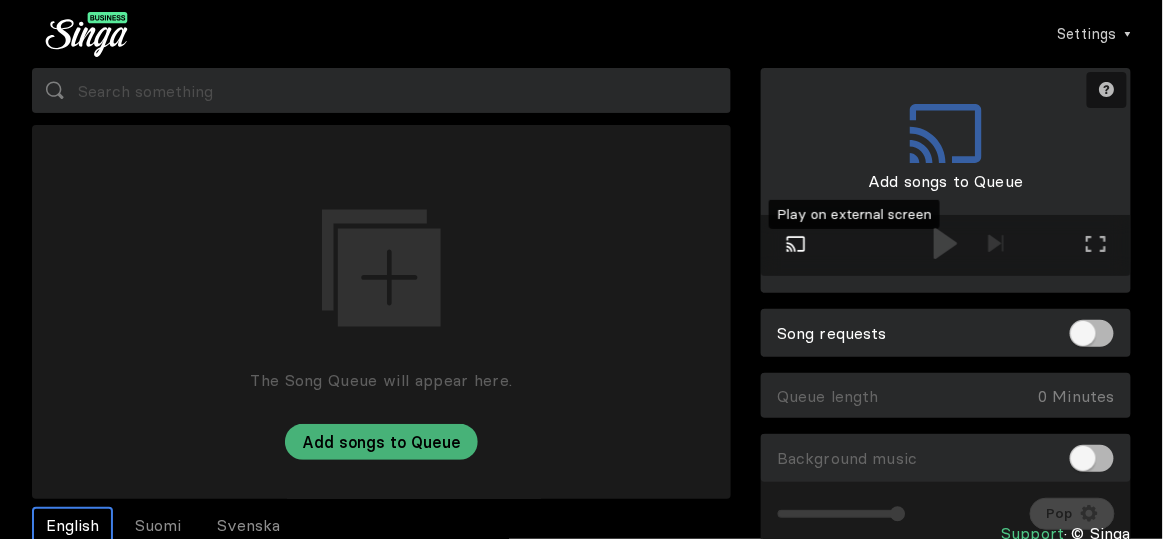 click at bounding box center (796, 244) 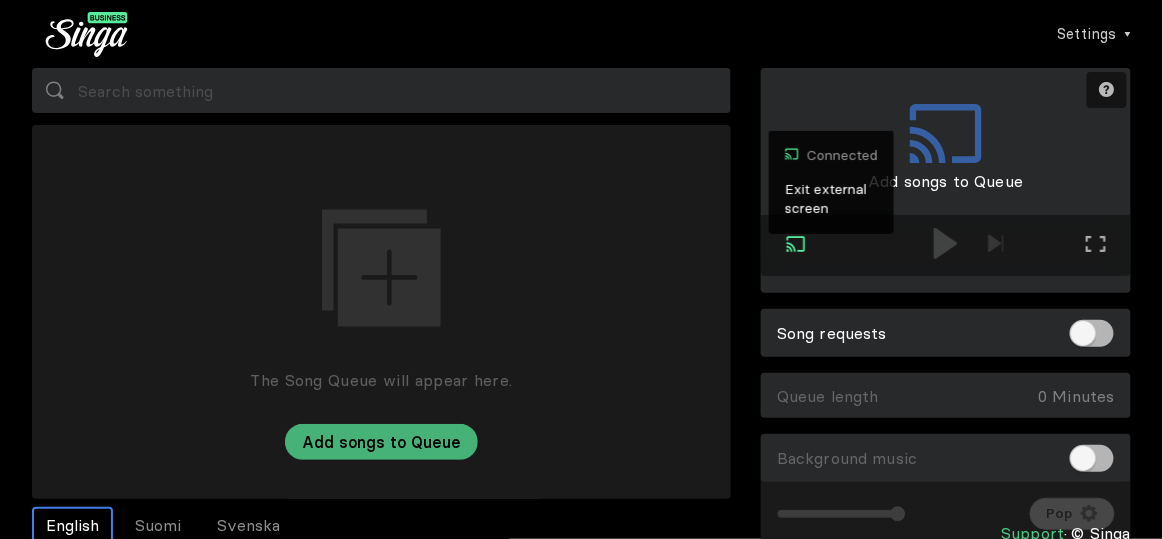 click at bounding box center [796, 244] 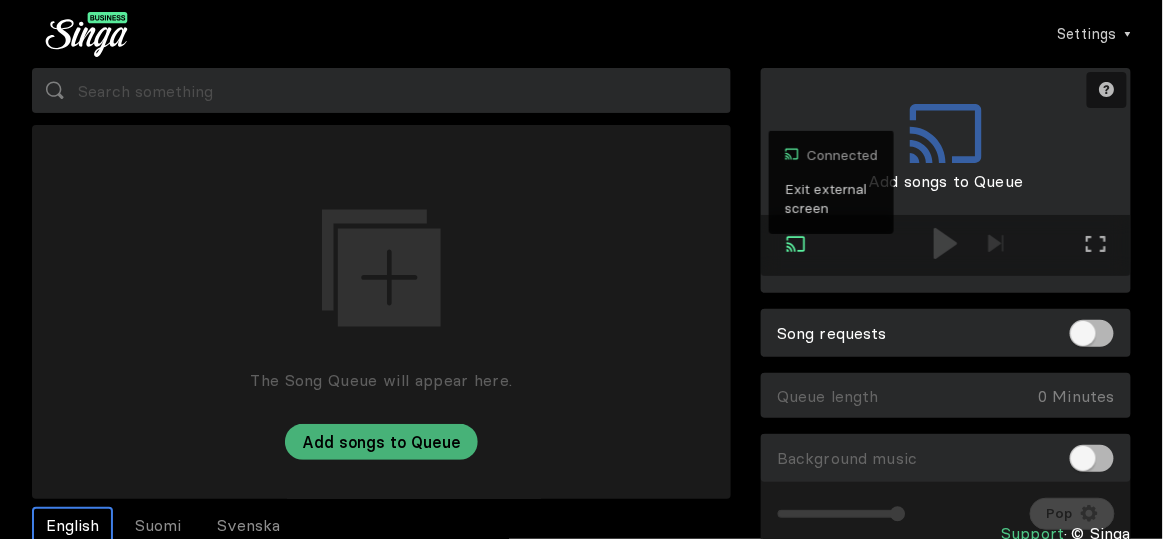 click on "Exit external screen" at bounding box center (831, 199) 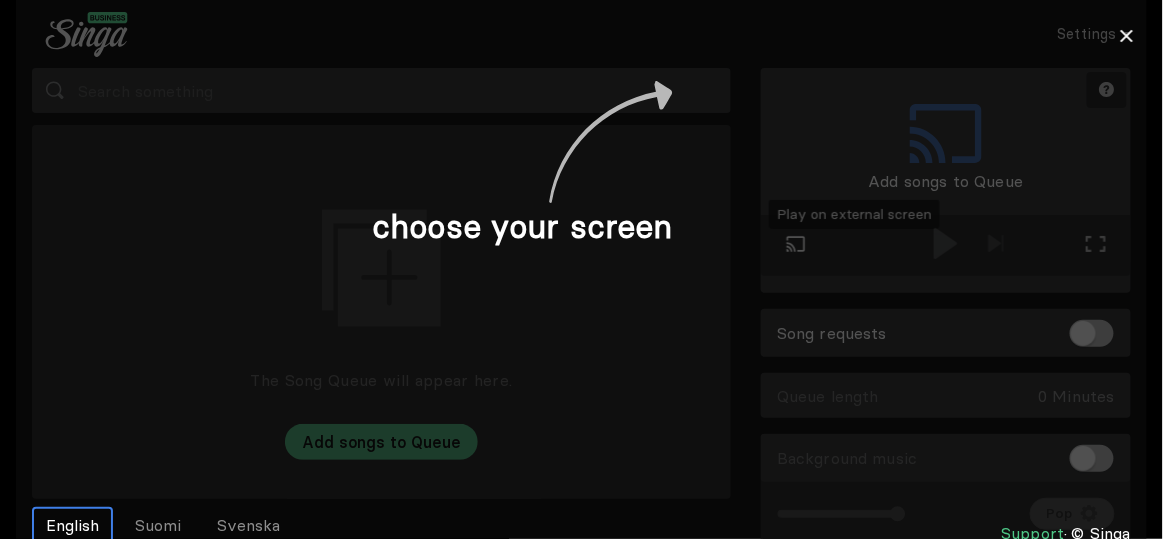 click at bounding box center (581, 269) 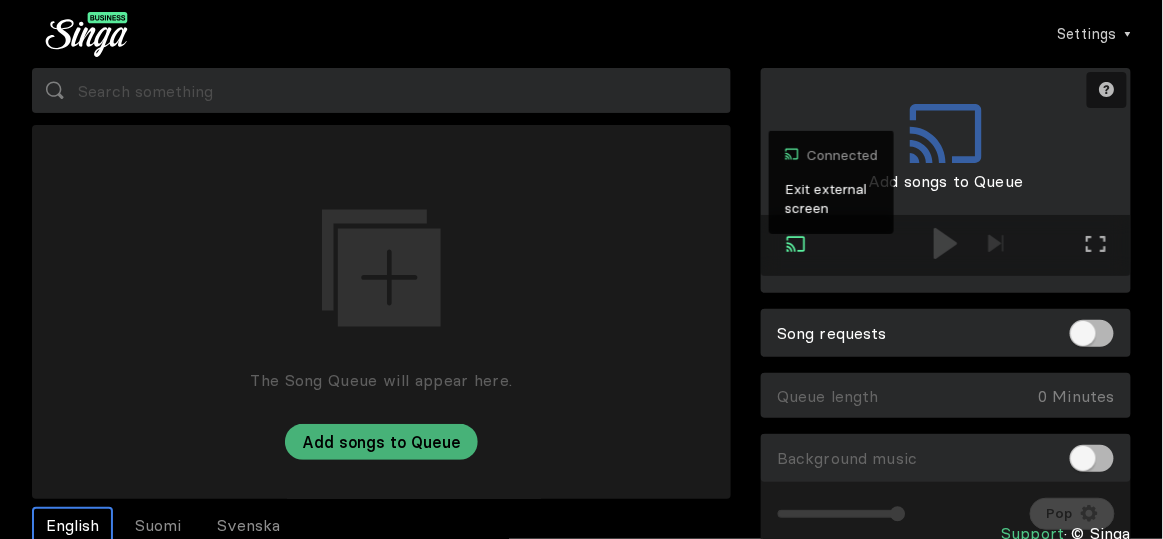 click at bounding box center [796, 244] 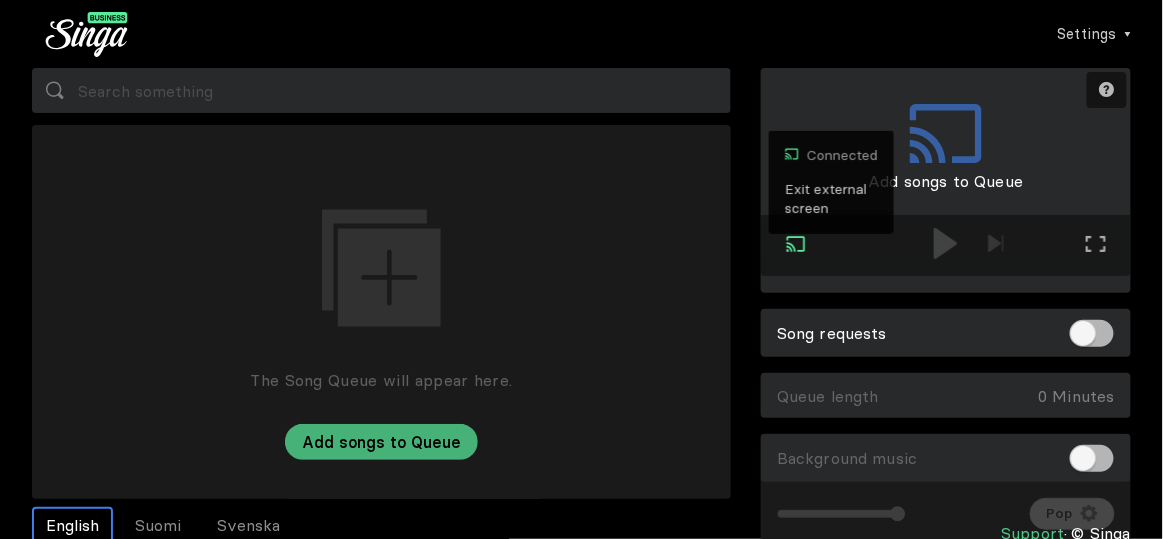 click on "Exit external screen" at bounding box center (831, 199) 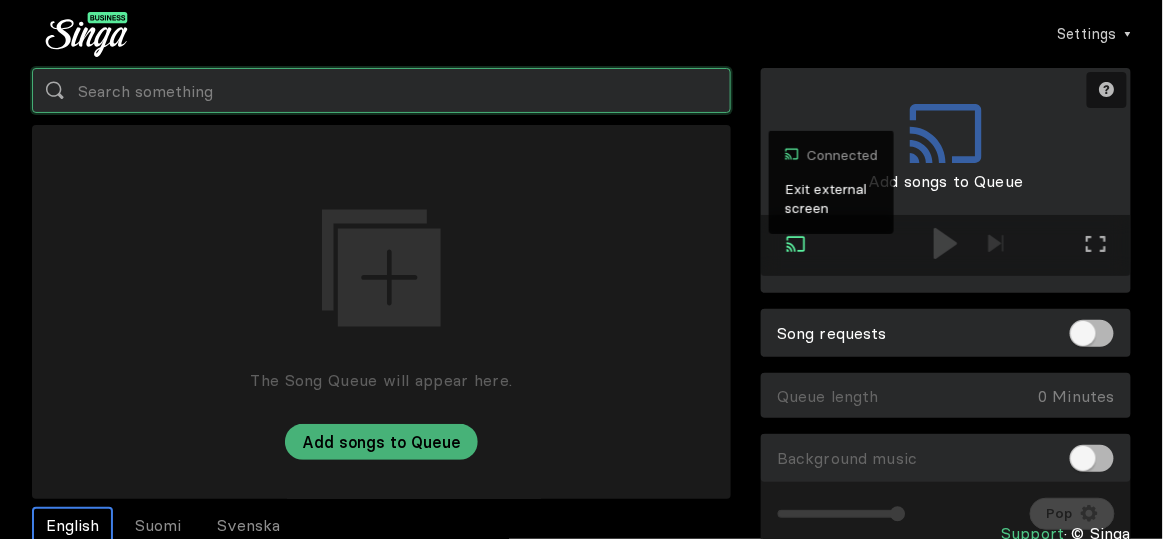 click at bounding box center (381, 90) 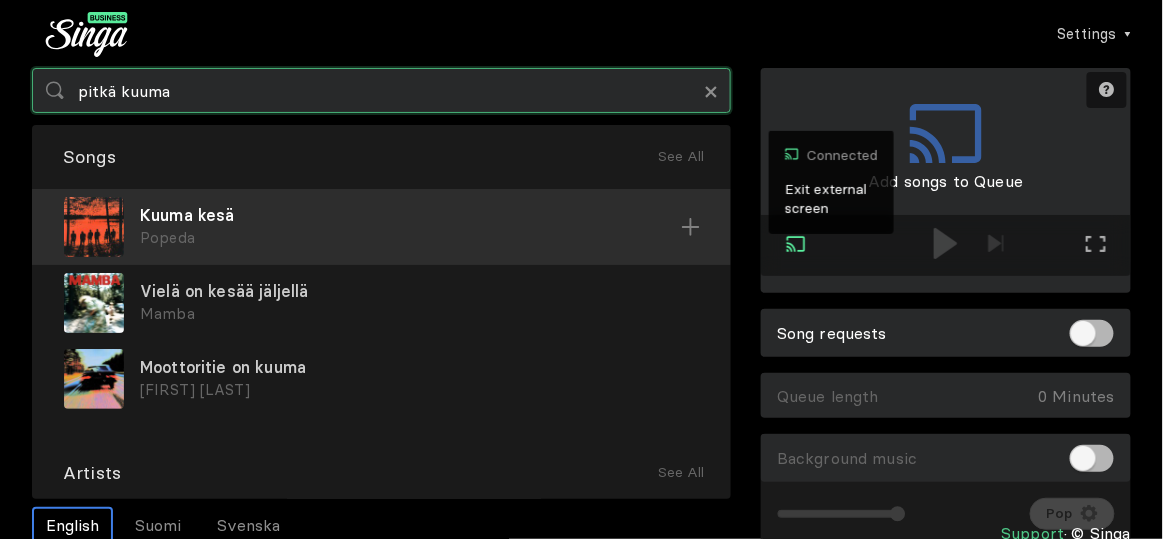 type on "pitkä kuuma" 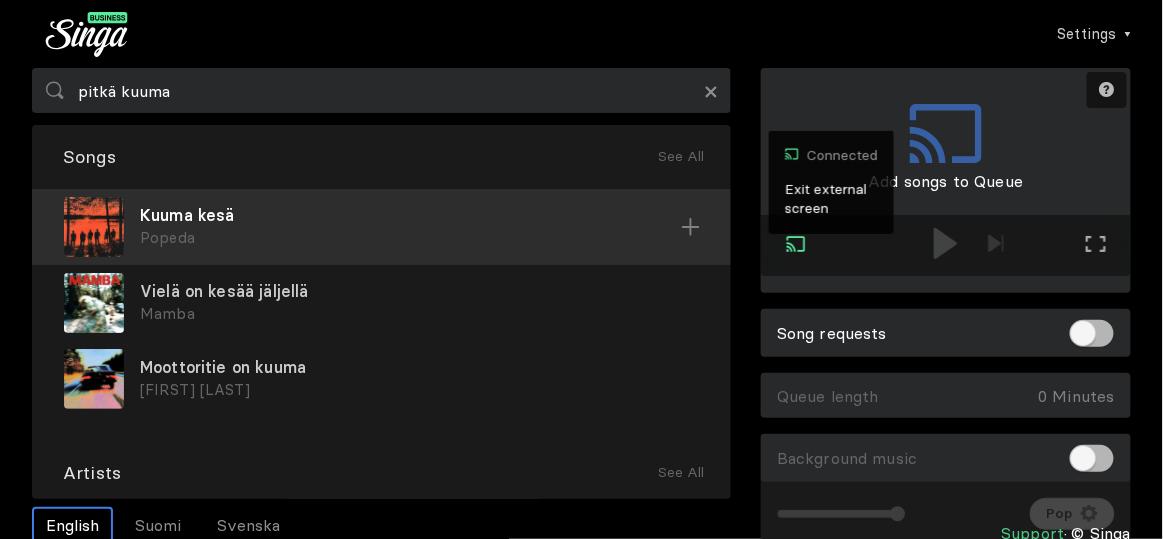click on "Kuuma kesä" at bounding box center (410, 215) 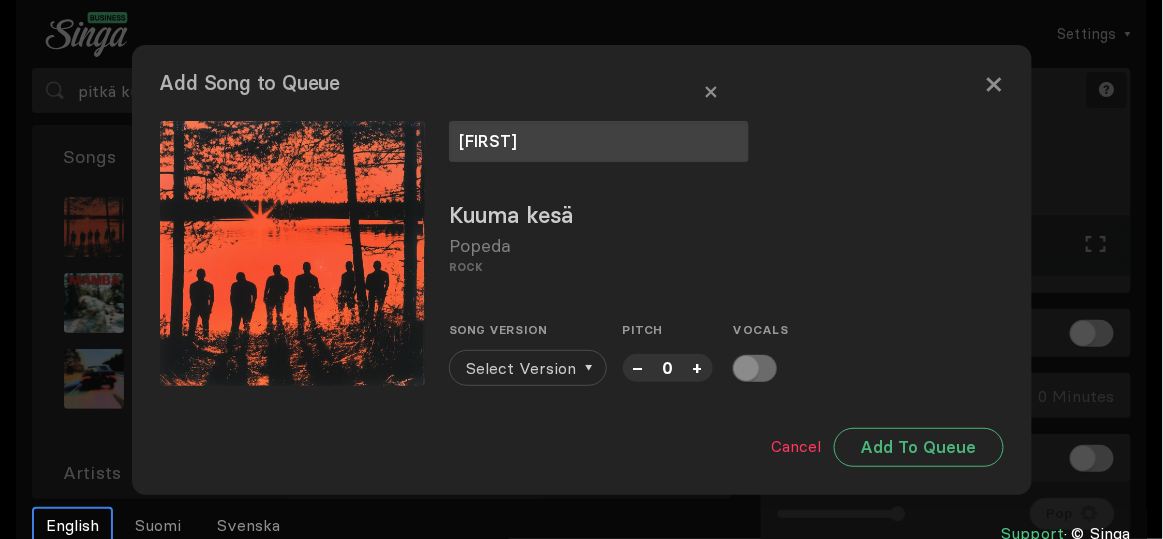 type on "[FIRST]" 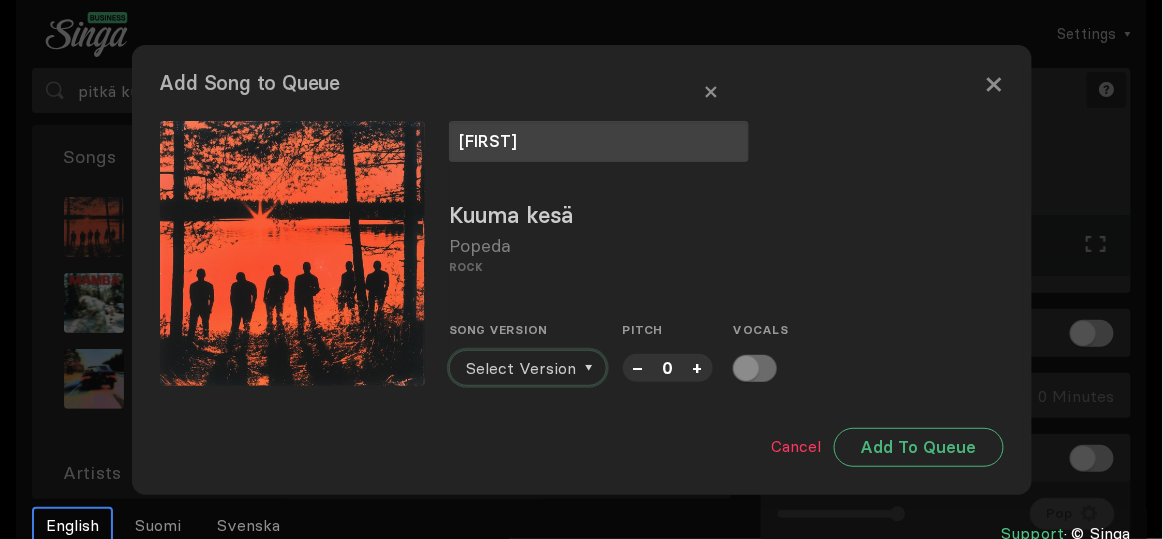 click on "Select Version" at bounding box center (521, 368) 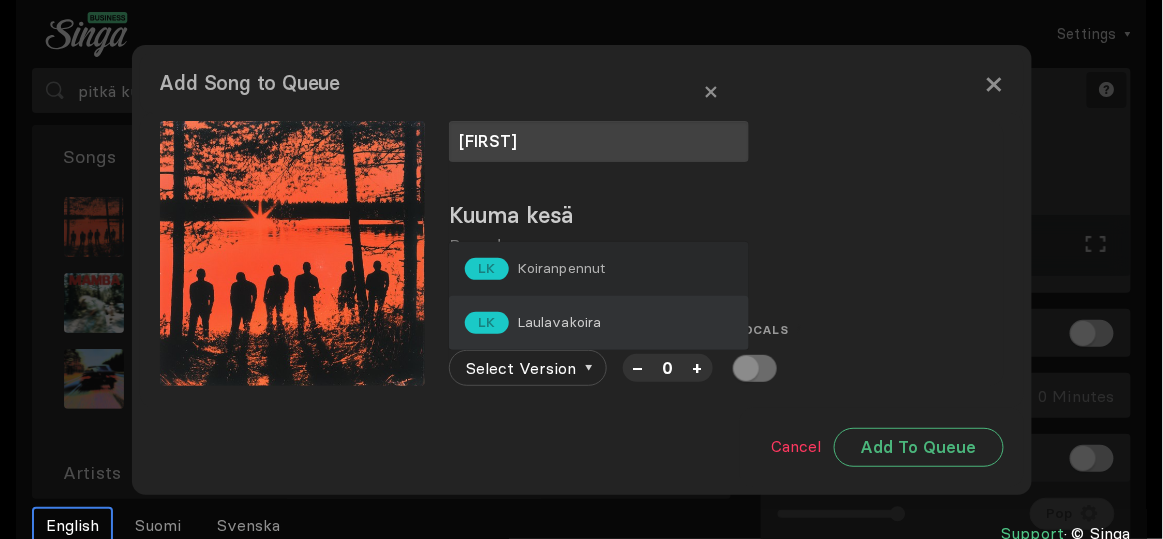 click on "Laulavakoira" at bounding box center (561, 268) 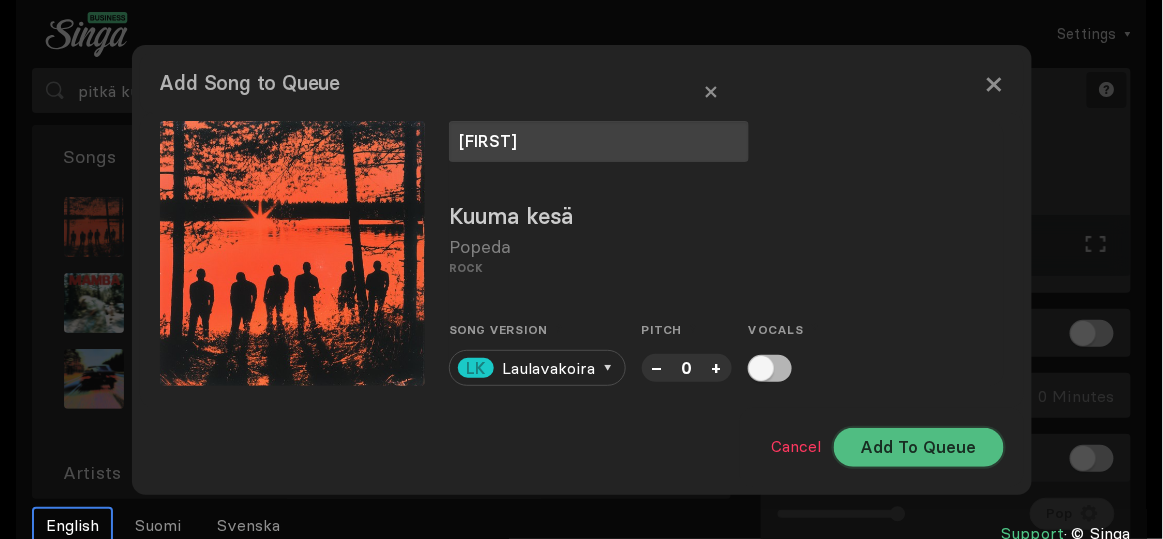 click on "Add To Queue" at bounding box center (919, 447) 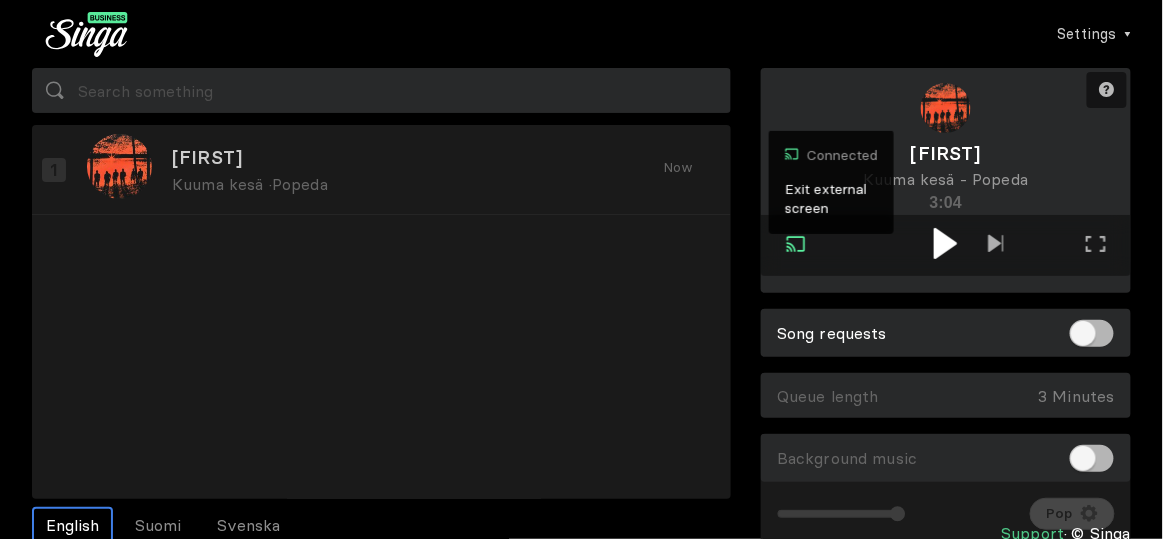 click at bounding box center (946, 243) 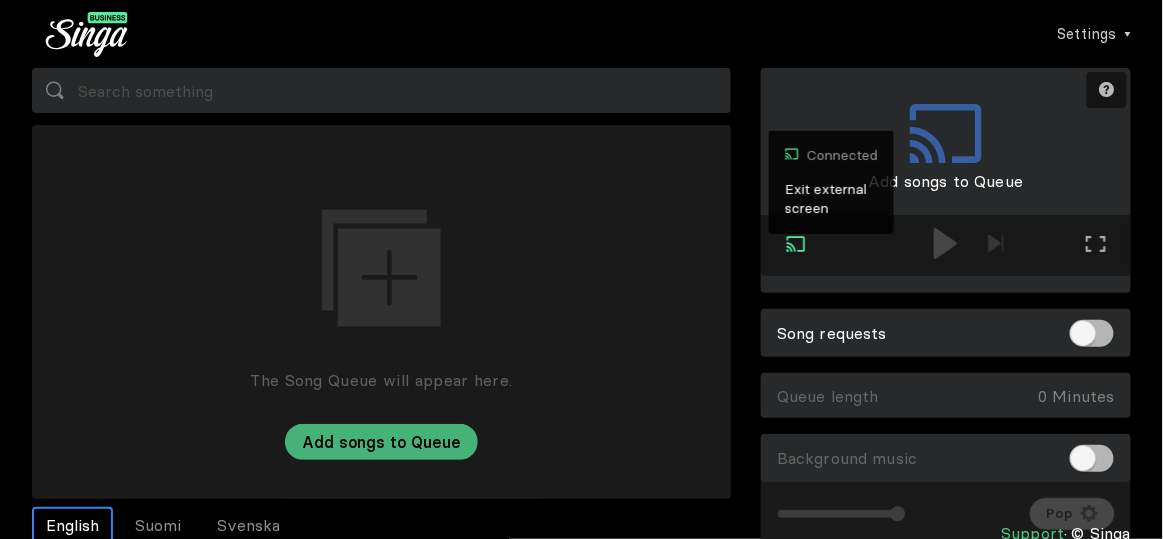 click on "Settings     Account Settings Song requests New Background Music Upgrade to Singa Business Pro Logout" at bounding box center [636, 34] 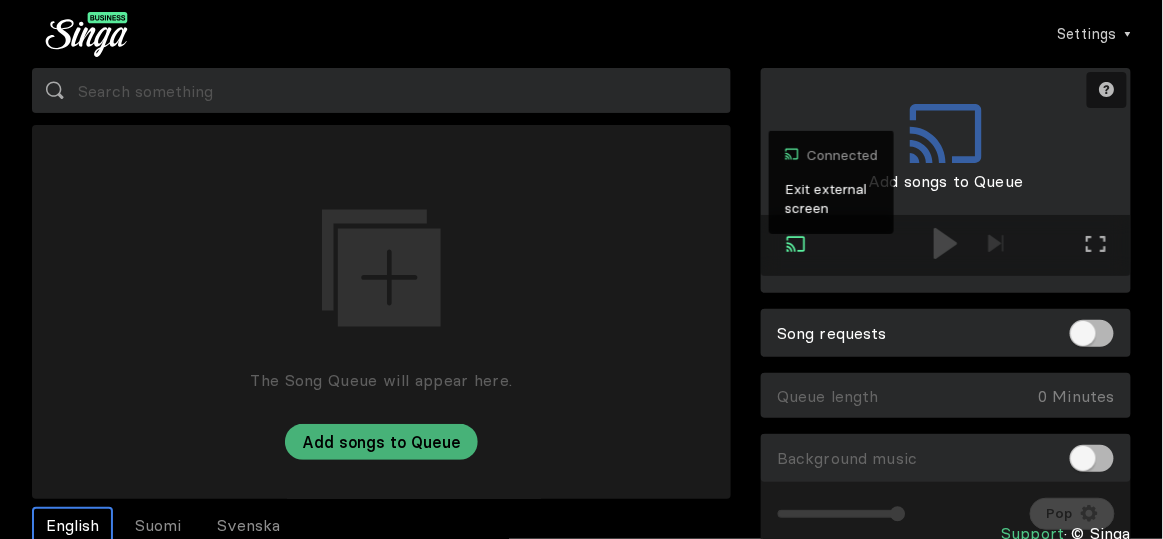 drag, startPoint x: 479, startPoint y: 57, endPoint x: 496, endPoint y: 87, distance: 34.48188 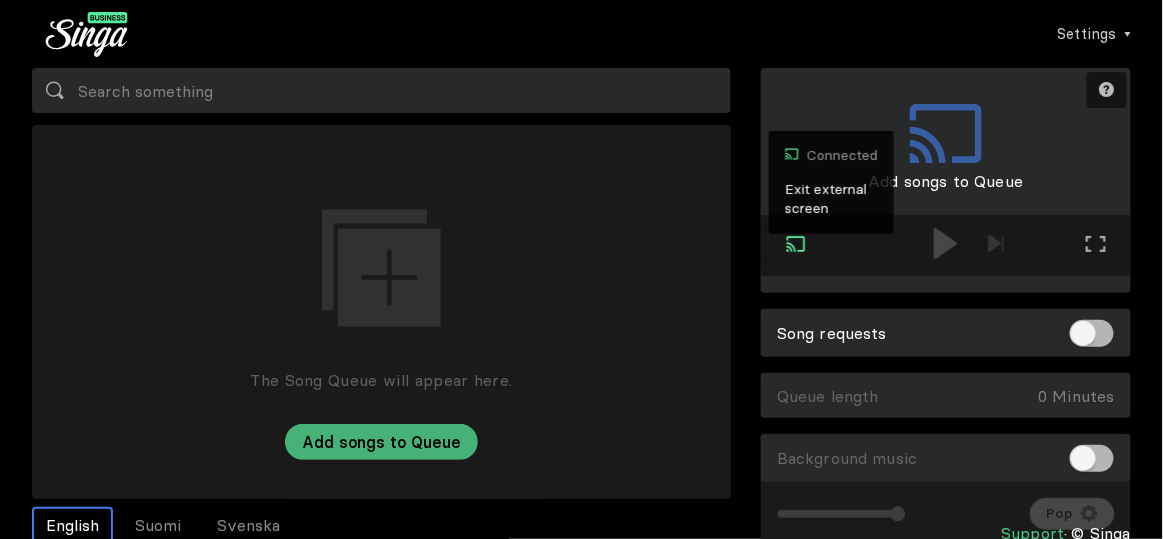 click on "Settings     Account Settings Song requests New Background Music Upgrade to Singa Business Pro Logout" at bounding box center [636, 34] 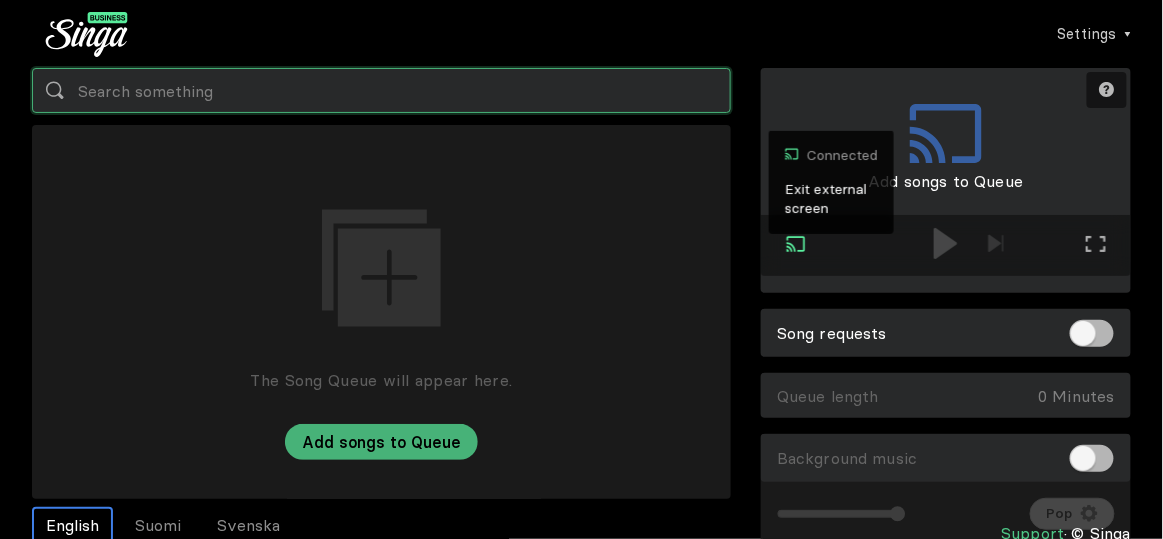 click at bounding box center (381, 90) 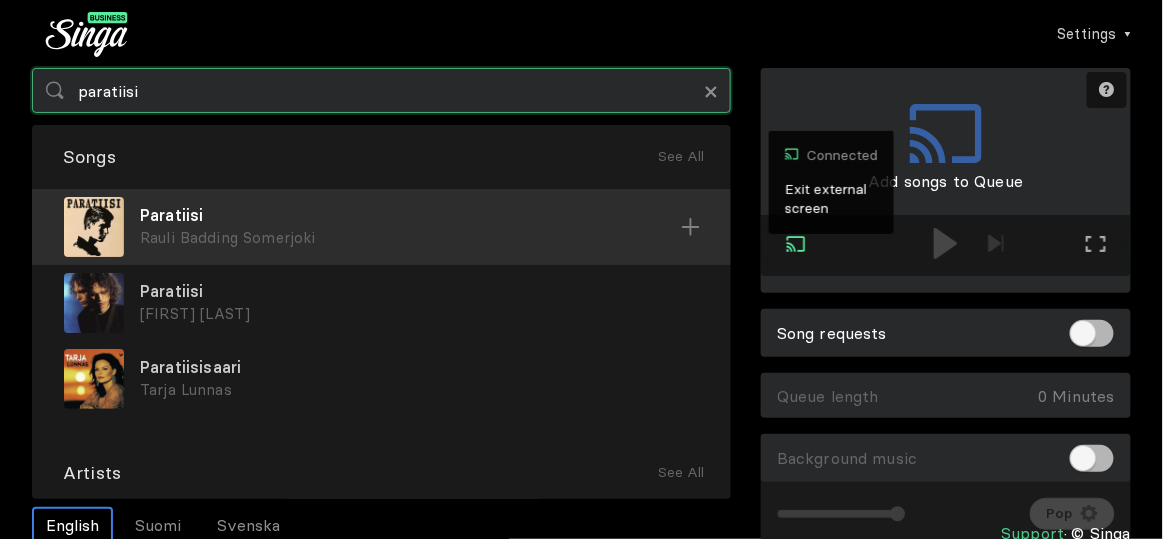 type on "paratiisi" 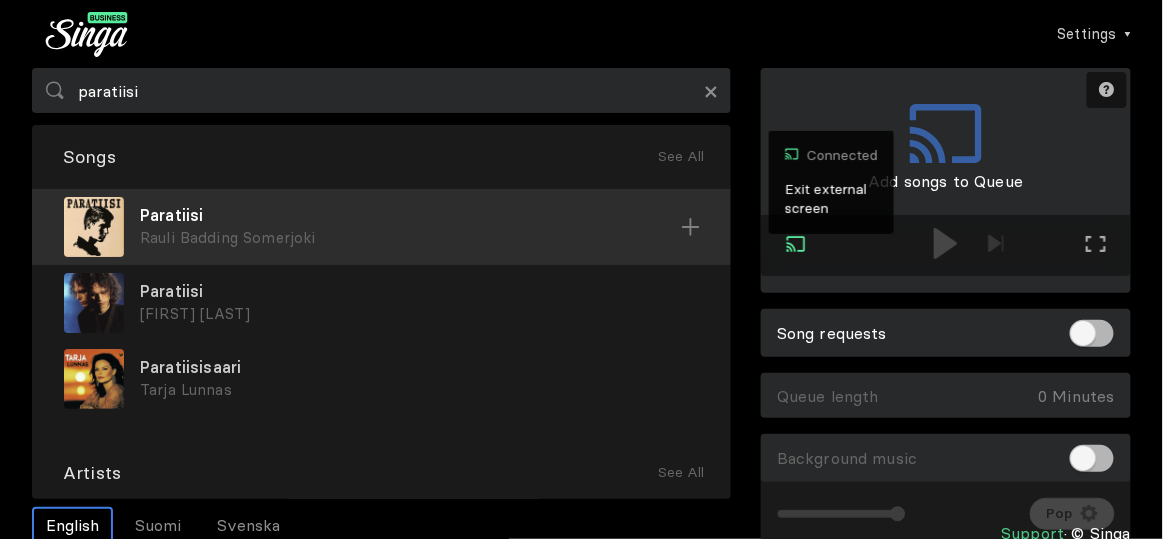 click on "Rauli Badding Somerjoki" at bounding box center [410, 238] 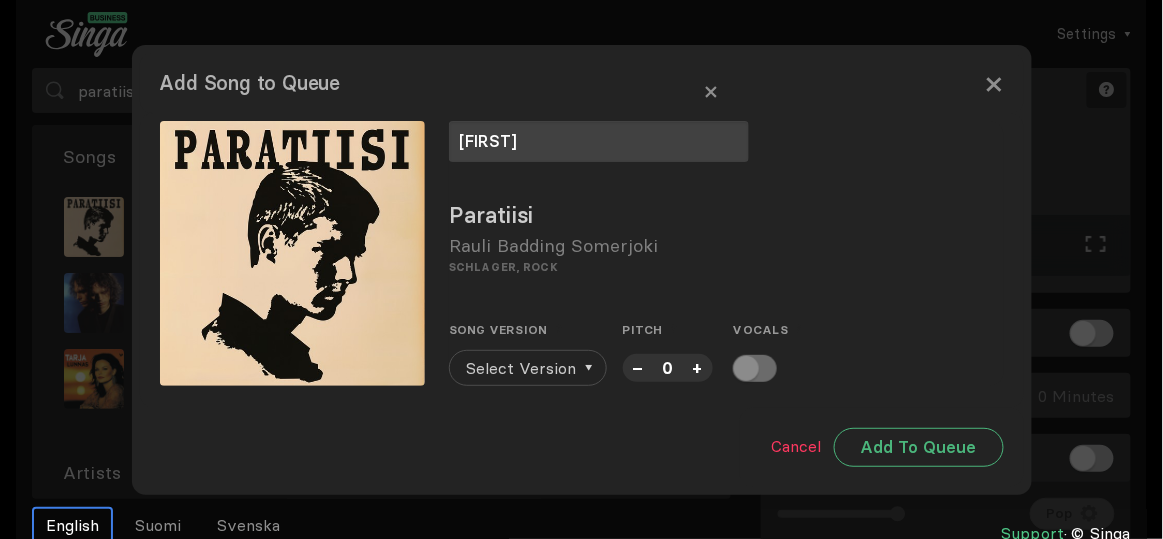 type on "[FIRST]" 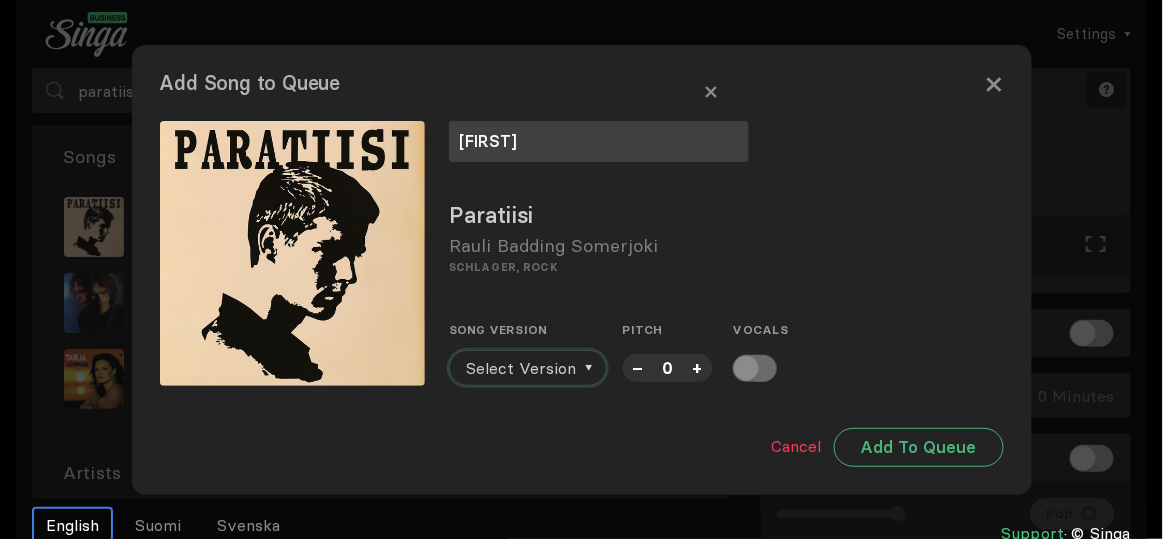 click on "Select Version" at bounding box center (521, 368) 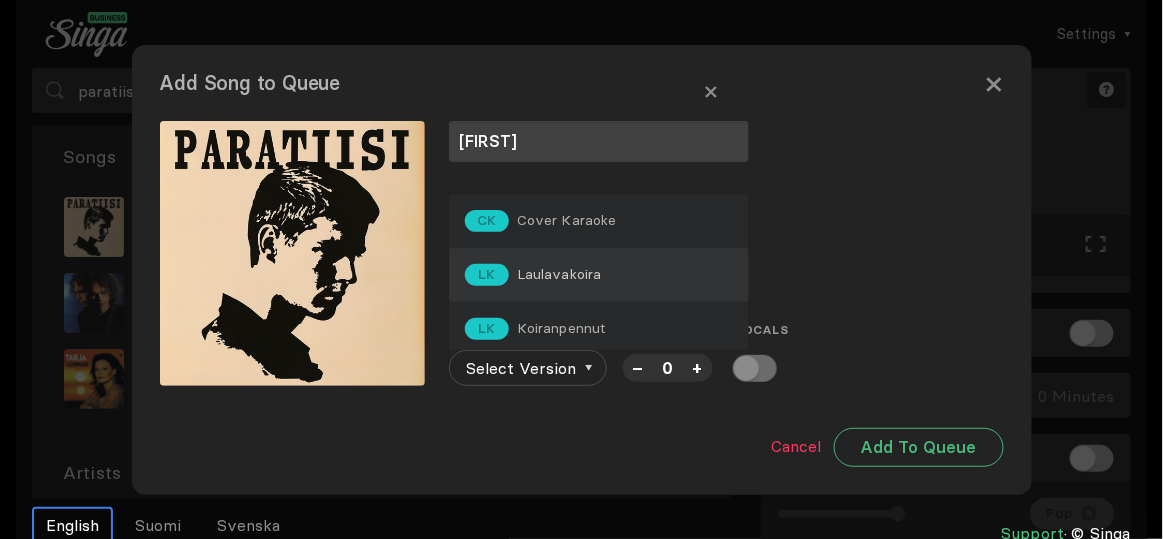 click on "LK Laulavakoira" at bounding box center [599, 275] 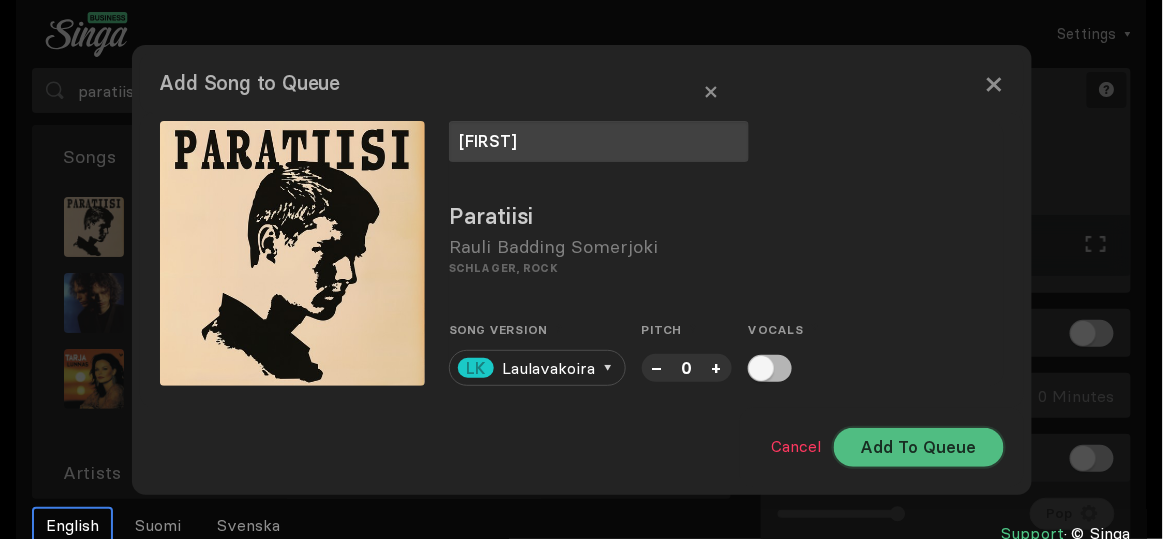 click on "Add To Queue" at bounding box center (919, 447) 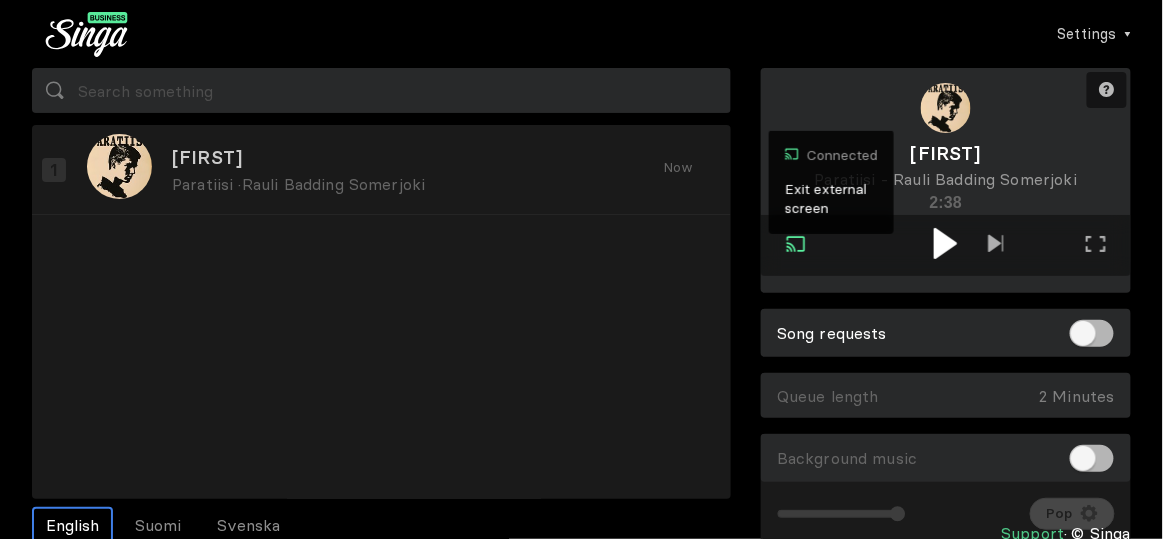 click at bounding box center [945, 243] 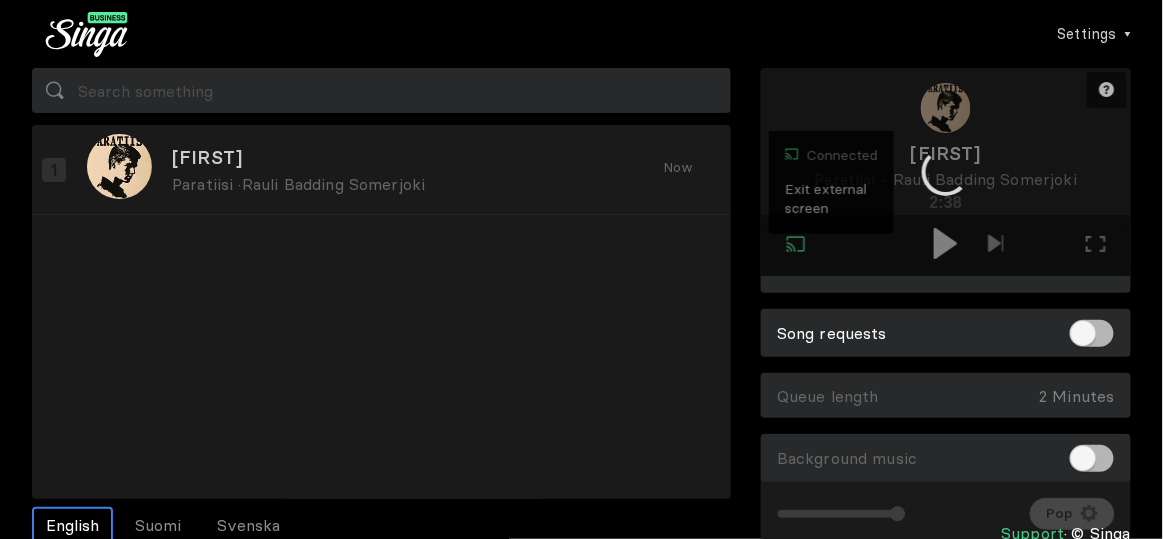 click at bounding box center (946, 172) 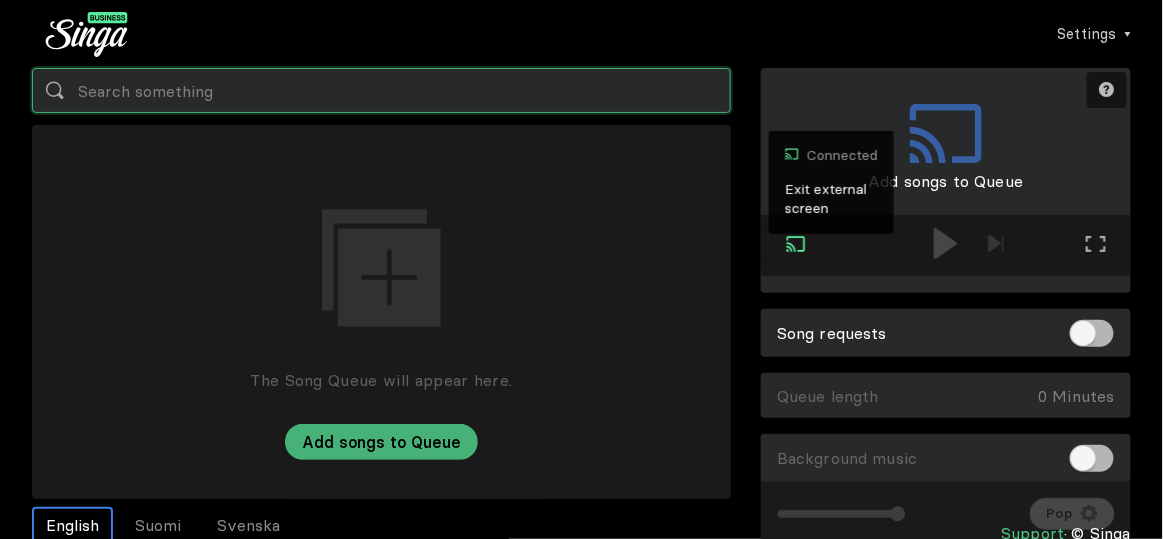 click at bounding box center (381, 90) 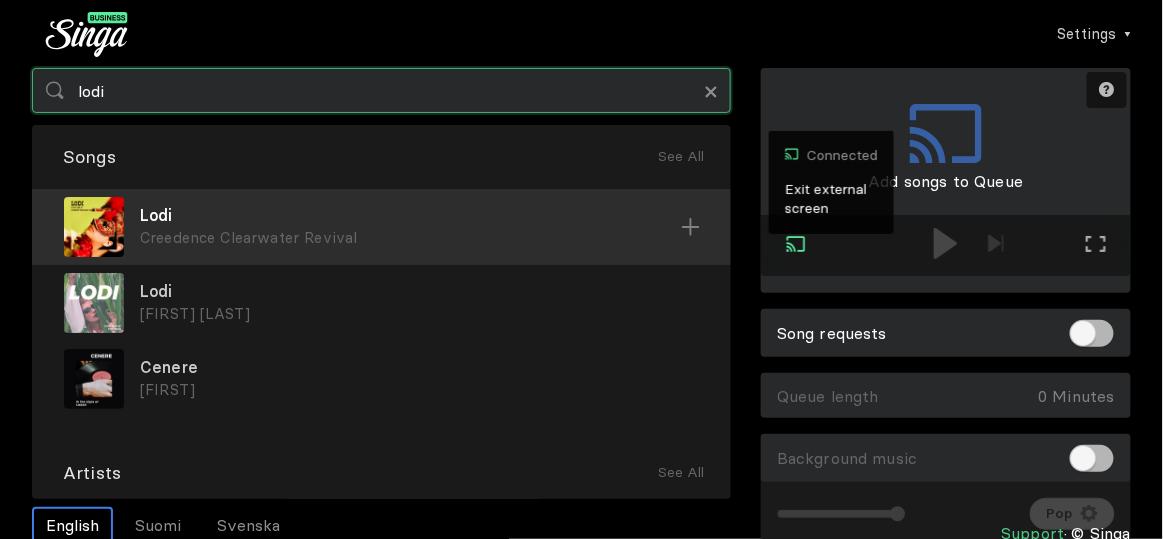 type on "lodi" 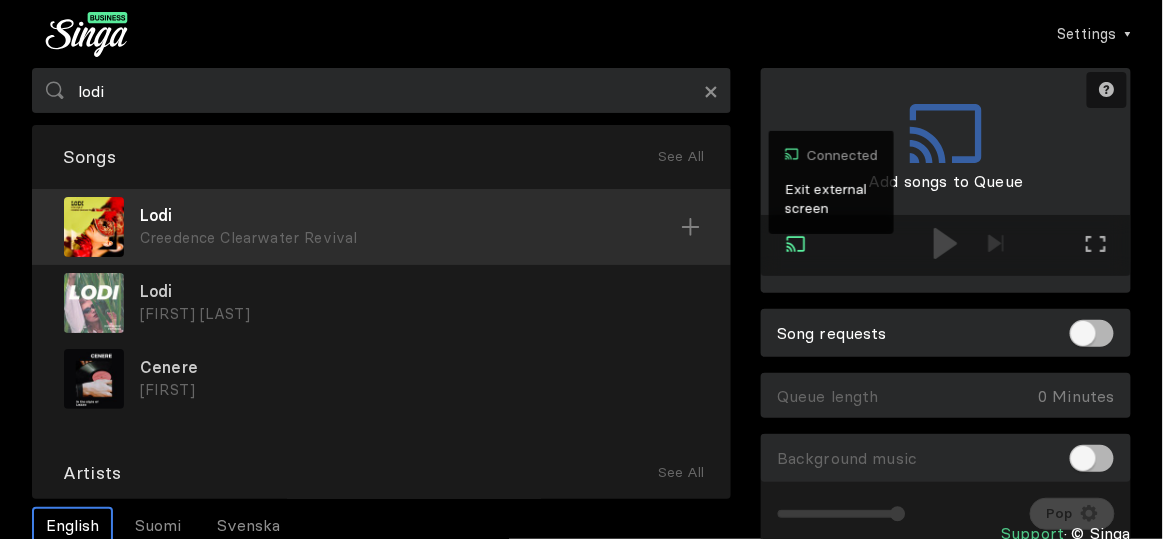 click on "Creedence Clearwater Revival" at bounding box center (410, 238) 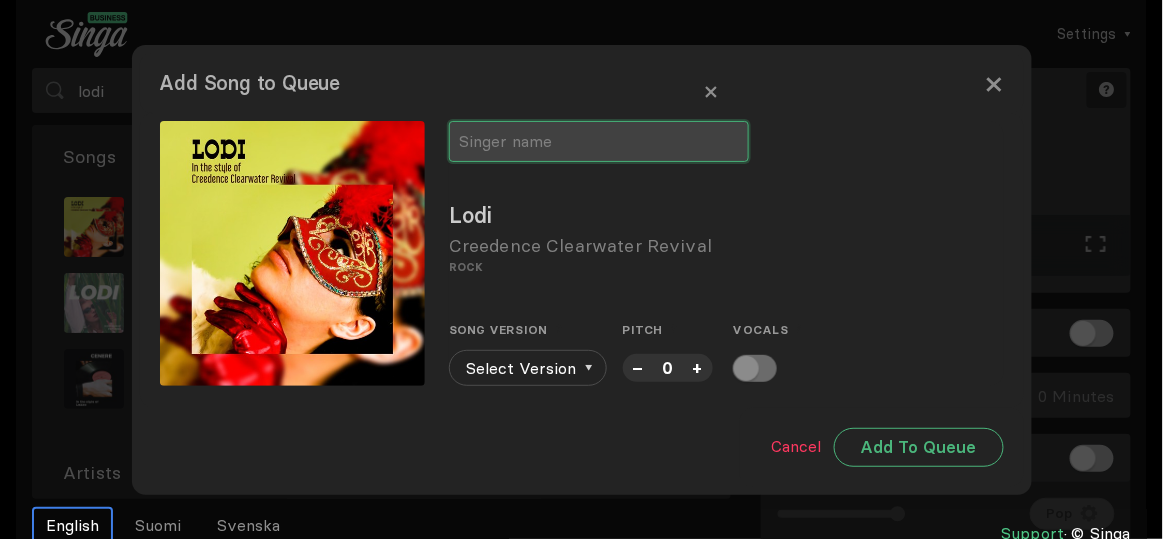 click at bounding box center [599, 141] 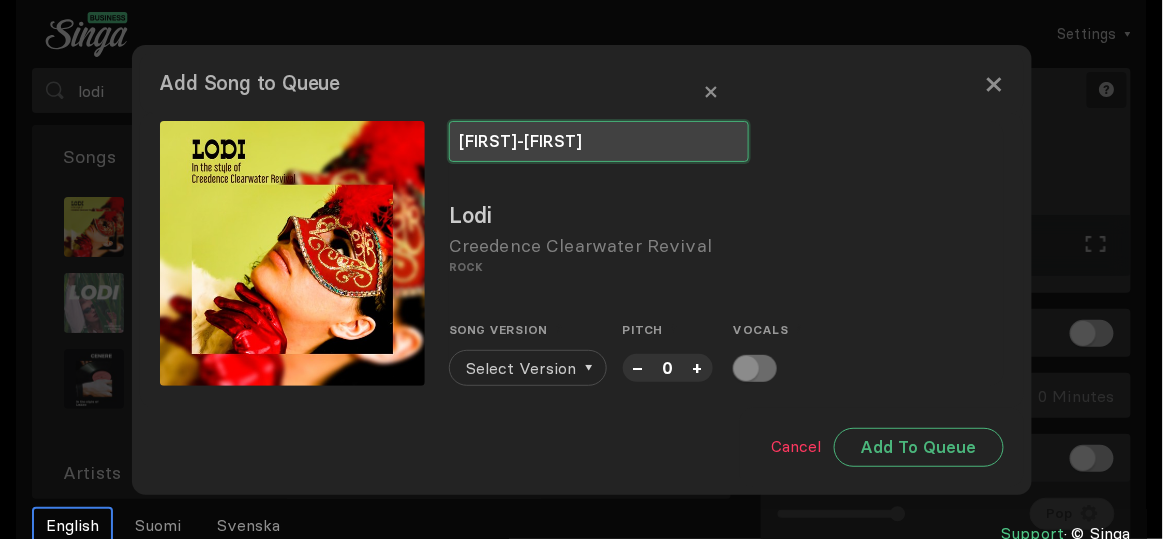 type on "[FIRST]-[FIRST]" 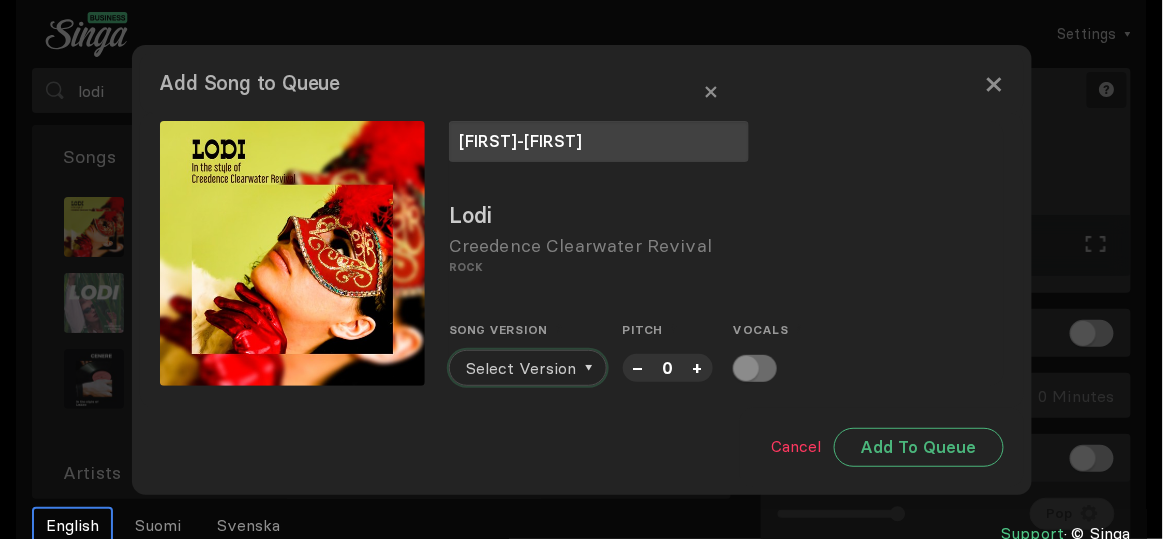 click on "Select Version" at bounding box center (521, 368) 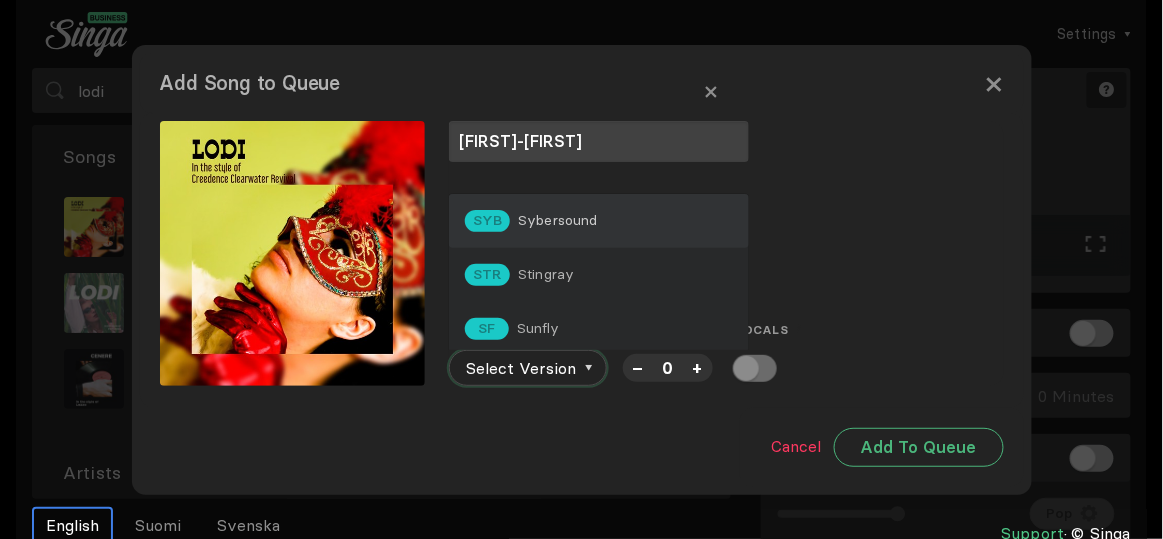scroll, scrollTop: 0, scrollLeft: 0, axis: both 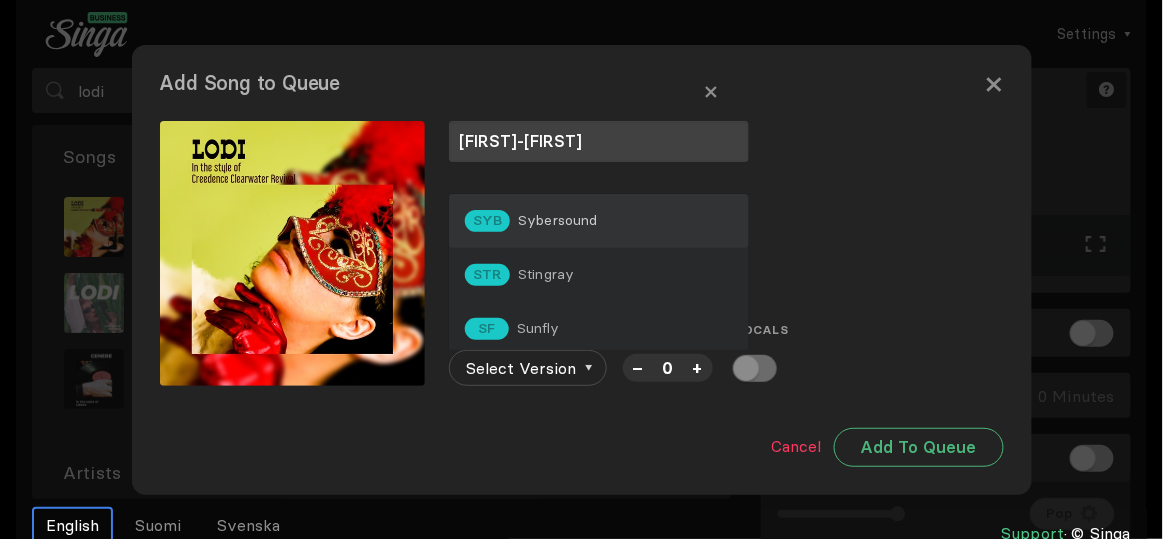 click on "SYB Sybersound" at bounding box center [599, 221] 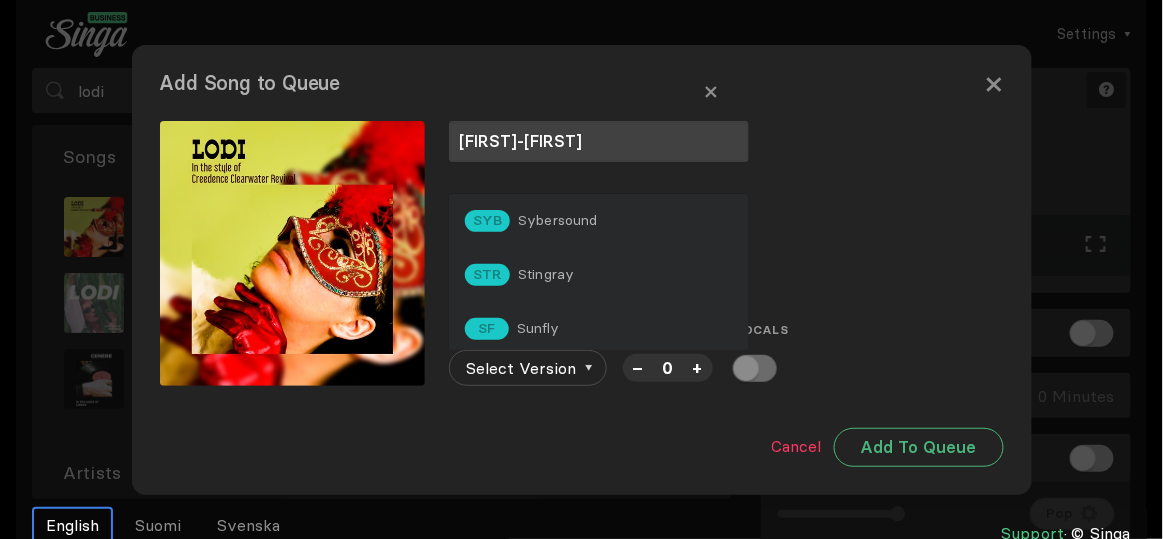 drag, startPoint x: 613, startPoint y: 217, endPoint x: 693, endPoint y: 285, distance: 104.99524 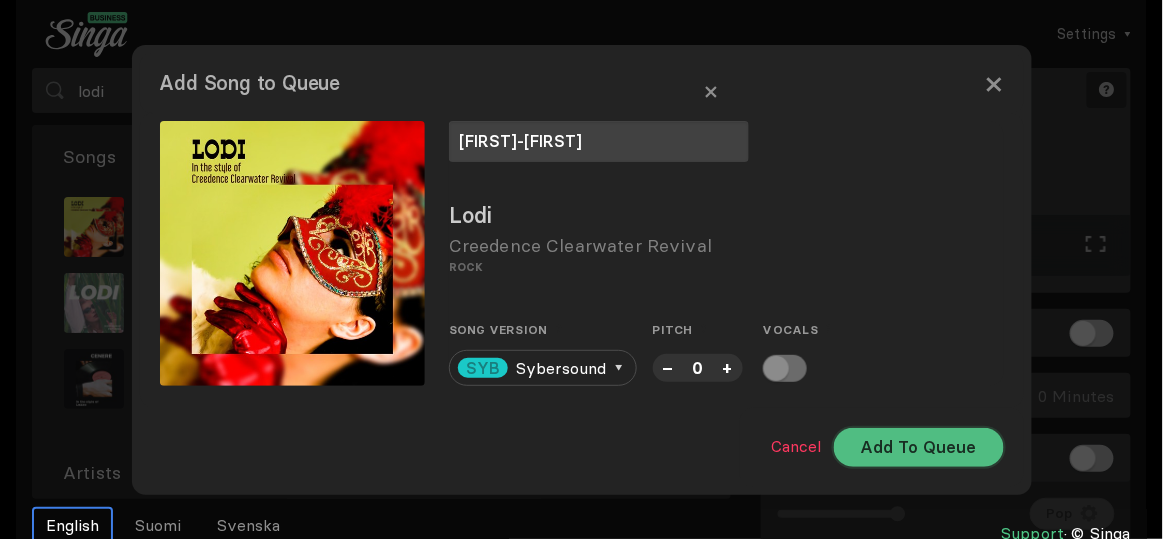 click on "Add To Queue" at bounding box center (919, 447) 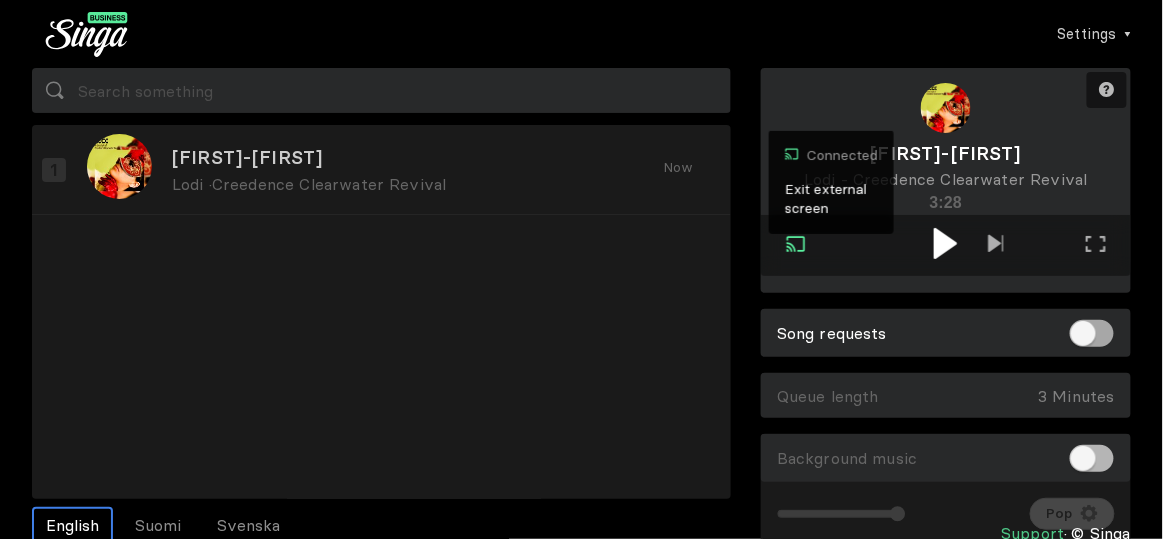 click at bounding box center [1092, 333] 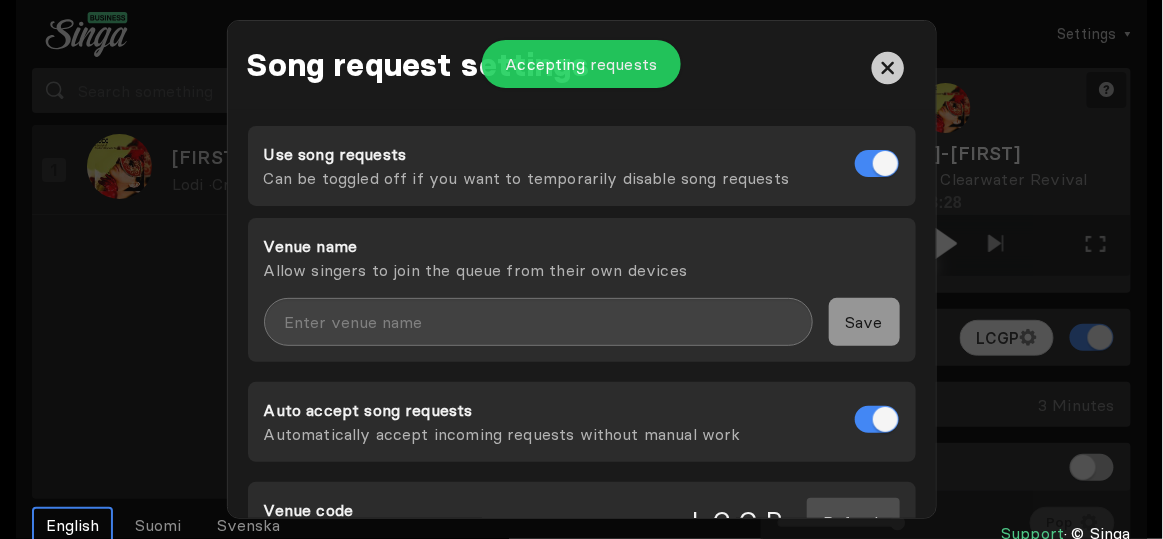 click at bounding box center [946, 76] 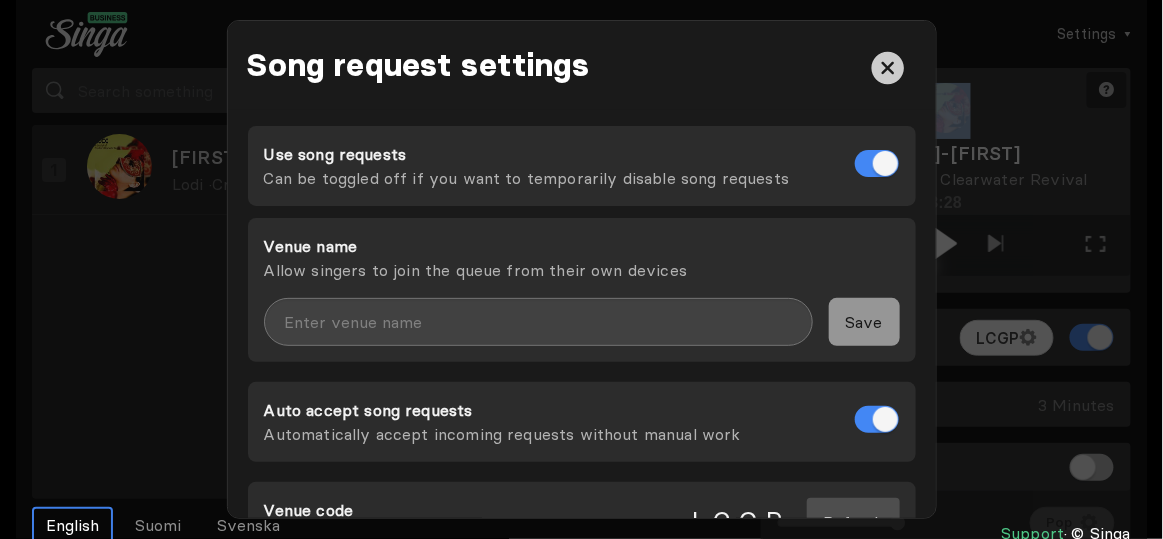 click at bounding box center [887, 68] 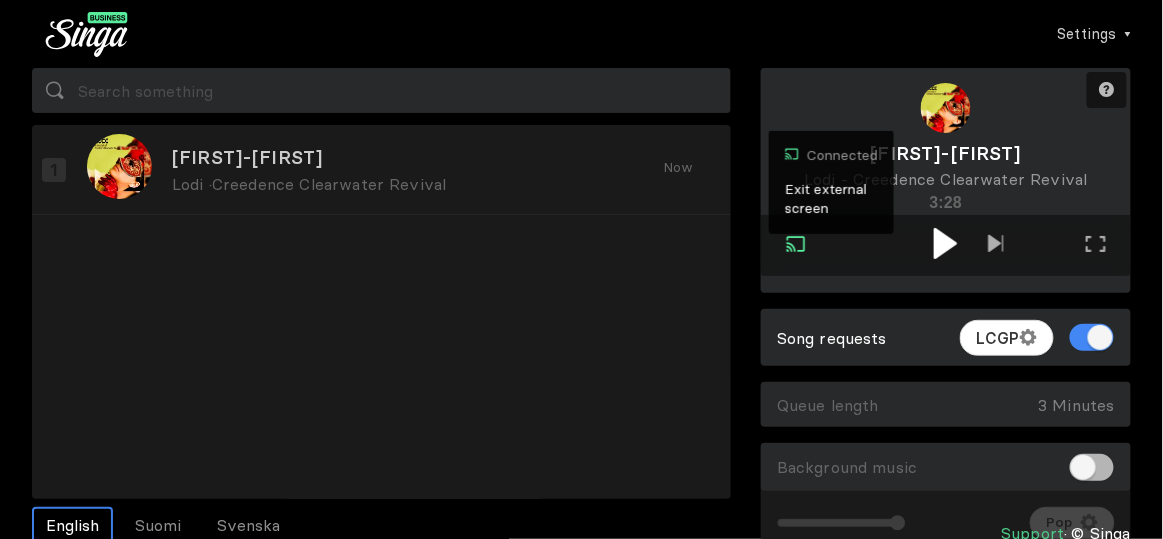 click at bounding box center (945, 243) 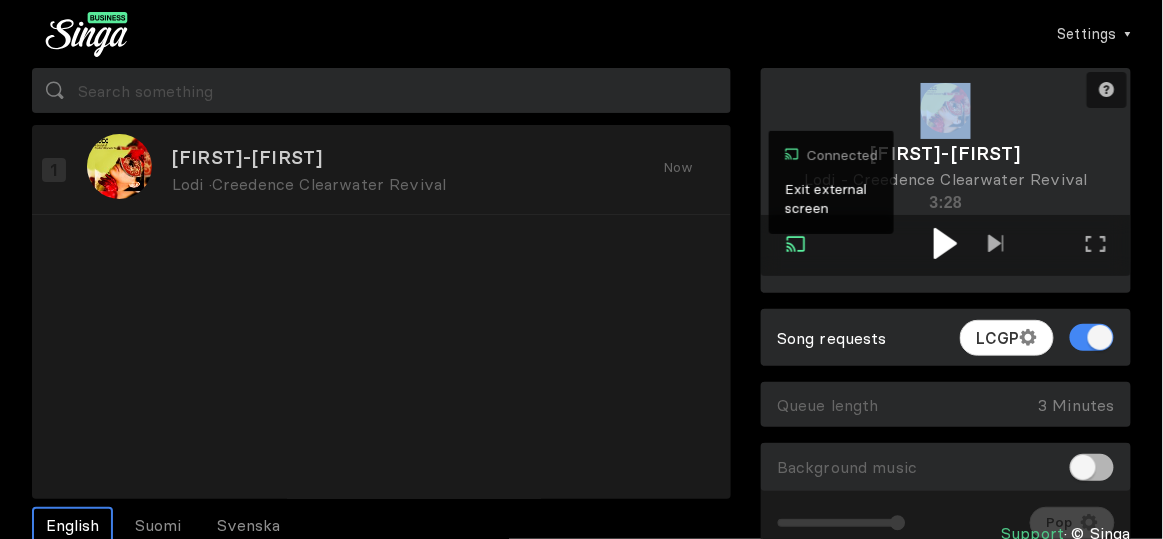 click at bounding box center [946, 172] 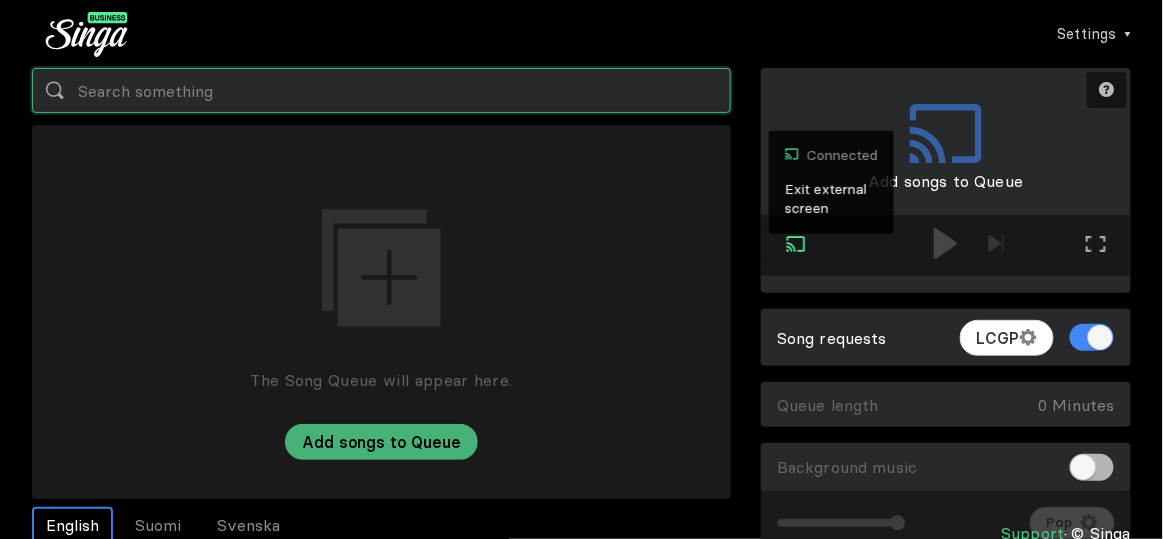 click at bounding box center (381, 90) 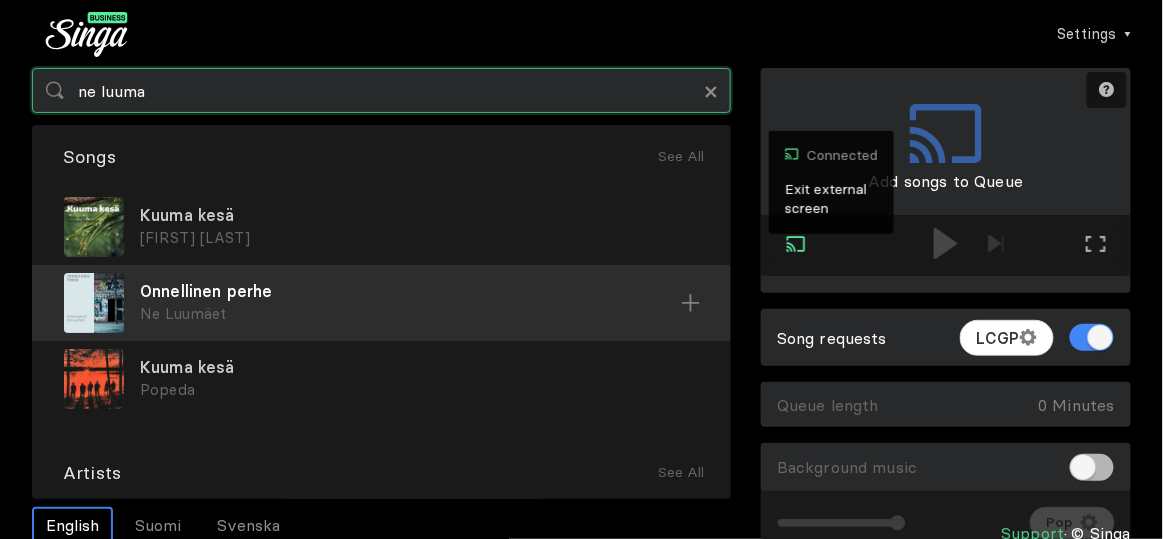 type on "ne luuma" 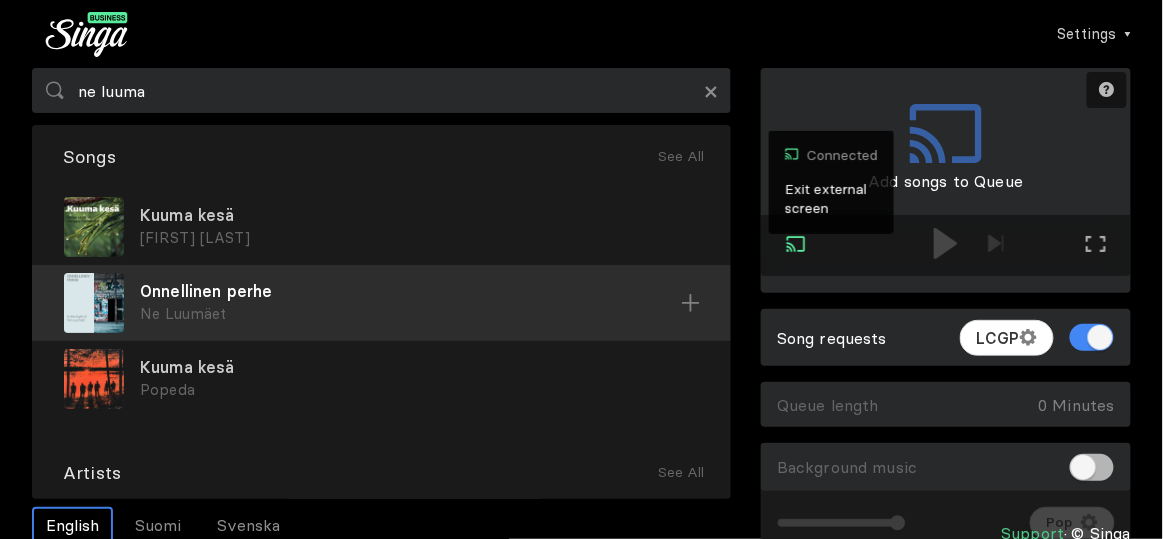 click on "Ne Luumäet" at bounding box center (419, 238) 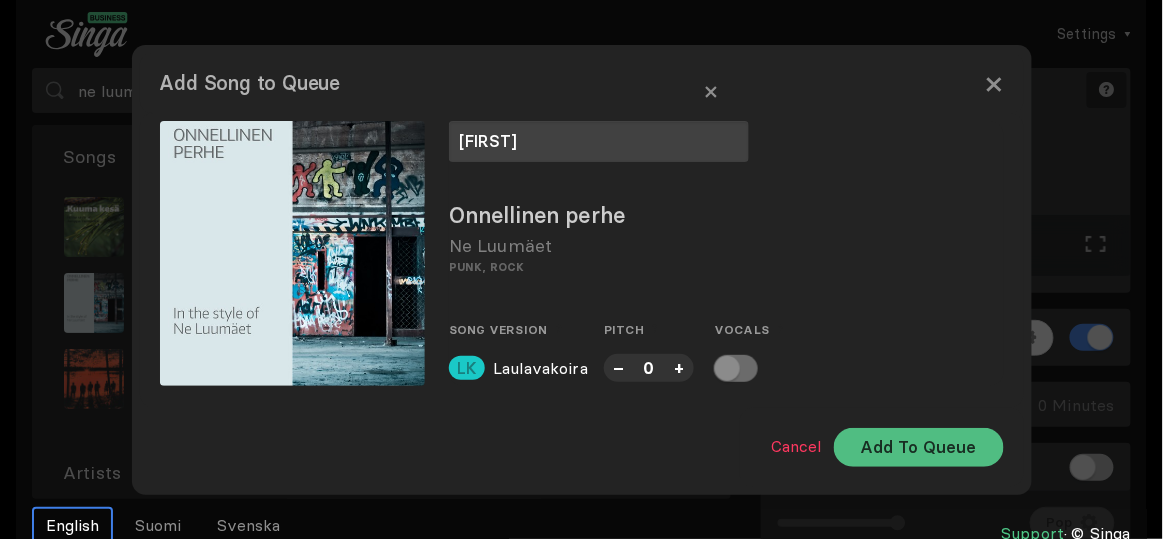 type on "[FIRST]" 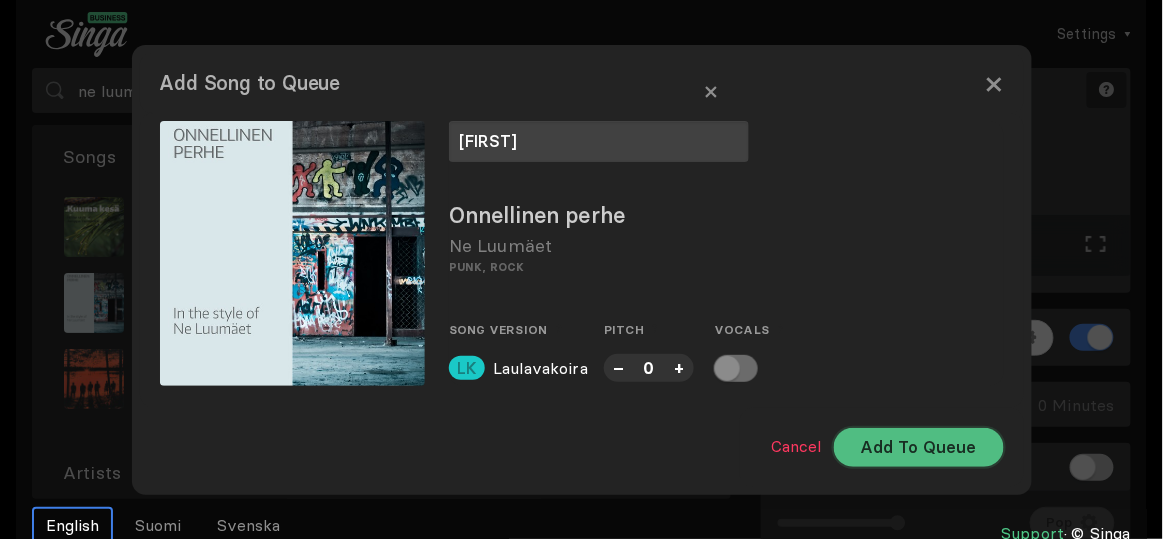 click on "Add To Queue" at bounding box center (919, 447) 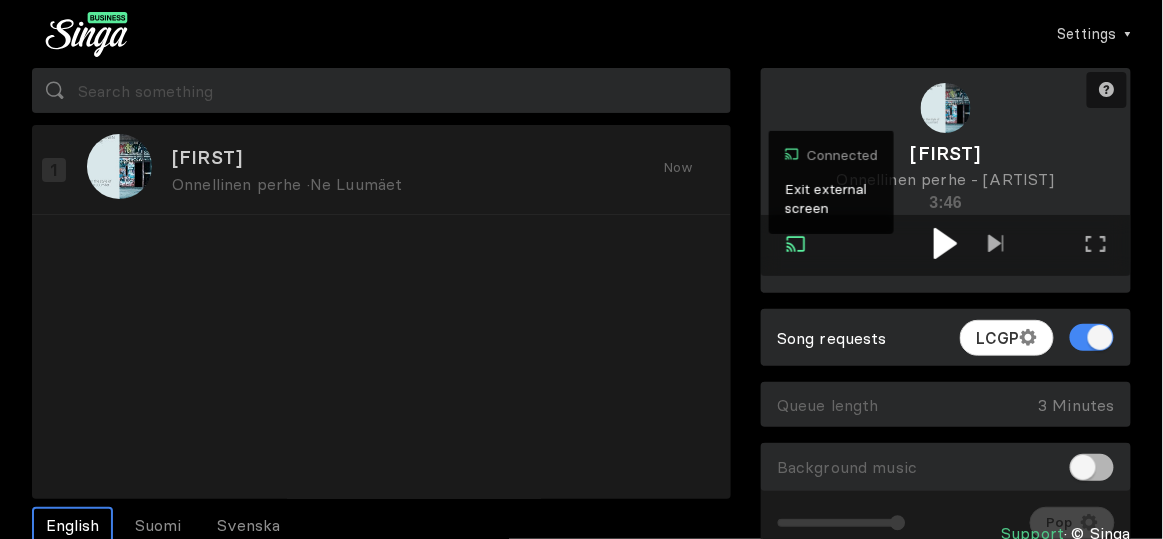 click at bounding box center [946, 243] 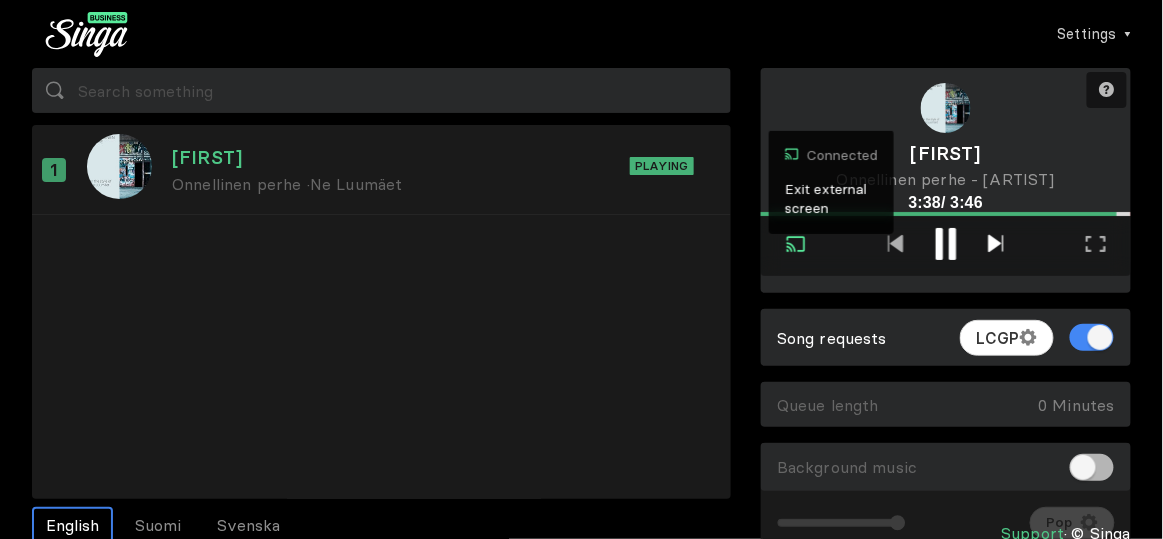 click at bounding box center (996, 243) 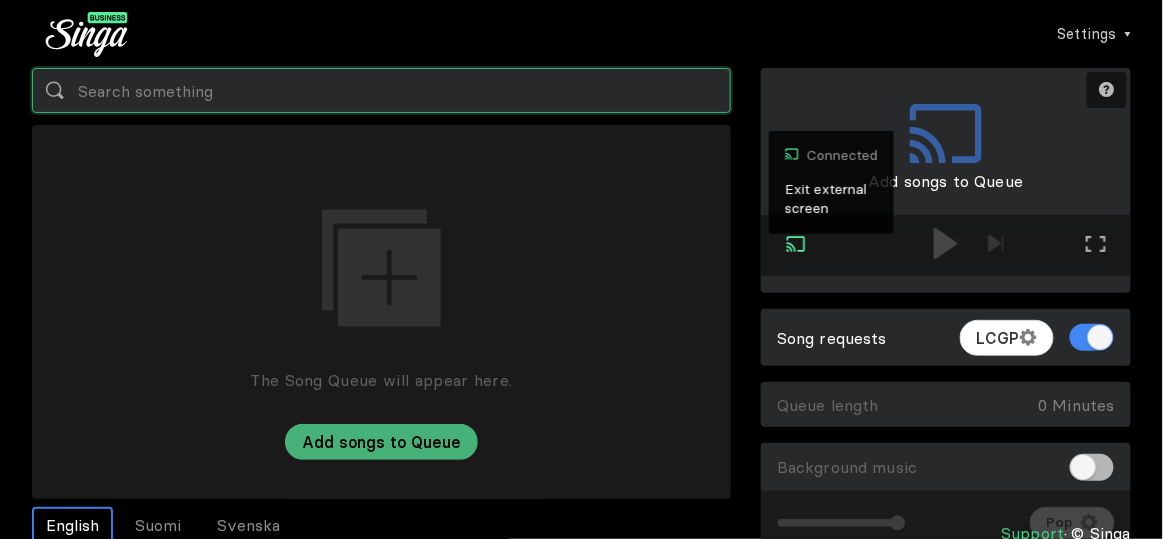 click at bounding box center (381, 90) 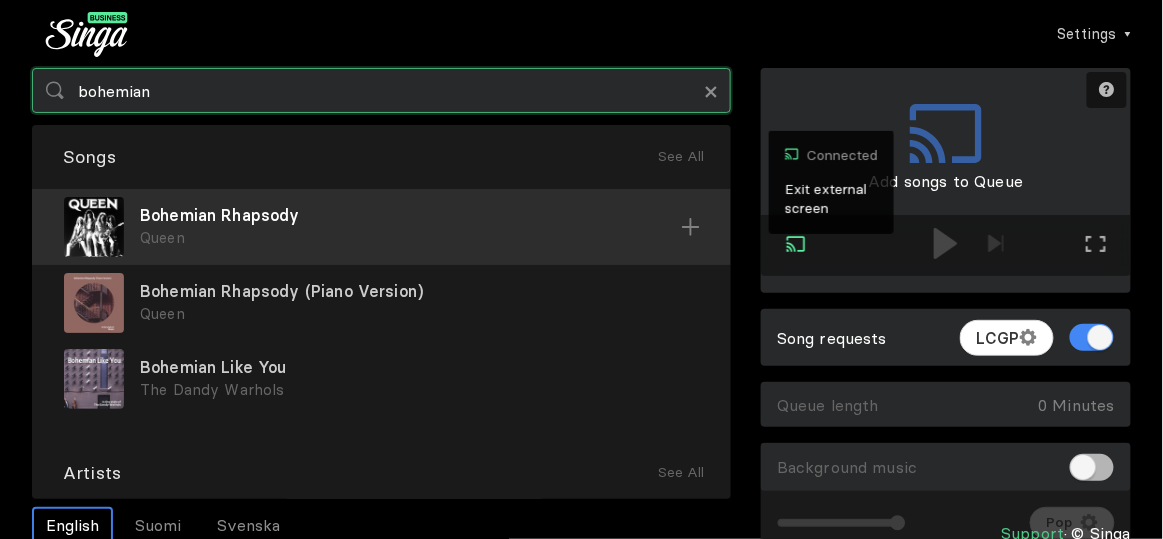 type on "bohemian" 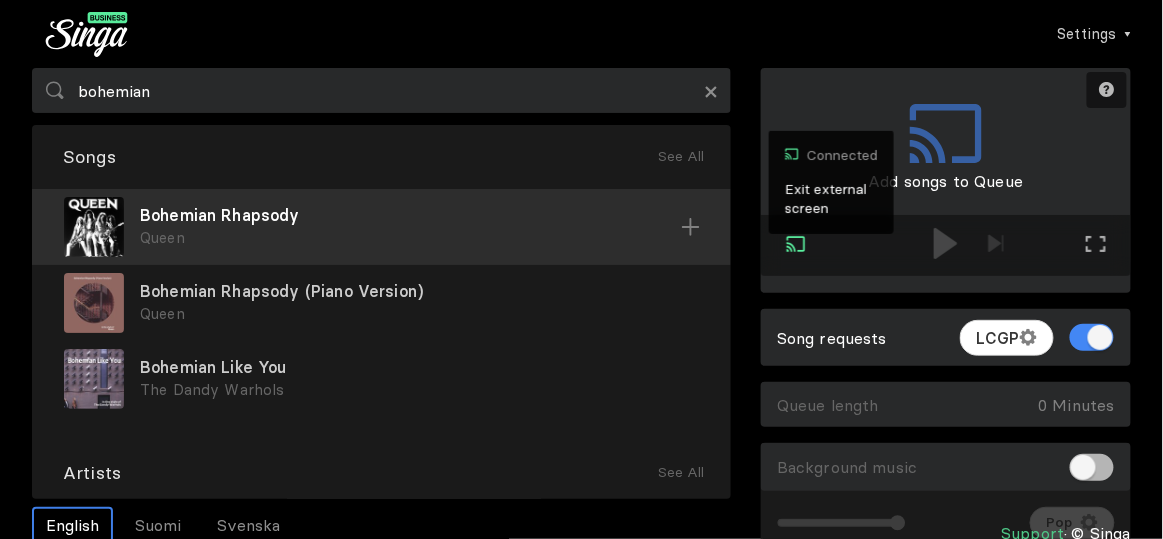 click on "Bohemian Rhapsody" at bounding box center [410, 215] 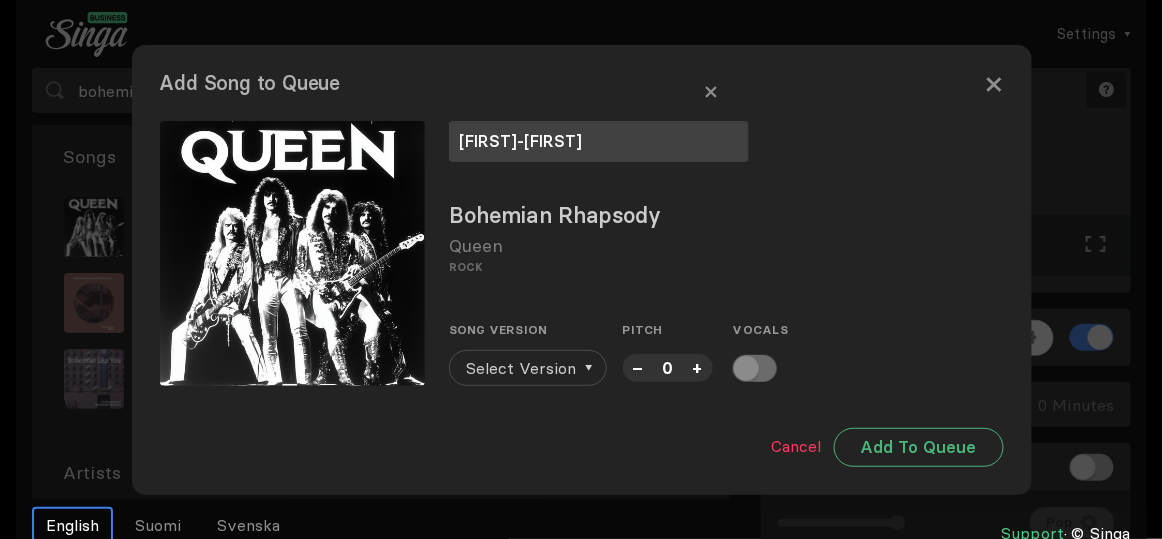 type on "[FIRST]-[FIRST]" 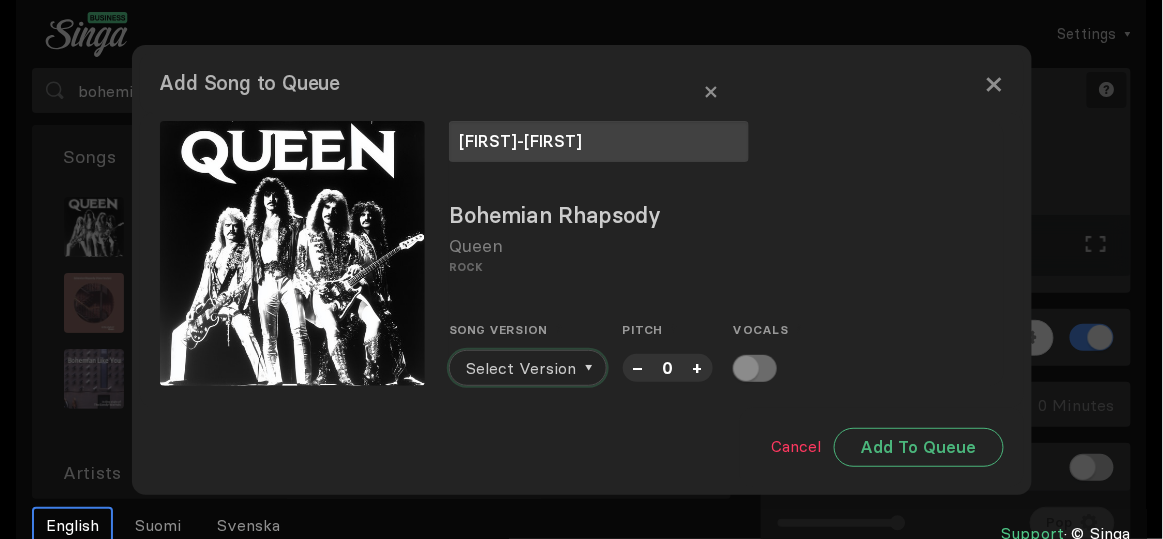 click on "Select Version" at bounding box center (521, 368) 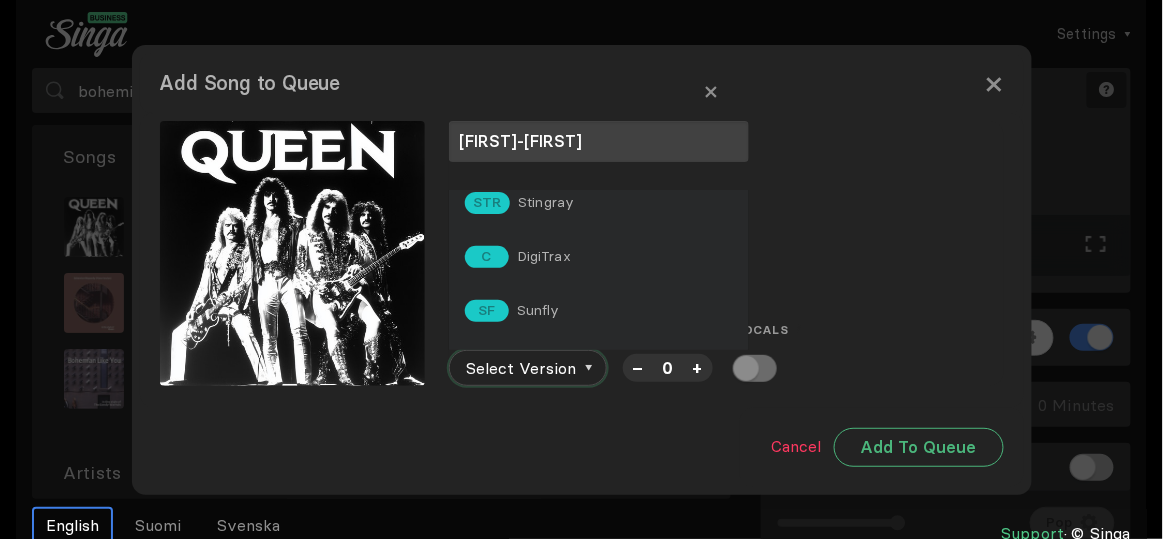 scroll, scrollTop: 0, scrollLeft: 0, axis: both 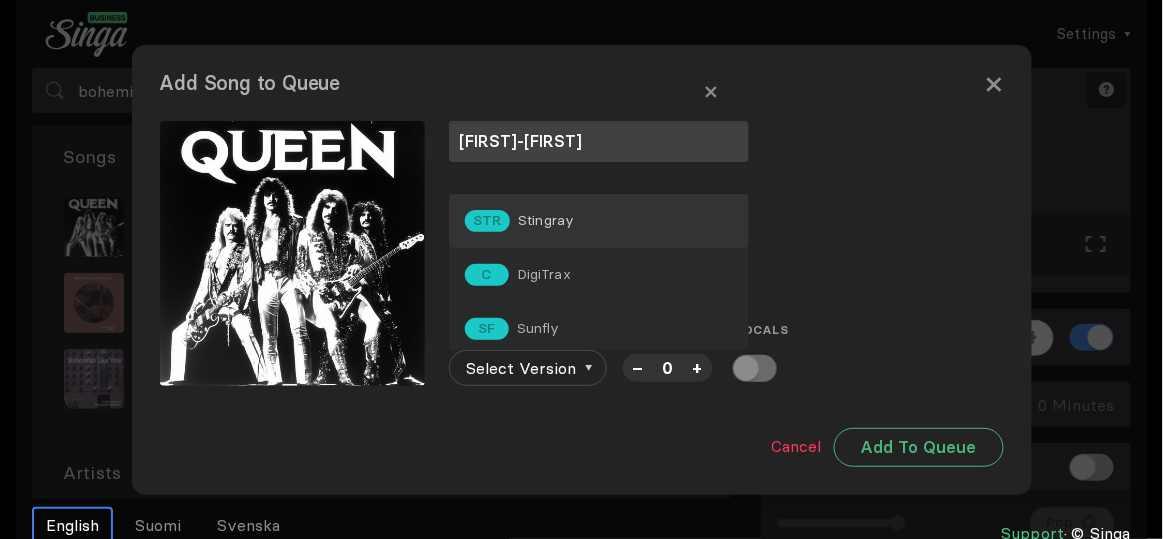 click on "STR Stingray" at bounding box center (599, 221) 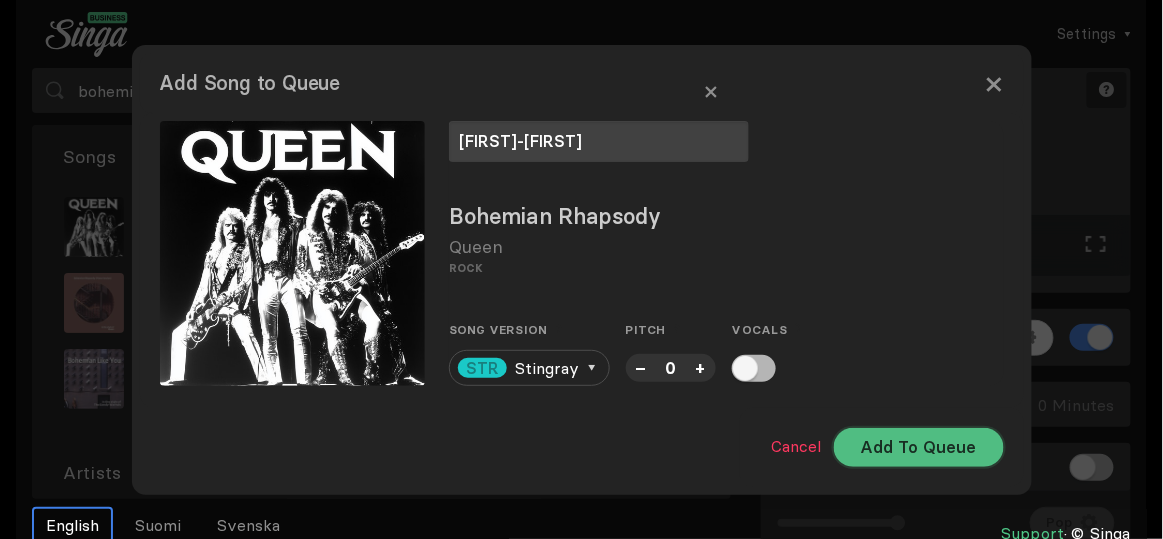 click on "Add To Queue" at bounding box center (919, 447) 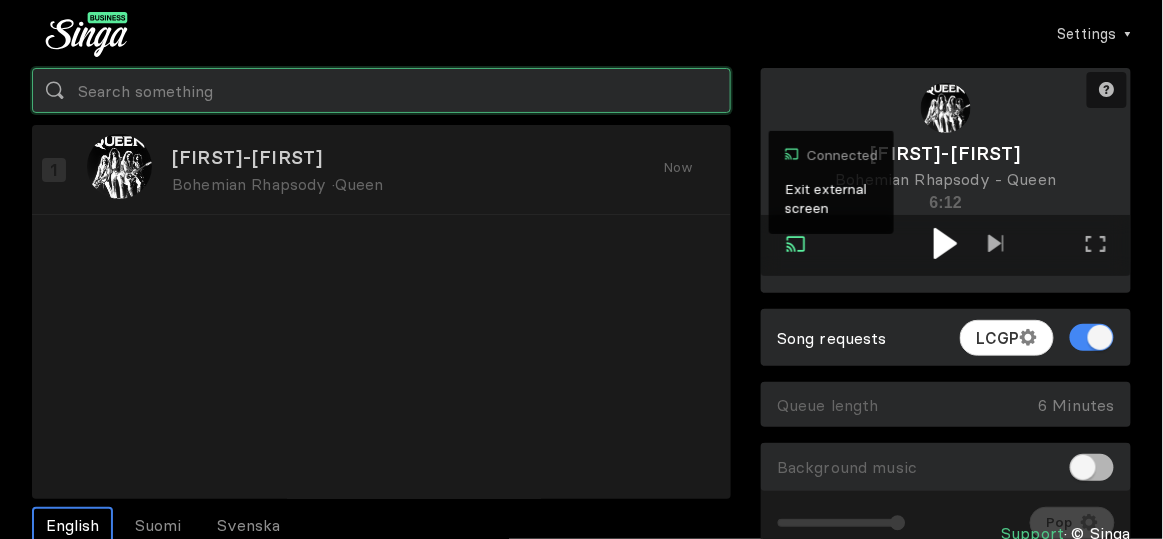 click at bounding box center [381, 90] 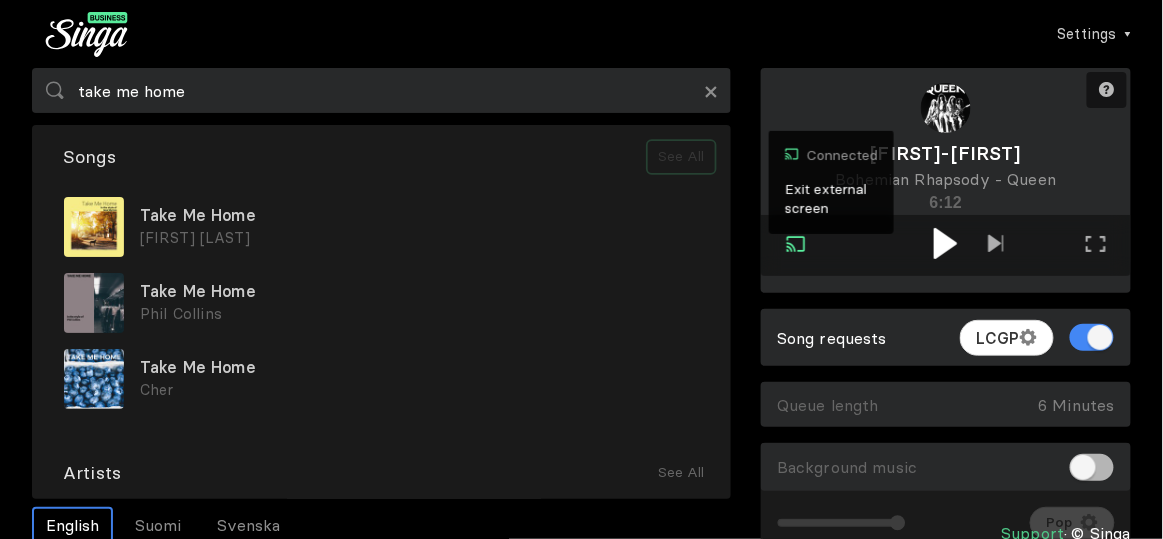 click on "See All" at bounding box center [681, 157] 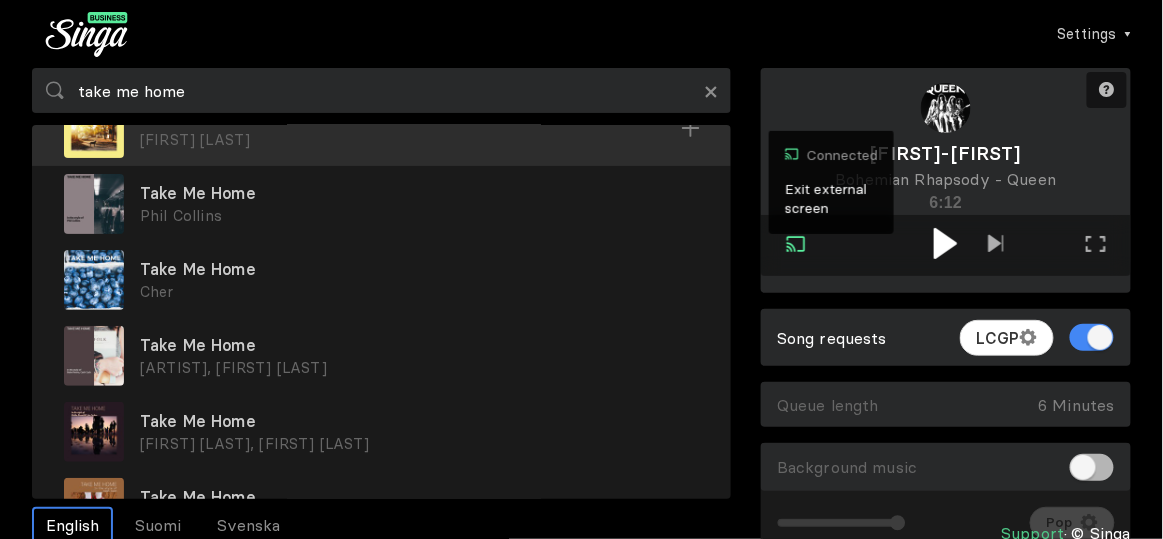 scroll, scrollTop: 0, scrollLeft: 0, axis: both 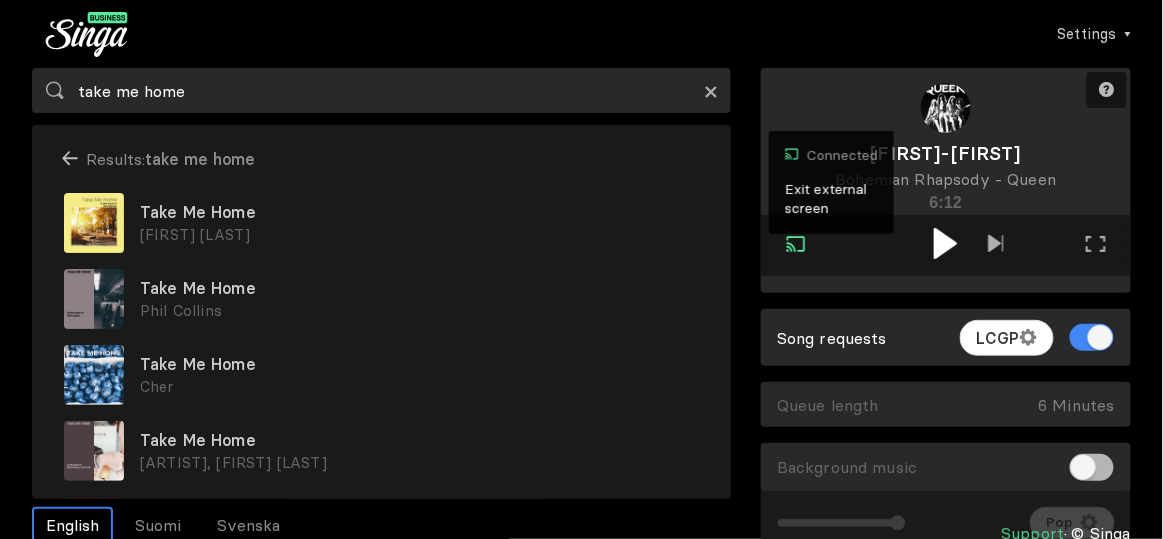 click on "×" at bounding box center (711, 91) 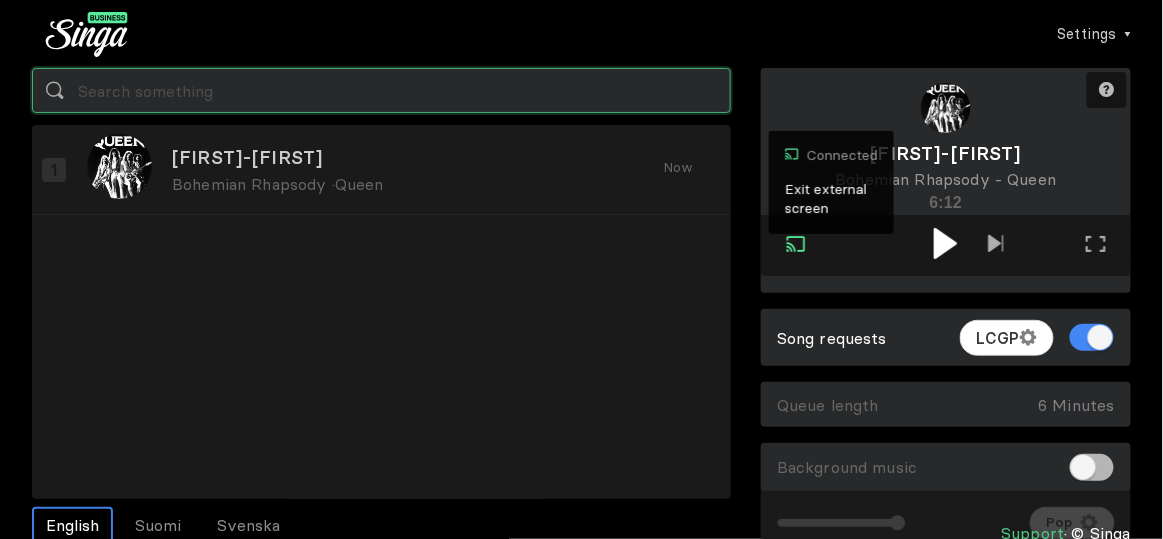 click at bounding box center [381, 90] 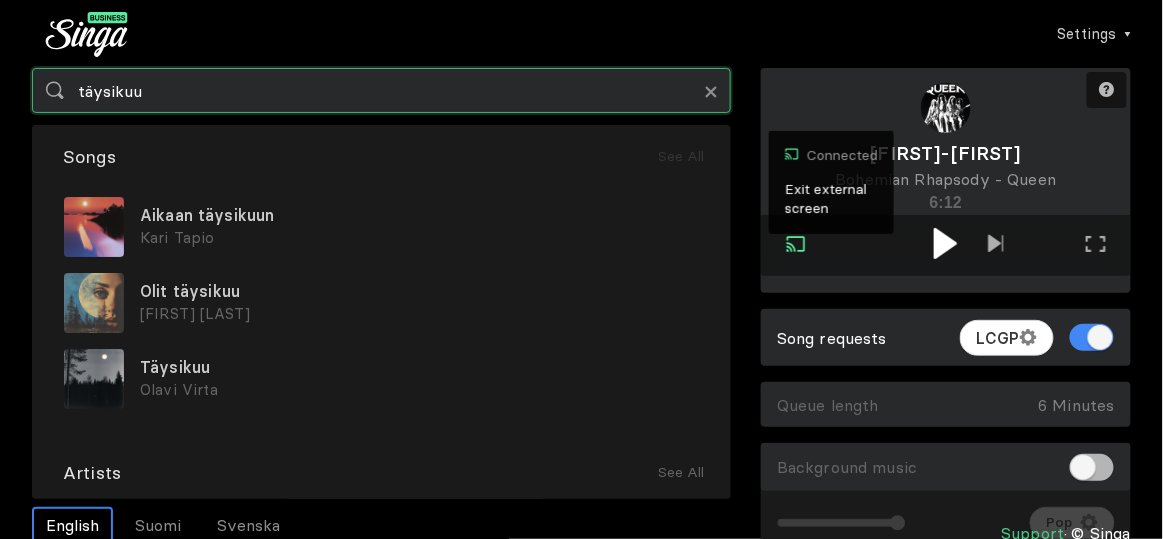 type on "täysikuu" 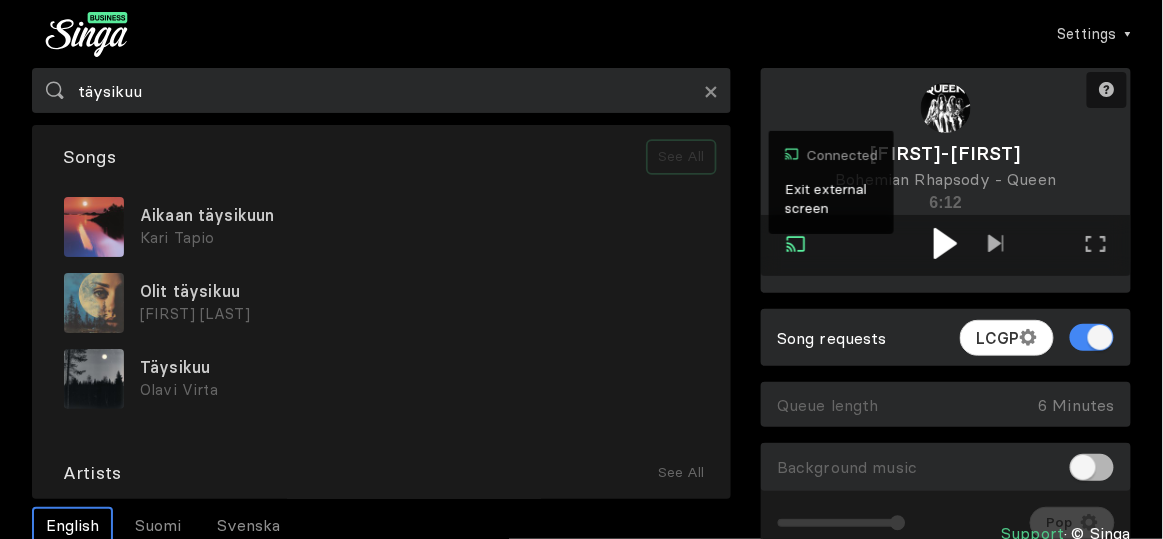 click on "See All" at bounding box center [681, 157] 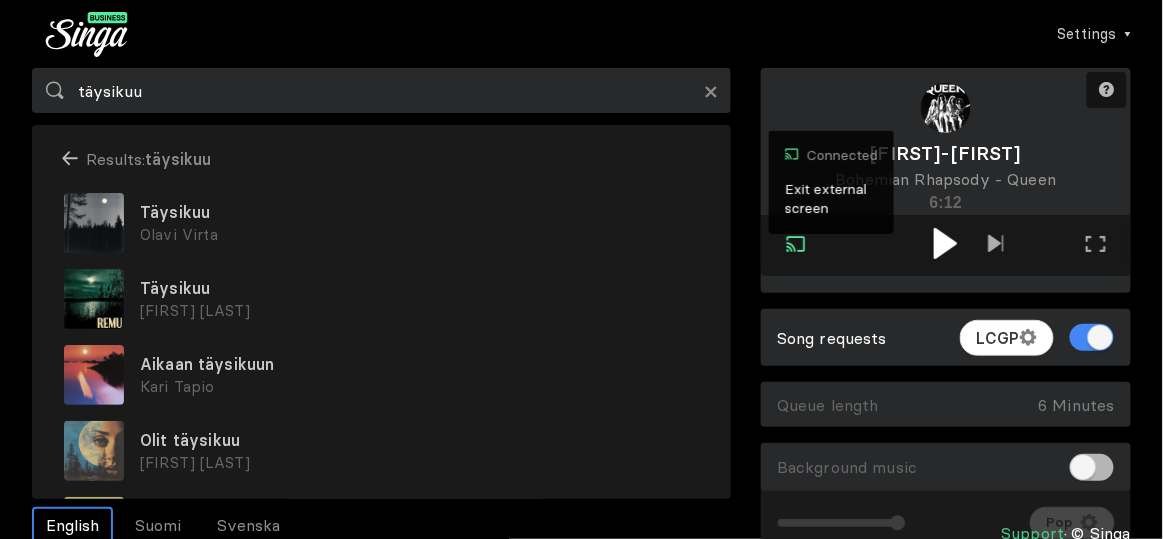 click on "Täysikuu" at bounding box center (419, 212) 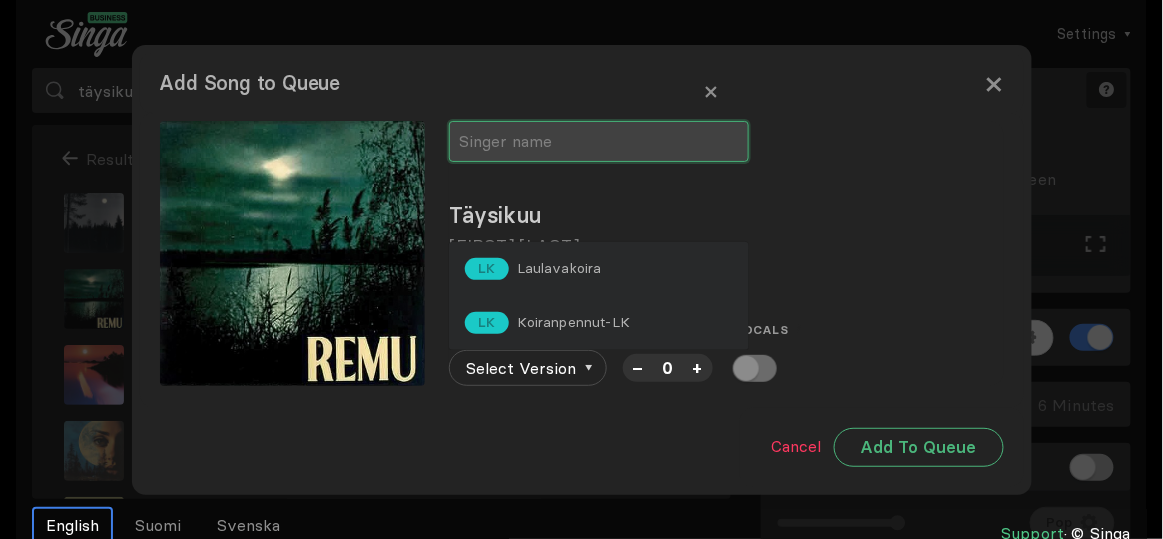 click at bounding box center [599, 141] 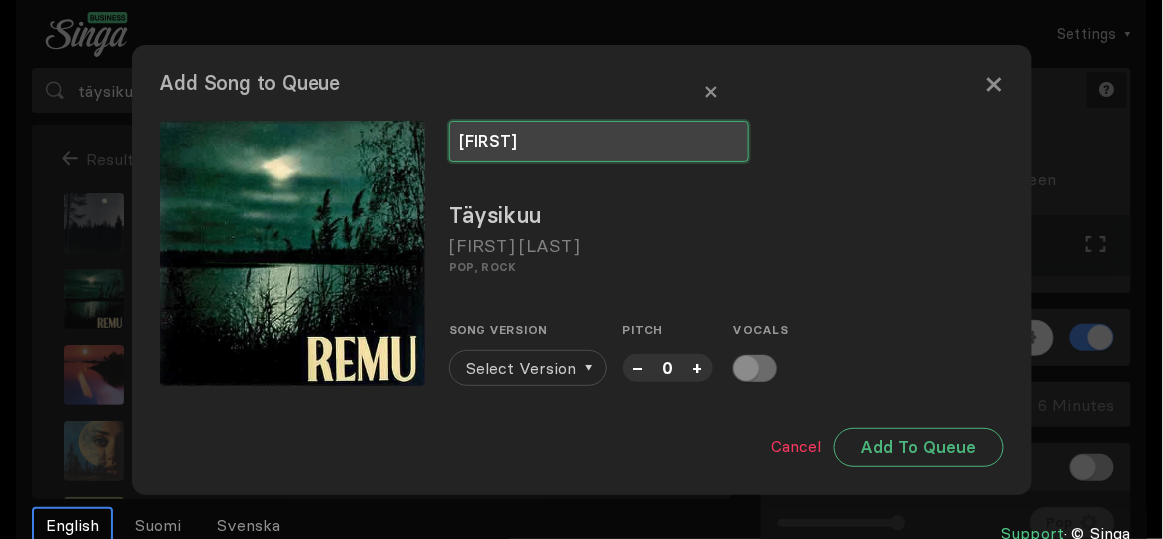 type on "[FIRST]" 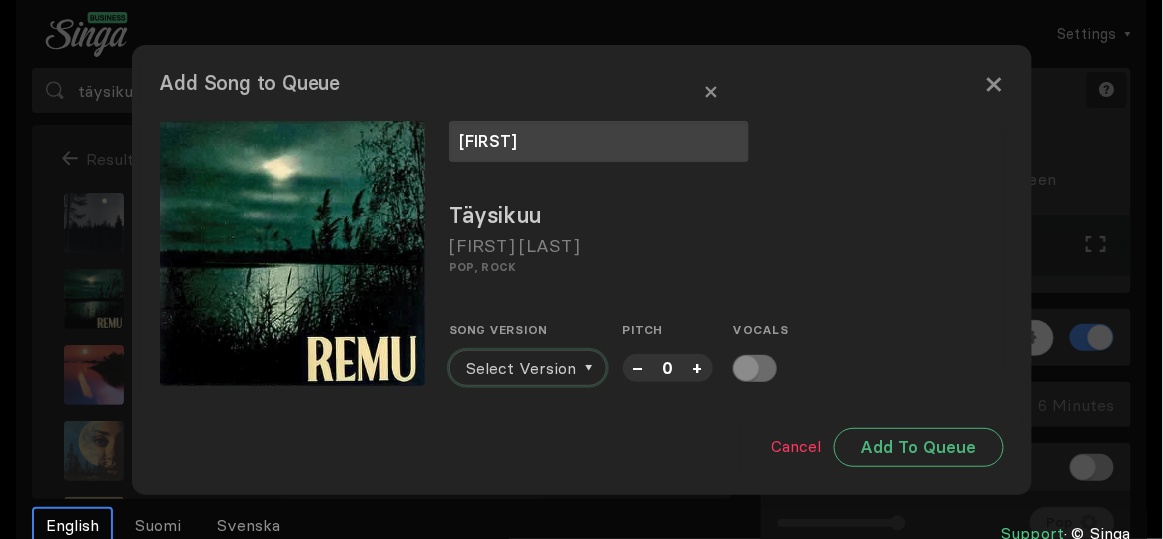 click on "Select Version" at bounding box center [521, 368] 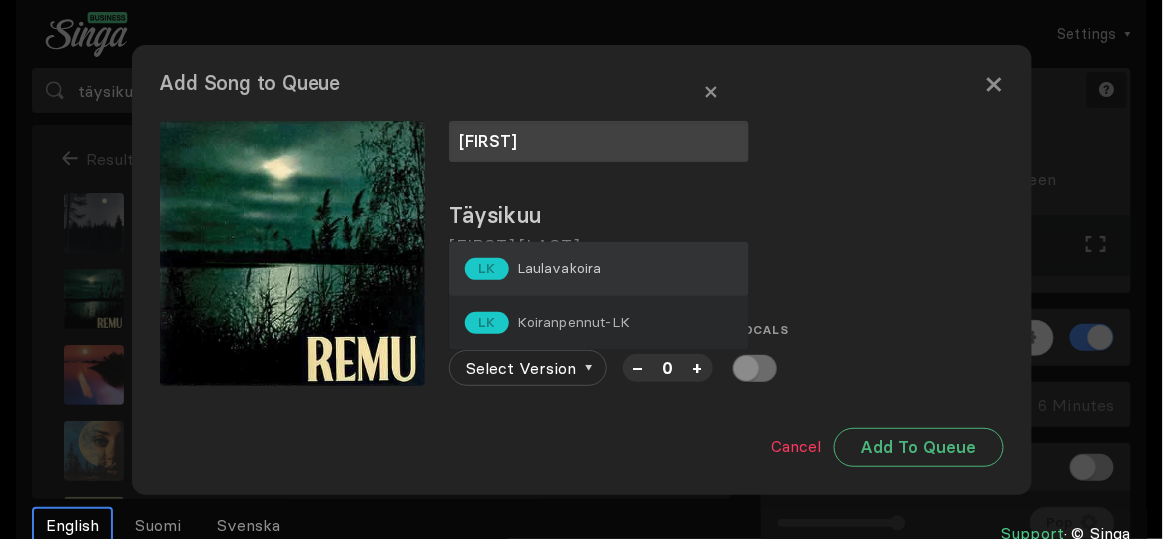 click on "Laulavakoira" at bounding box center [559, 268] 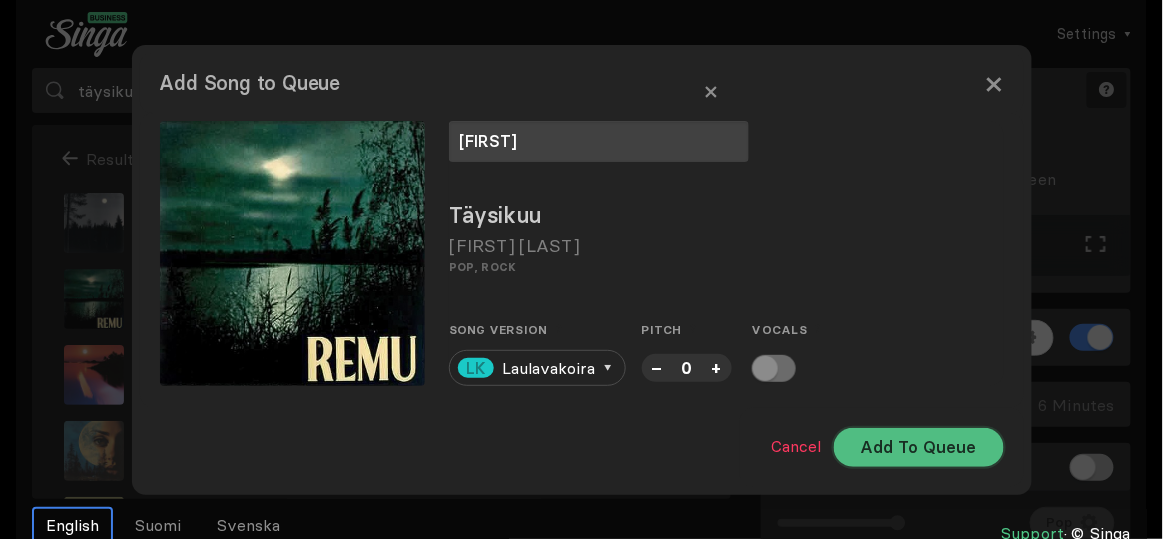 click on "Add To Queue" at bounding box center [919, 447] 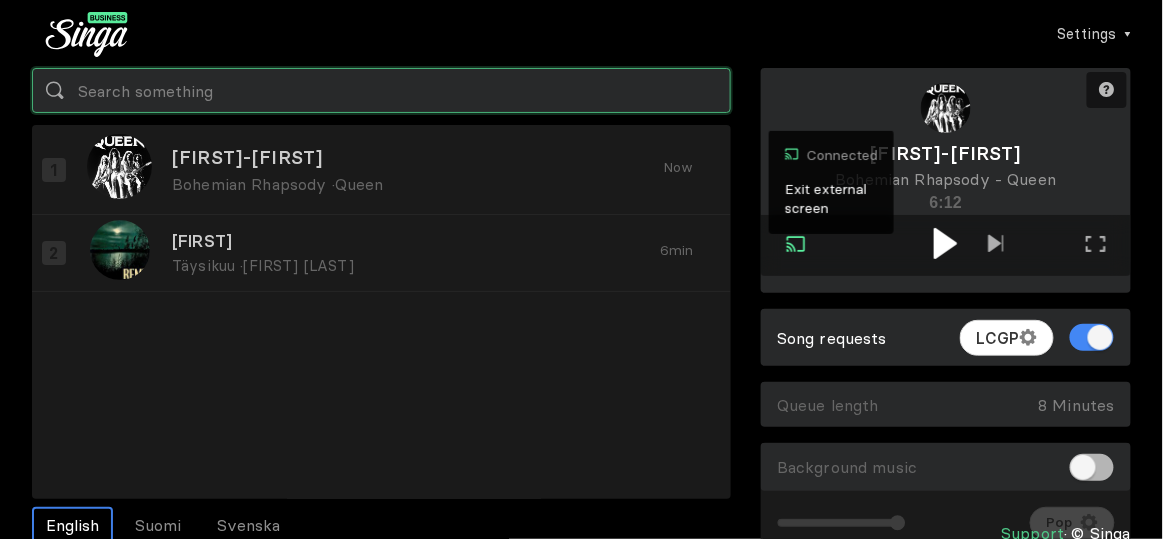 click at bounding box center [381, 90] 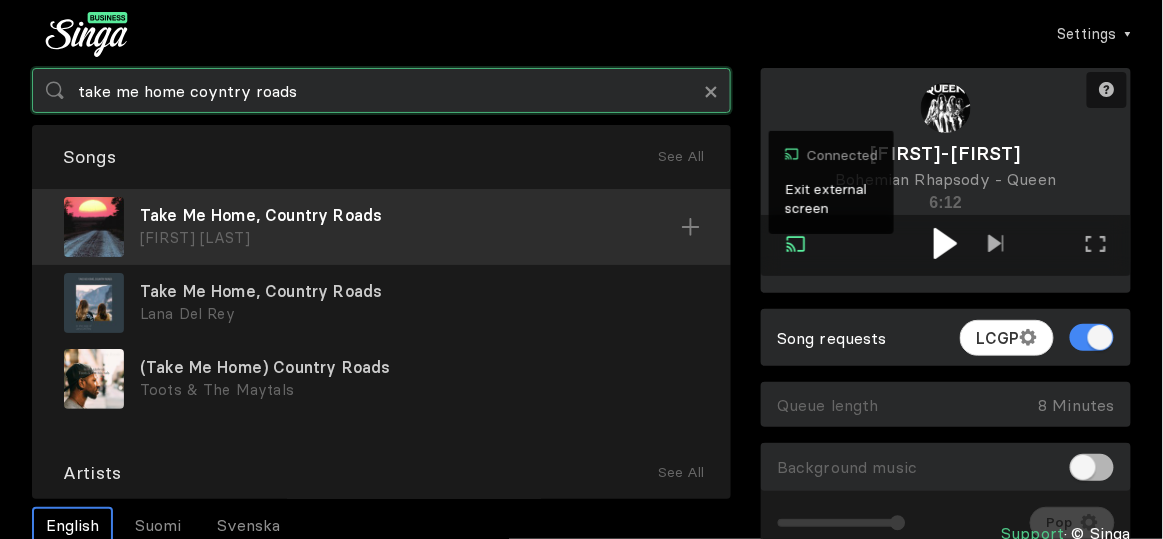 type on "take me home coyntry roads" 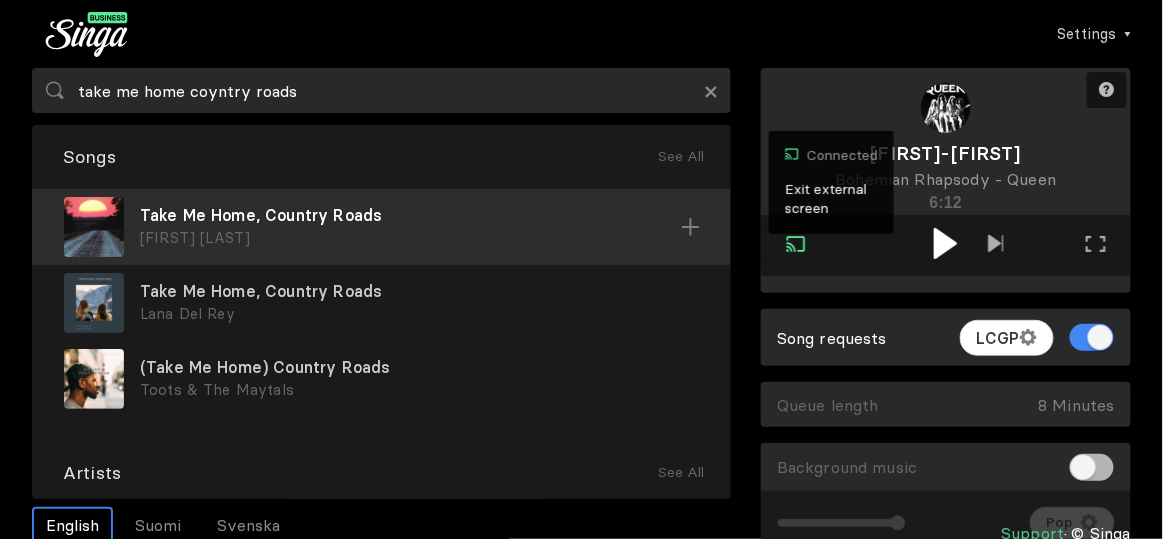 click on "[FIRST] [LAST]" at bounding box center (410, 238) 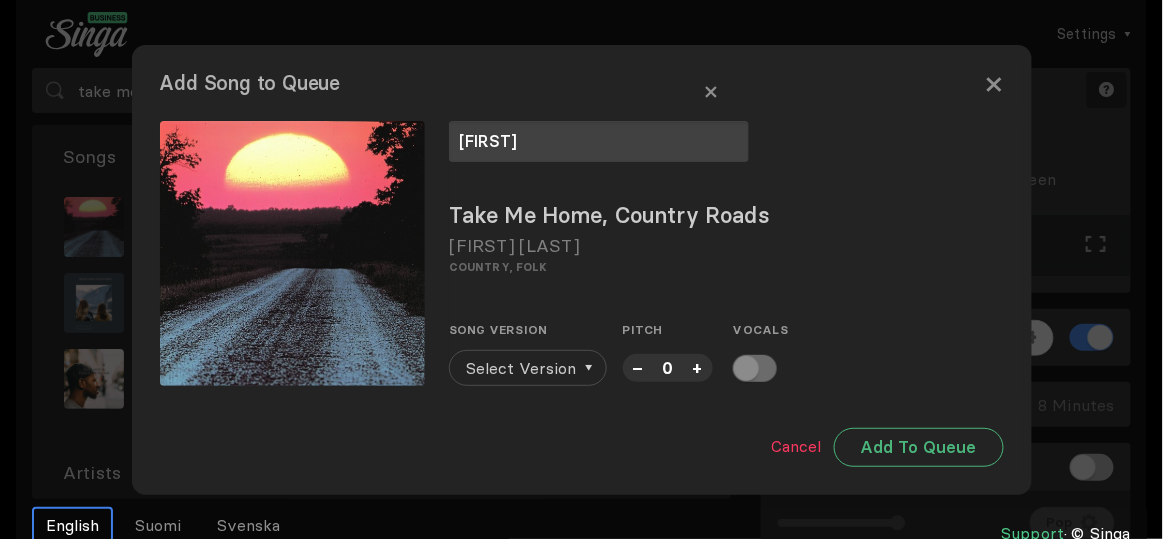 type on "[FIRST]" 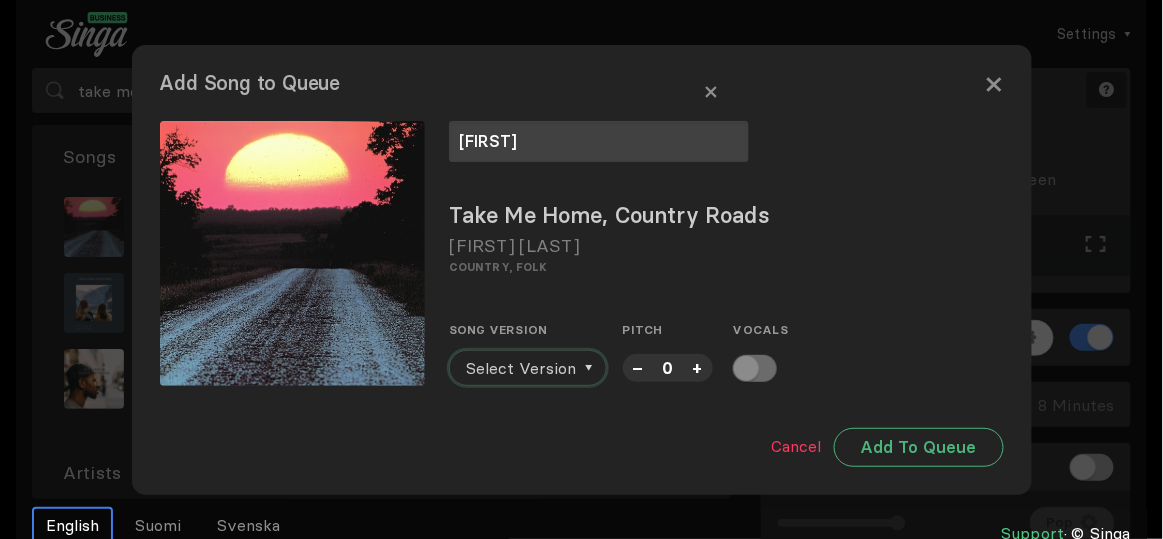 click on "Select Version" at bounding box center (521, 368) 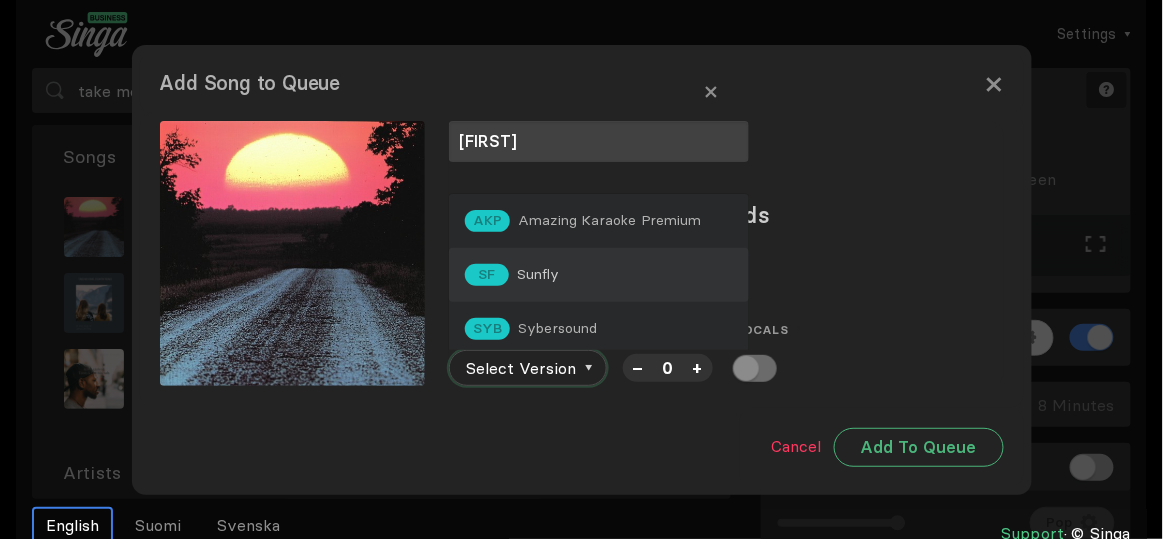 scroll, scrollTop: 0, scrollLeft: 0, axis: both 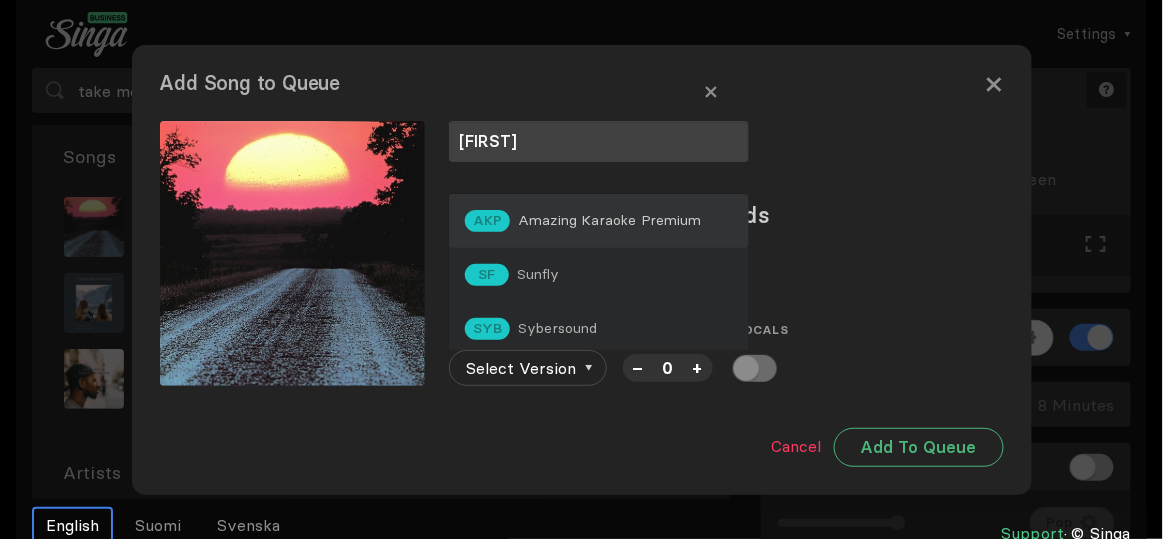 click on "AKP Amazing Karaoke Premium" at bounding box center [599, 221] 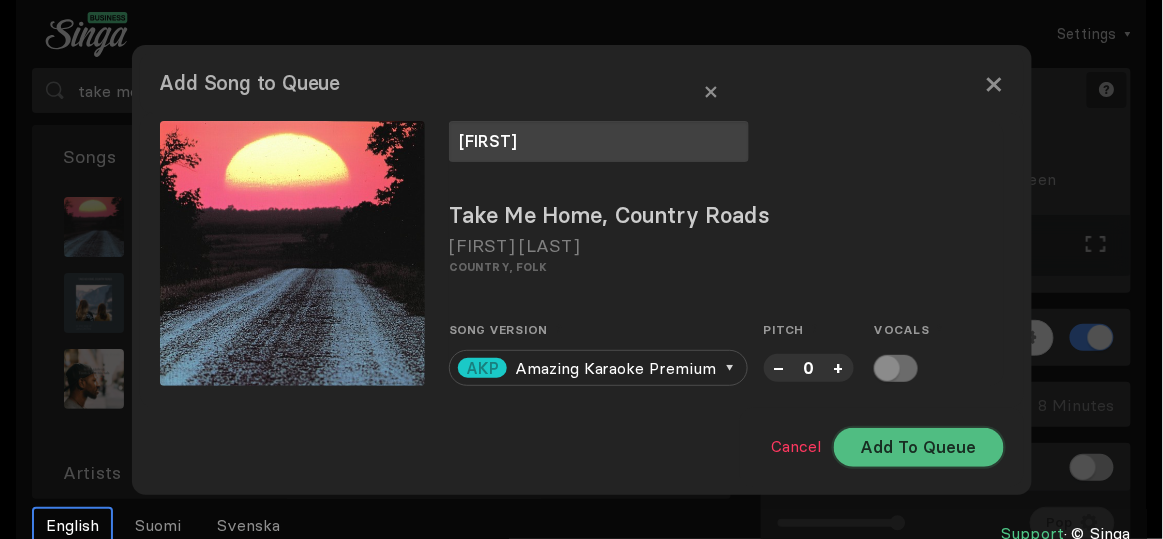 click on "Add To Queue" at bounding box center [919, 447] 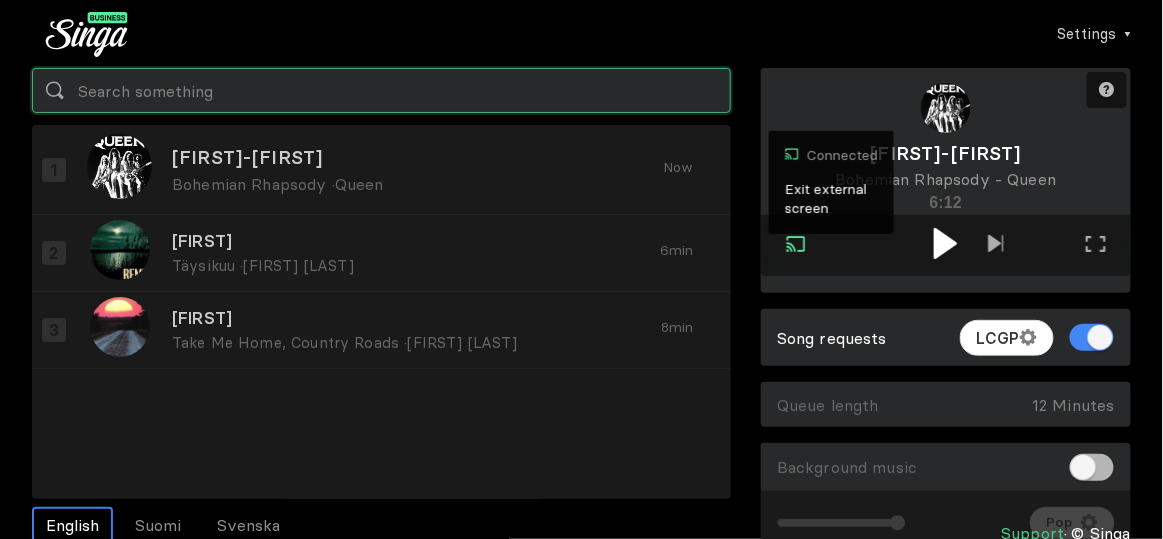 click at bounding box center (381, 90) 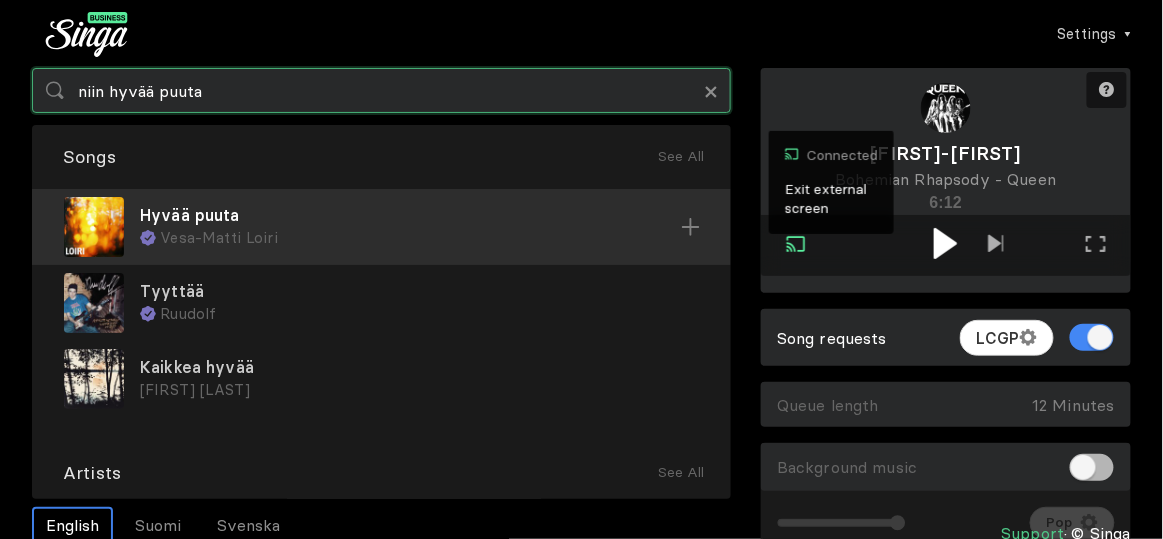 type on "niin hyvää puuta" 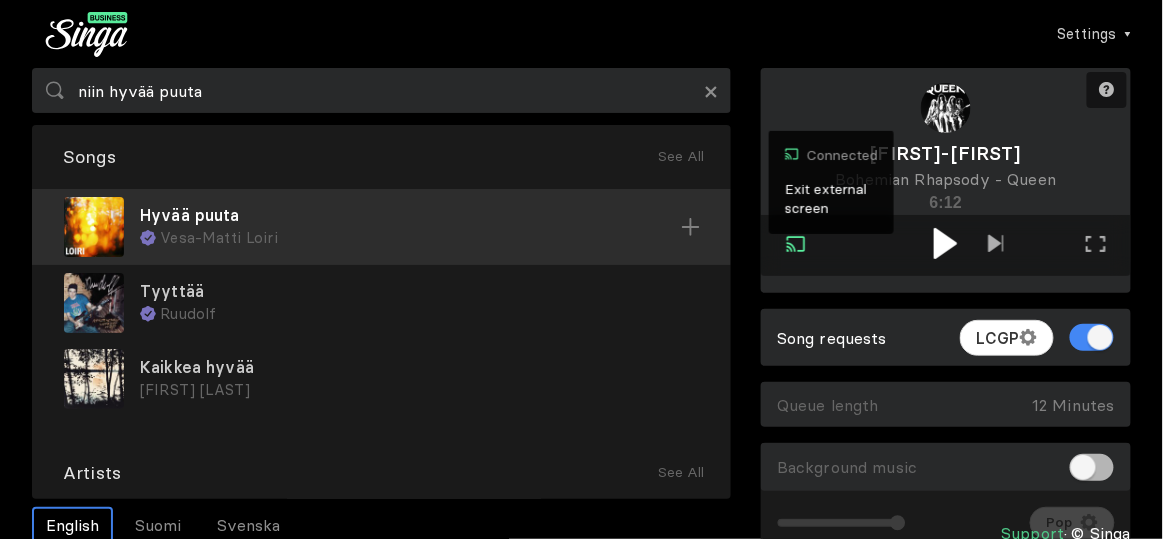 click on "Hyvää puuta" at bounding box center [410, 215] 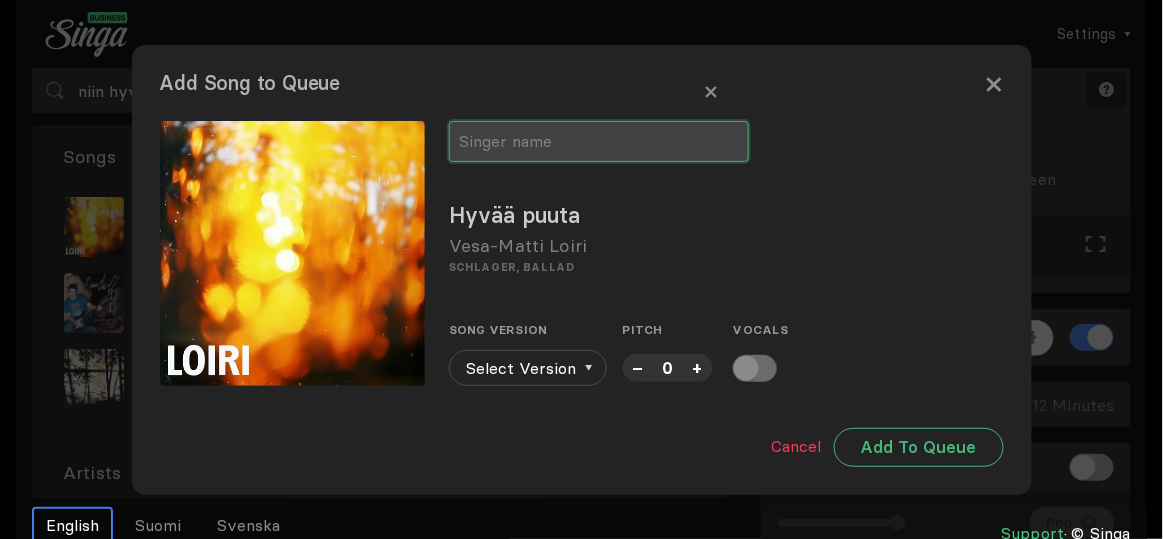 click at bounding box center [599, 141] 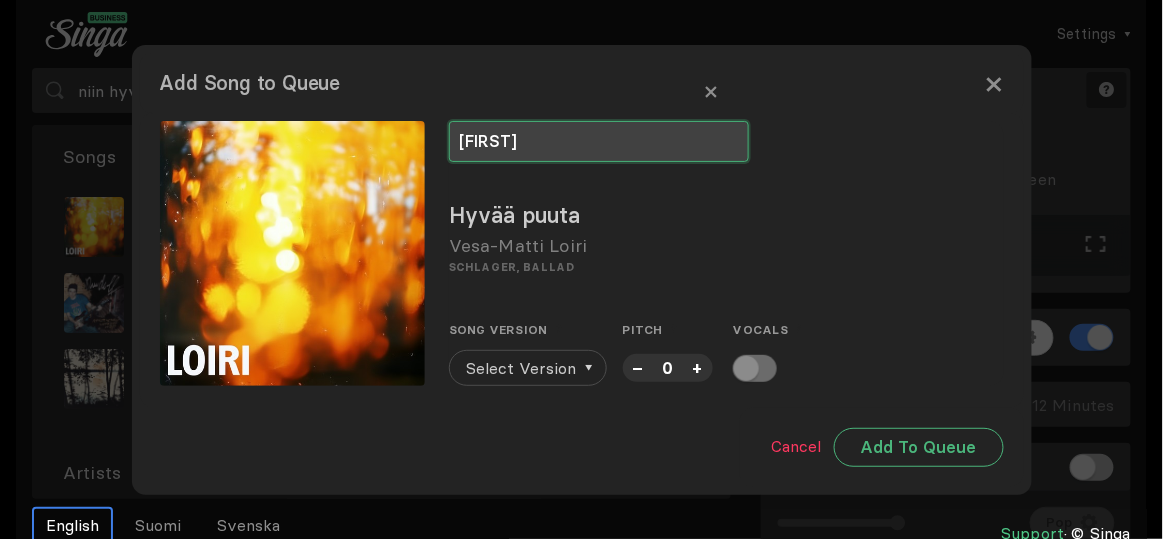 type on "[FIRST]" 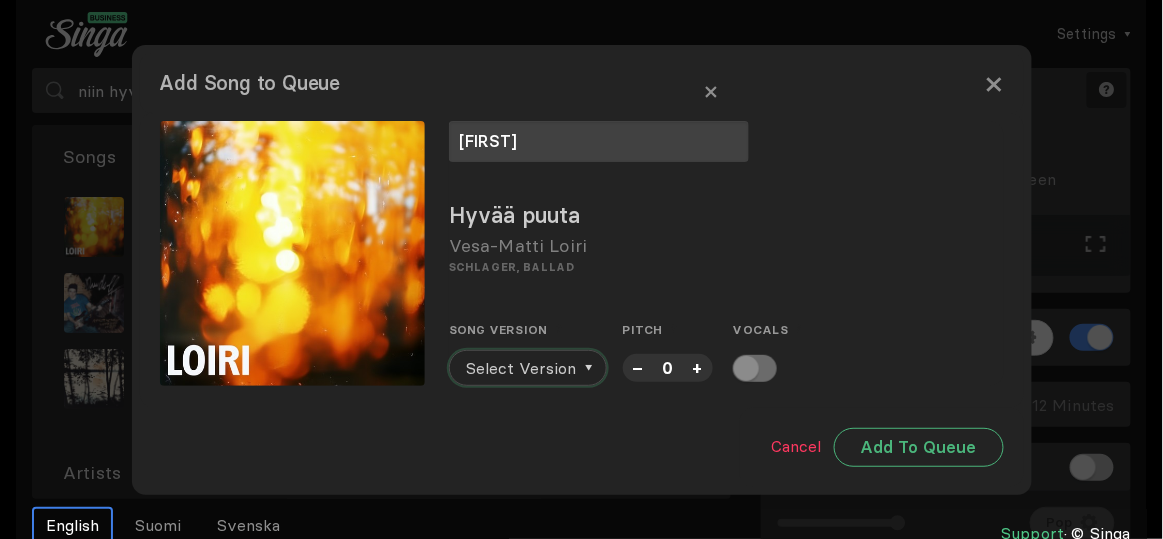 click on "Select Version" at bounding box center [521, 368] 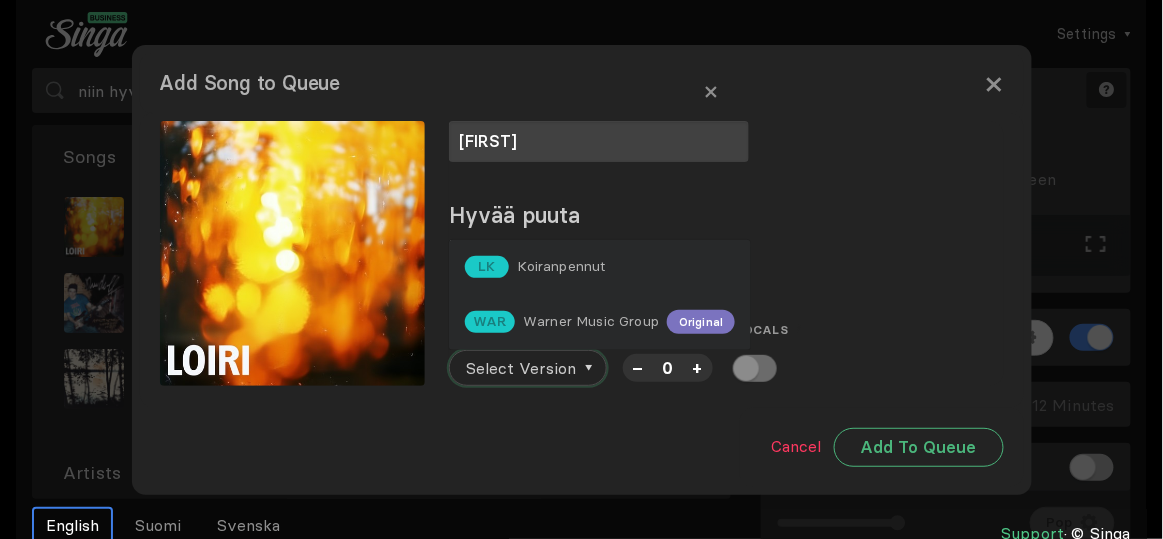click on "Select Version" at bounding box center (521, 368) 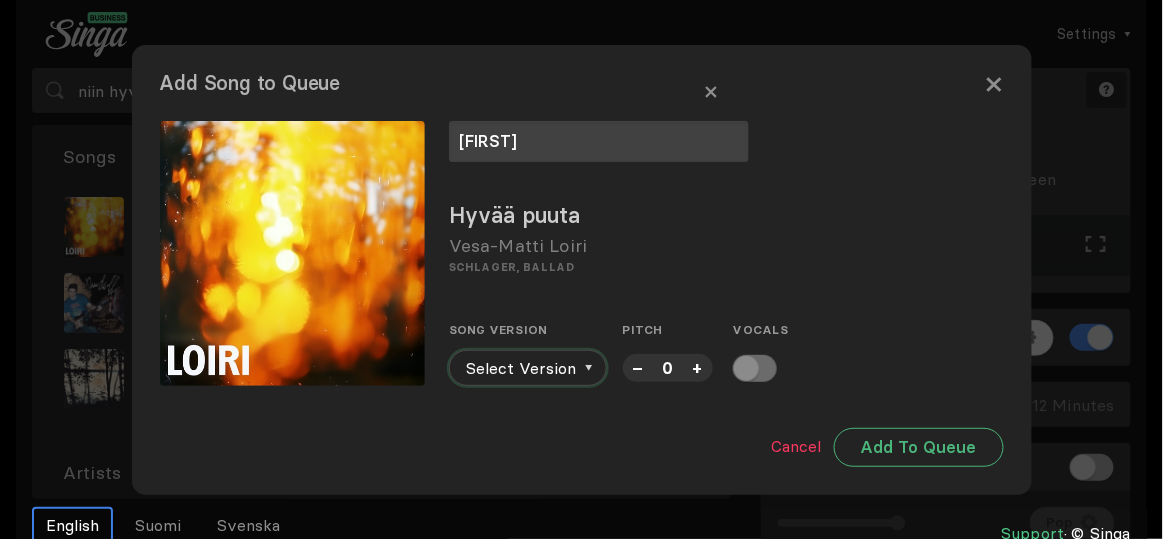 click on "Select Version" at bounding box center (528, 368) 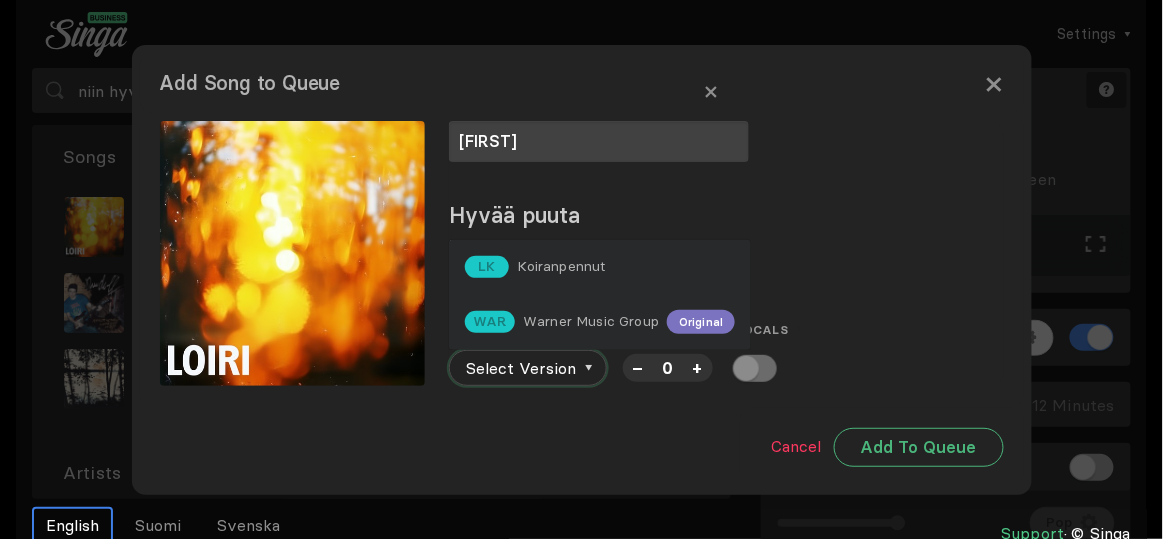 click on "Select Version" at bounding box center [528, 368] 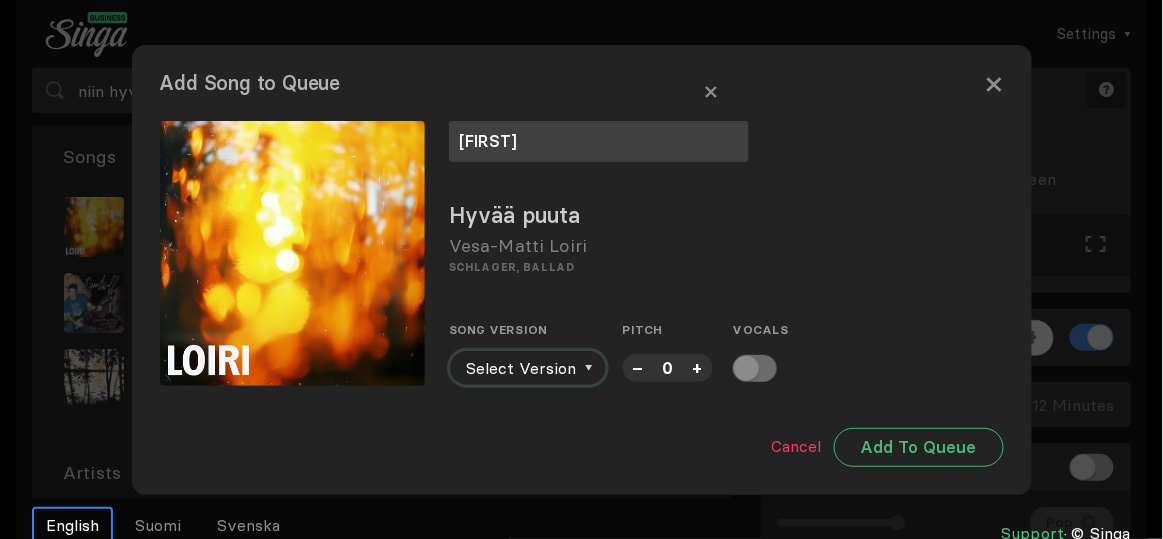 click on "Select Version" at bounding box center [528, 368] 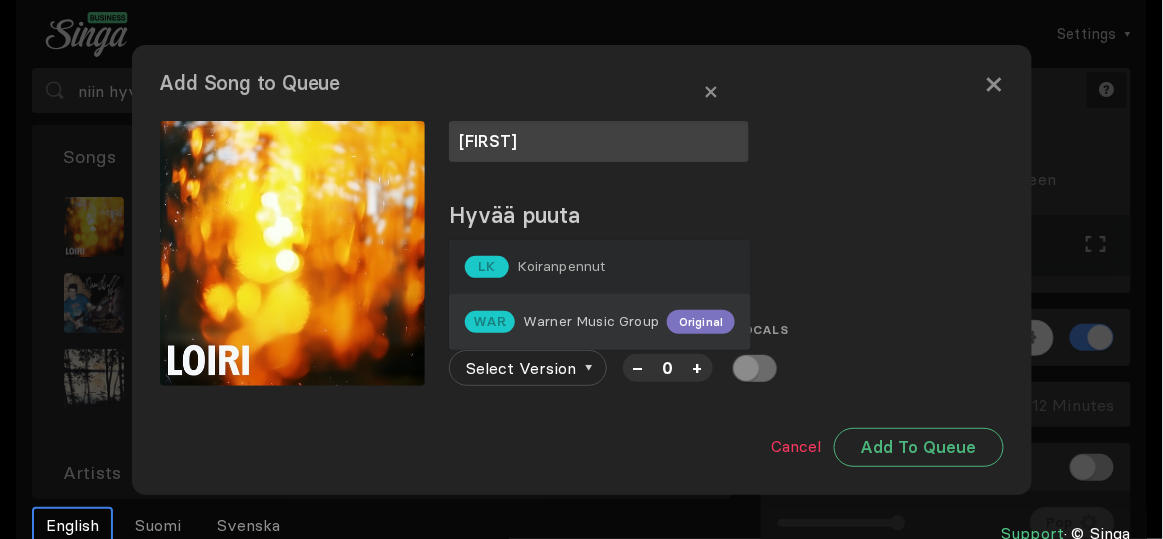 click on "Warner Music Group" at bounding box center (561, 266) 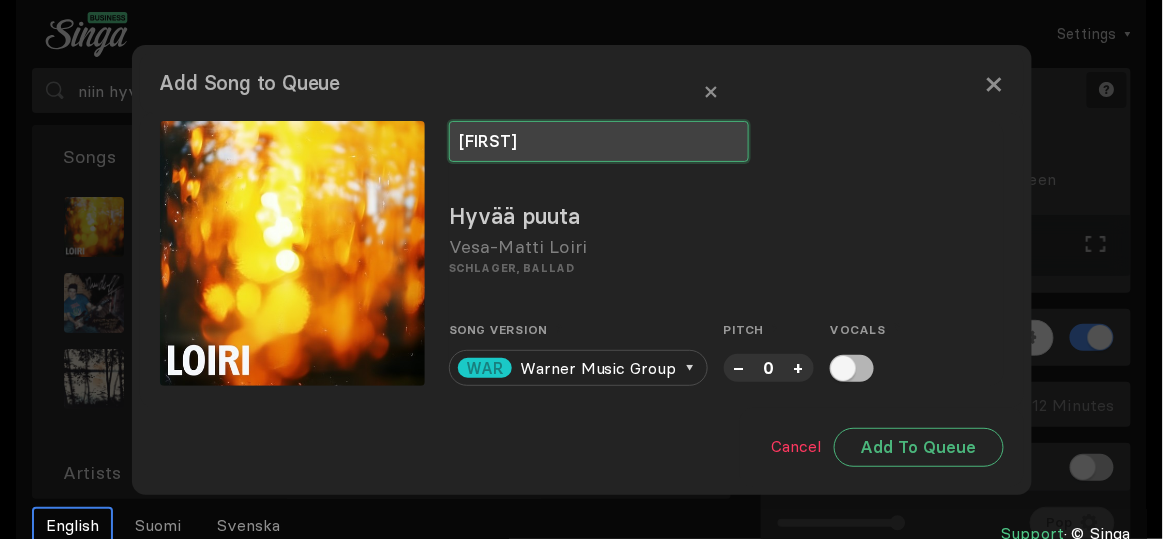 click on "[FIRST]" at bounding box center (599, 141) 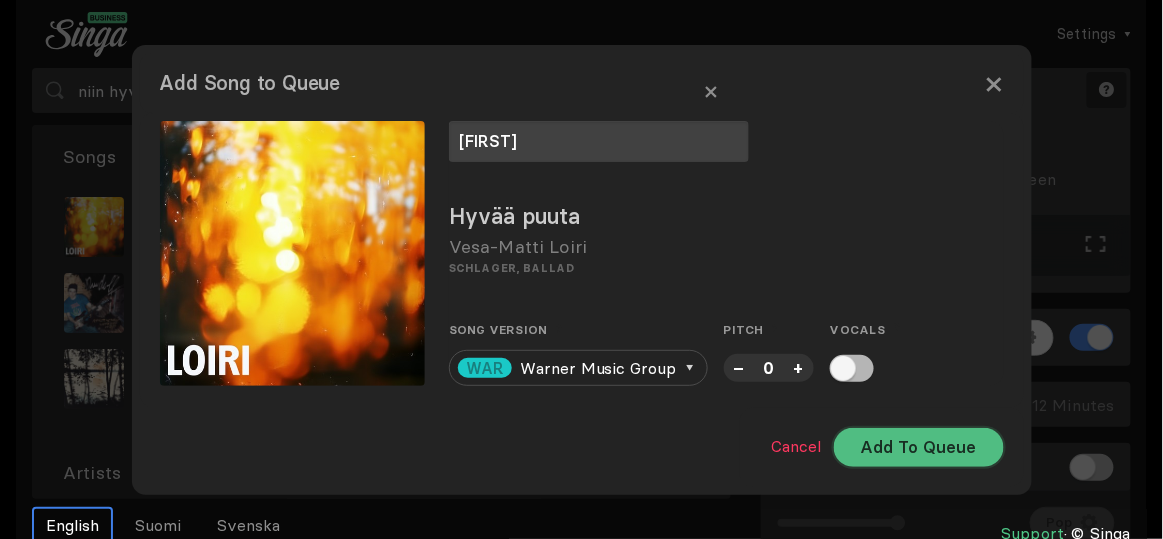 click on "Add To Queue" at bounding box center (919, 447) 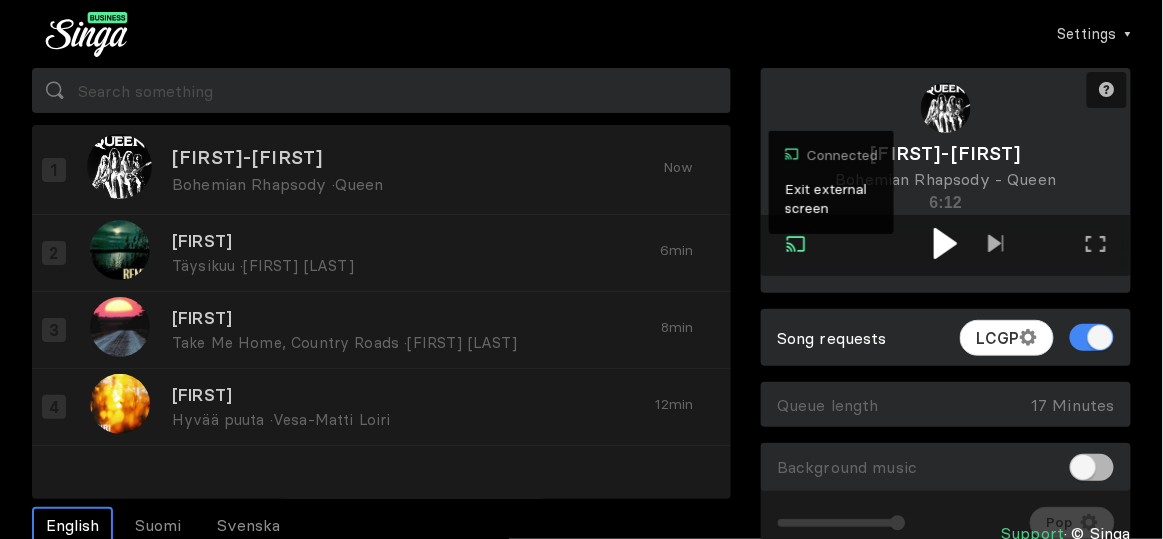 click at bounding box center [945, 243] 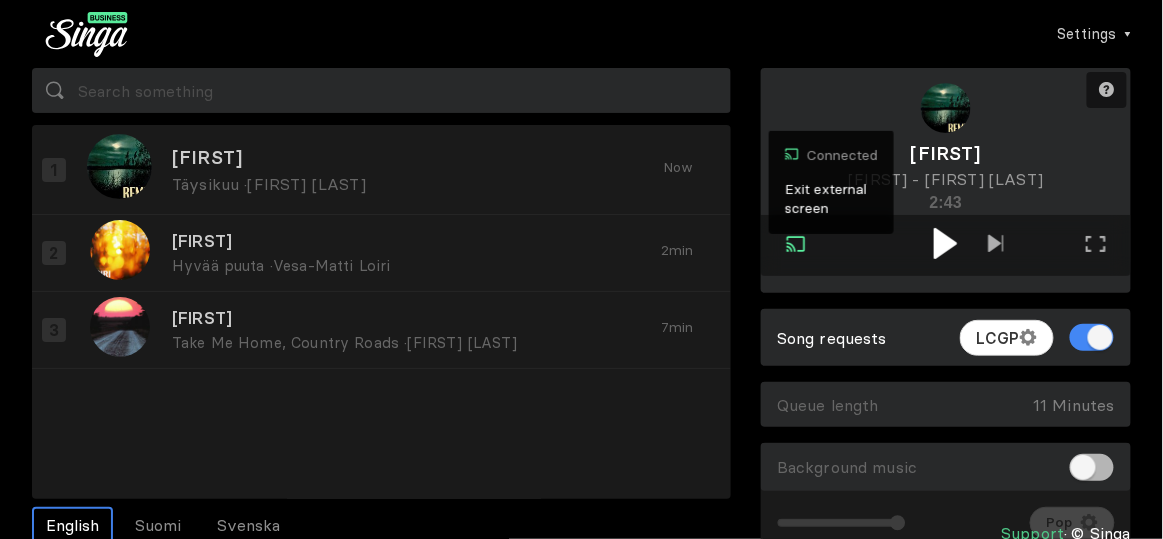 click at bounding box center [946, 243] 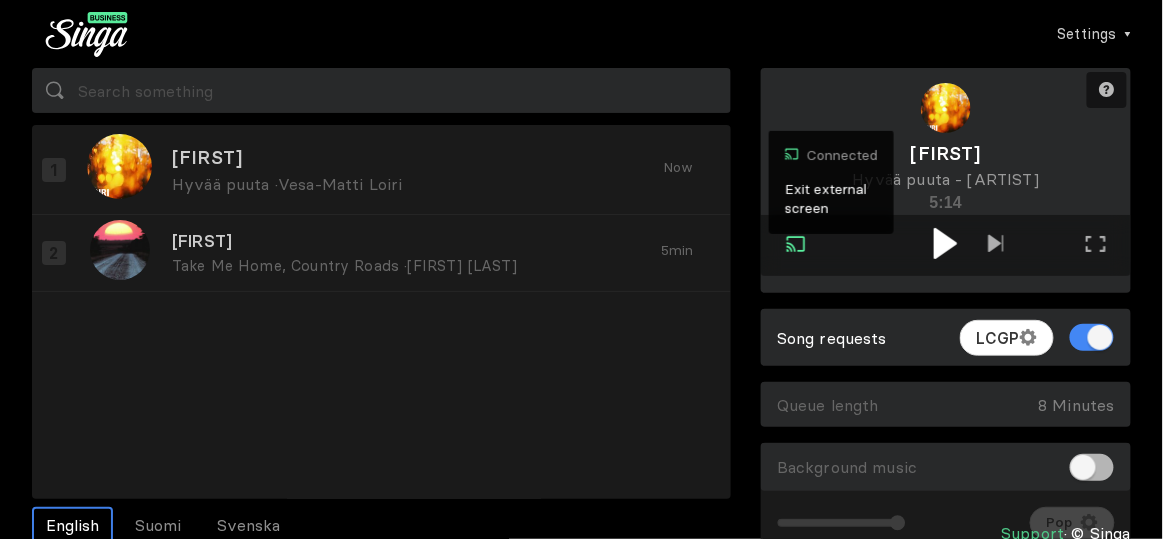 click at bounding box center (945, 243) 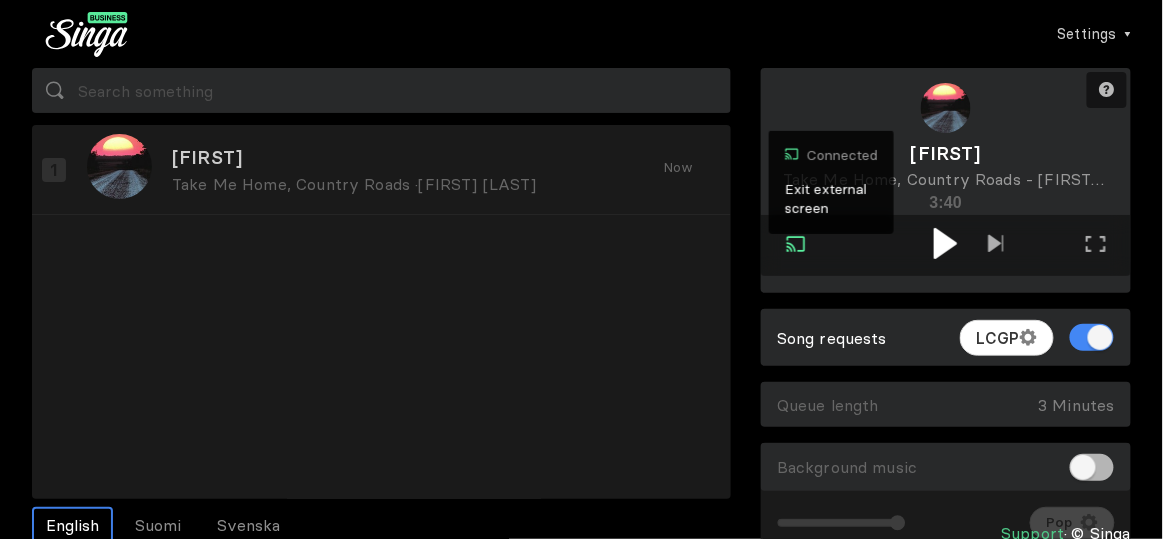 click at bounding box center (945, 243) 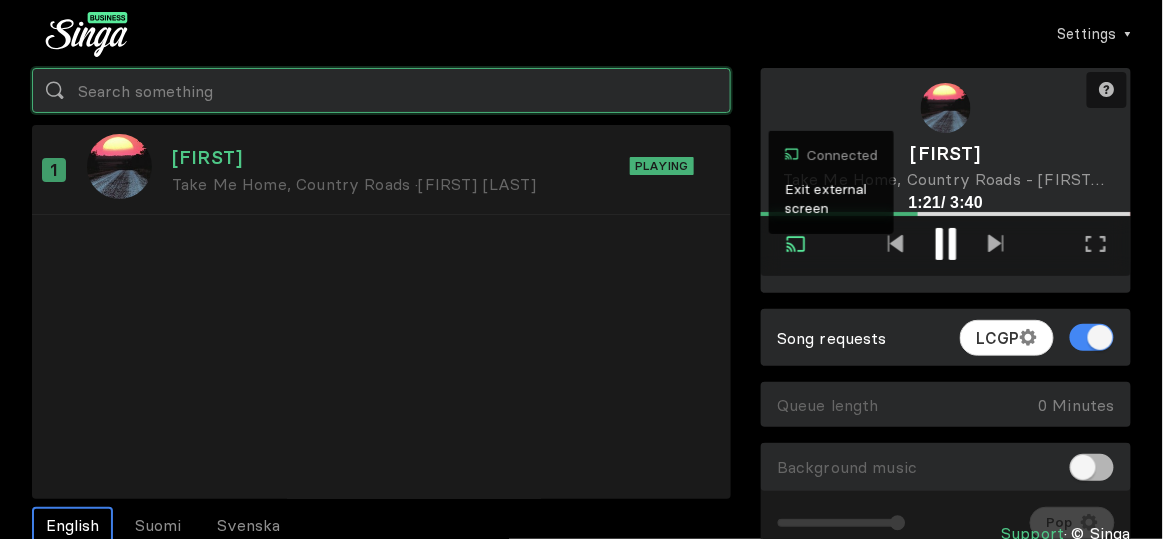 click at bounding box center [381, 90] 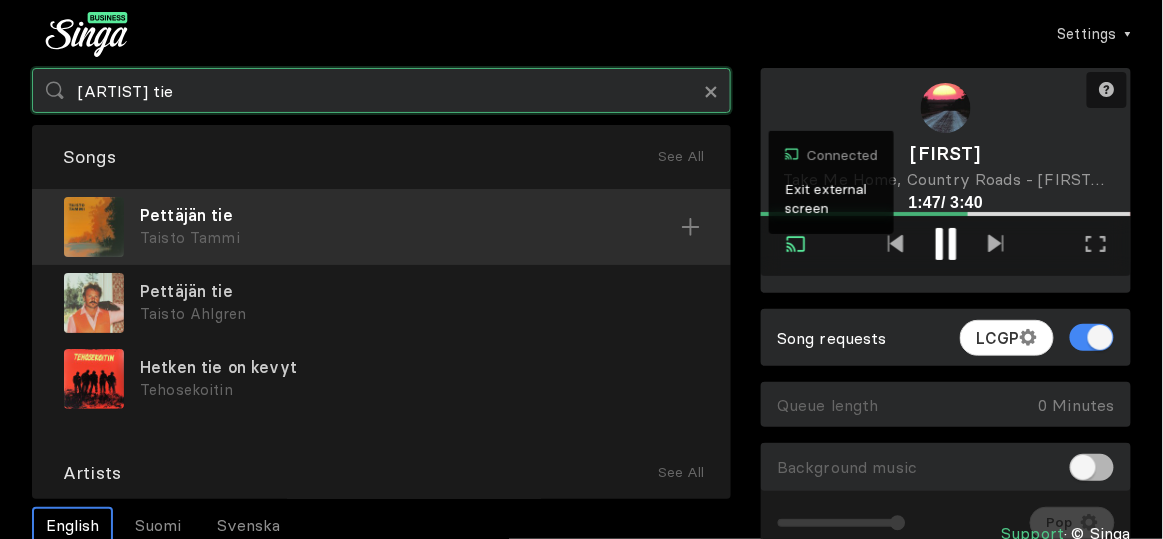 type on "[ARTIST] tie" 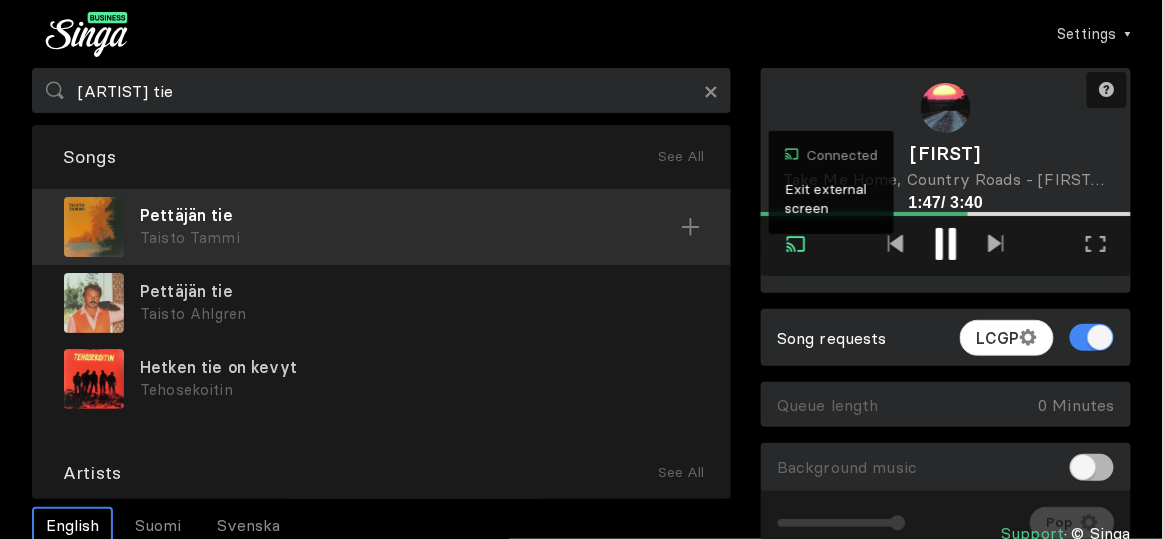 click on "Pettäjän tie" at bounding box center [410, 215] 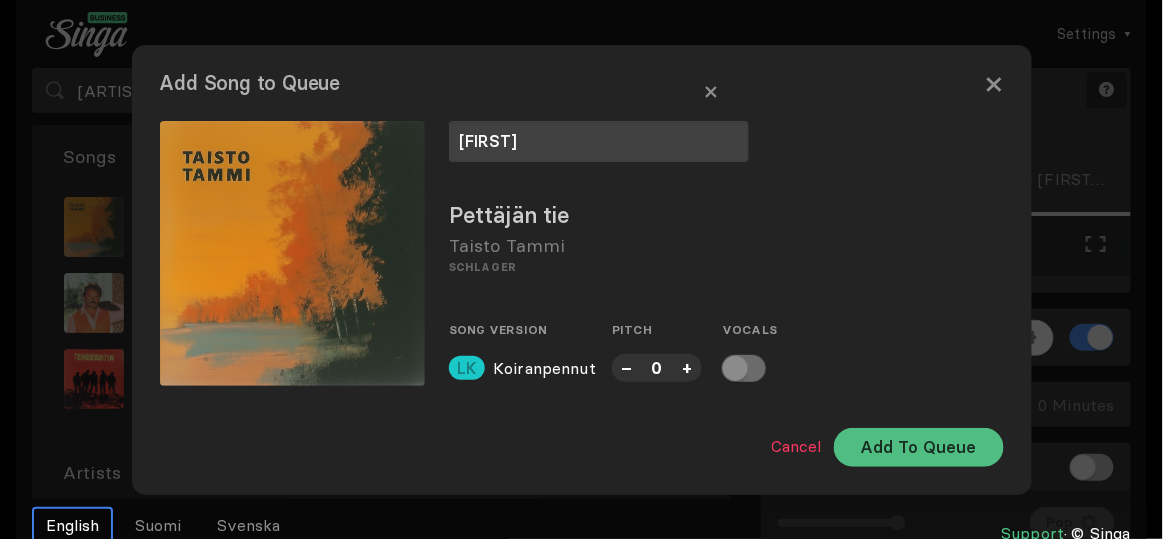 type on "[FIRST]" 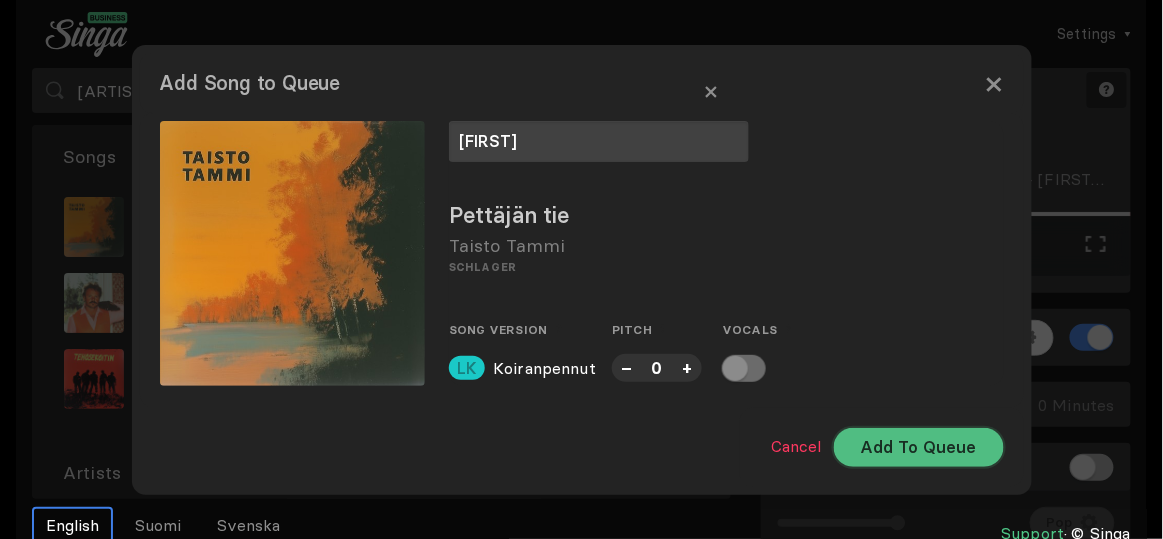 click on "Add To Queue" at bounding box center [919, 447] 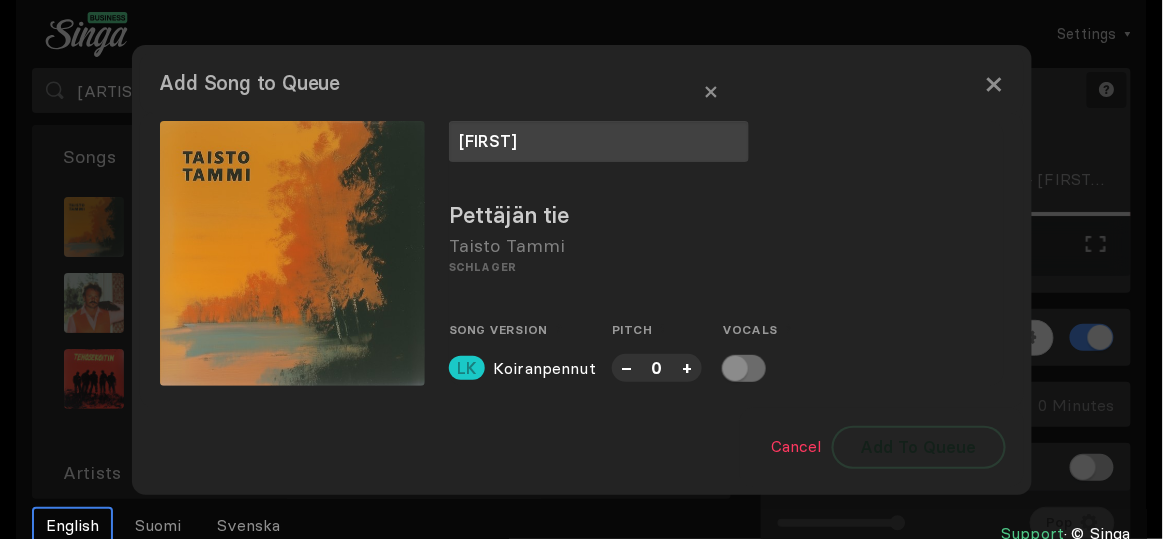 click on "Add To Queue" at bounding box center [919, 447] 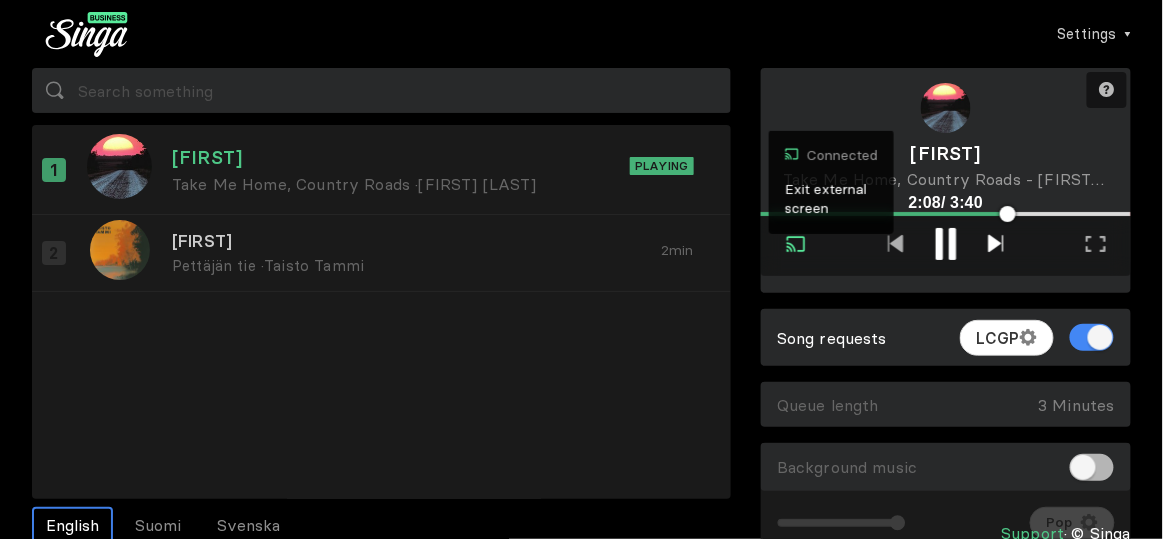 click at bounding box center [996, 243] 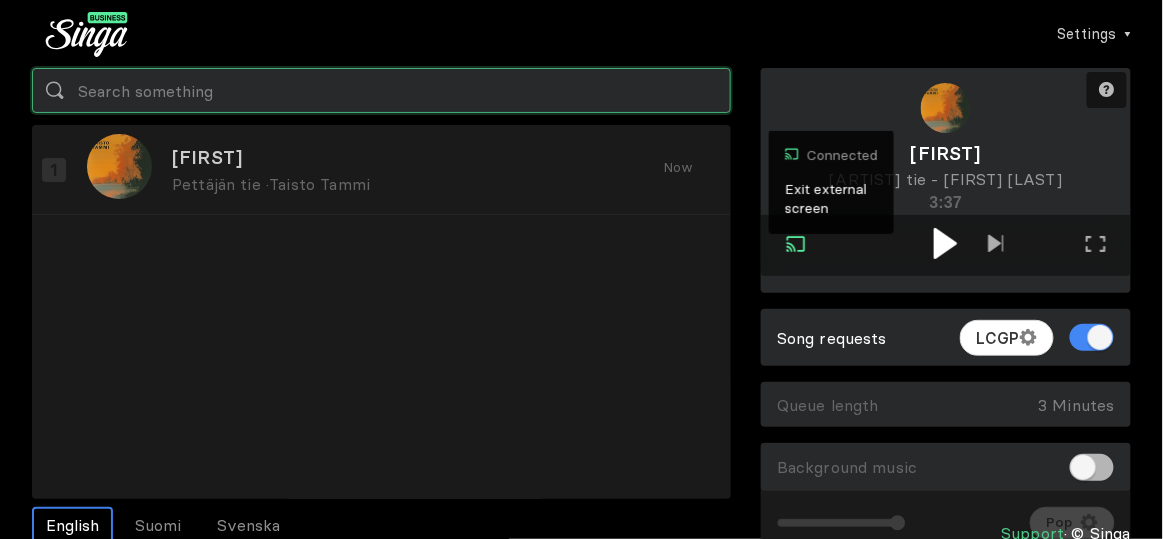 click at bounding box center (381, 90) 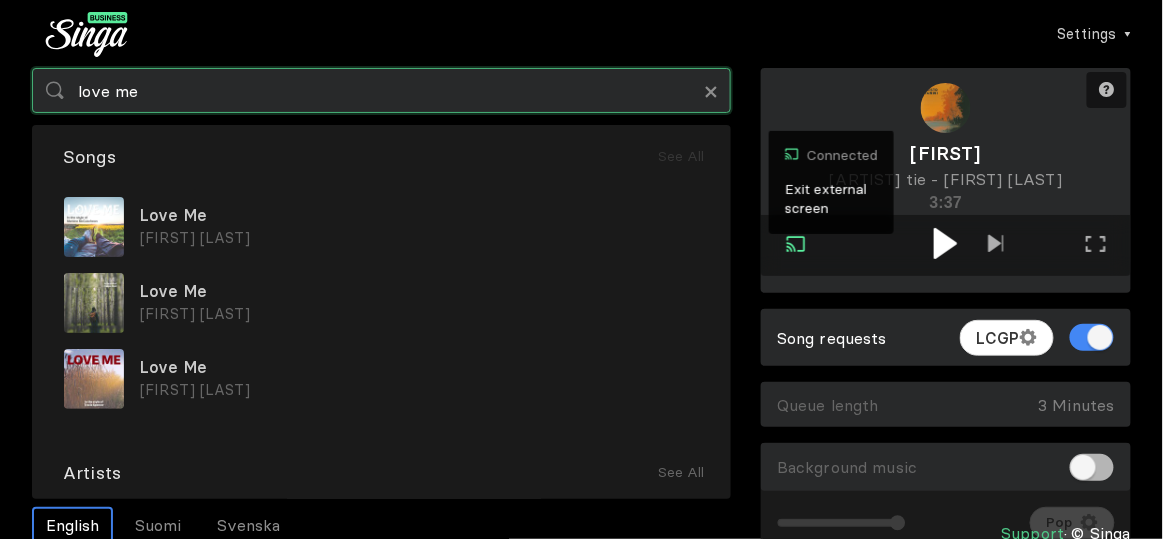 type on "love me" 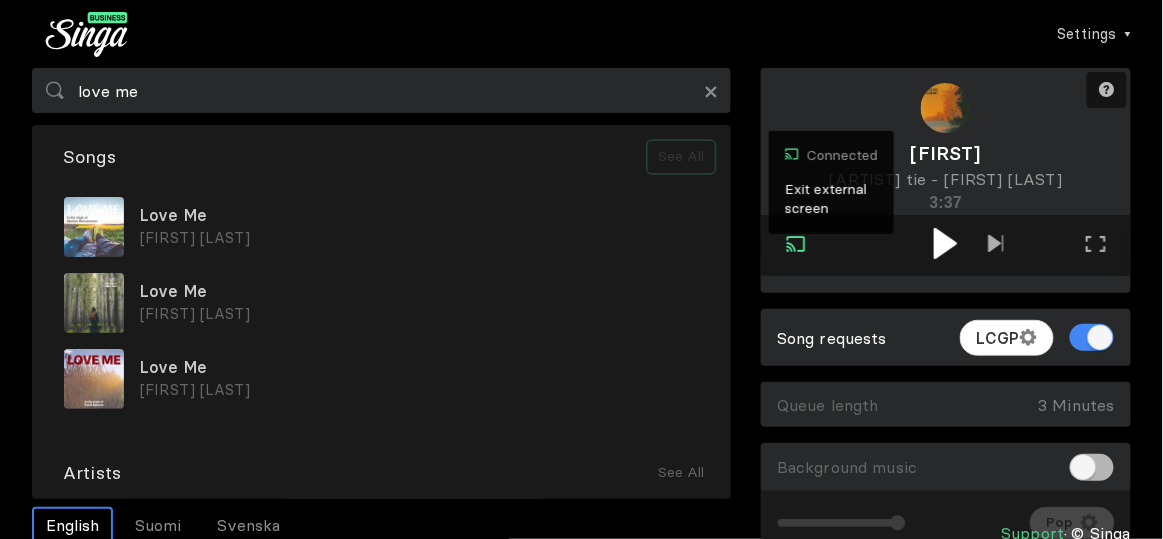 click on "See All" at bounding box center (681, 157) 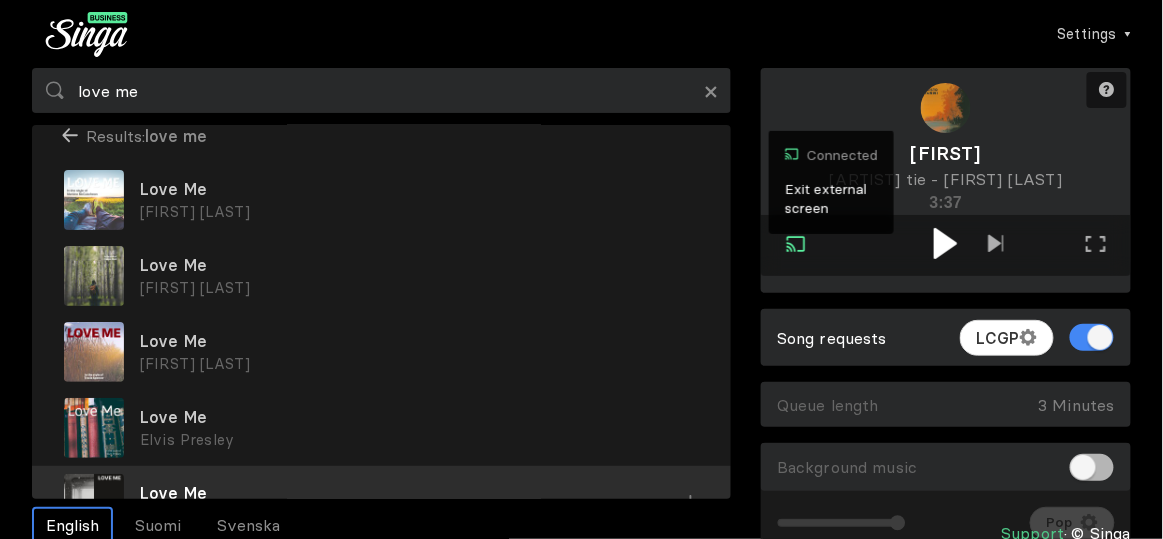 scroll, scrollTop: 0, scrollLeft: 0, axis: both 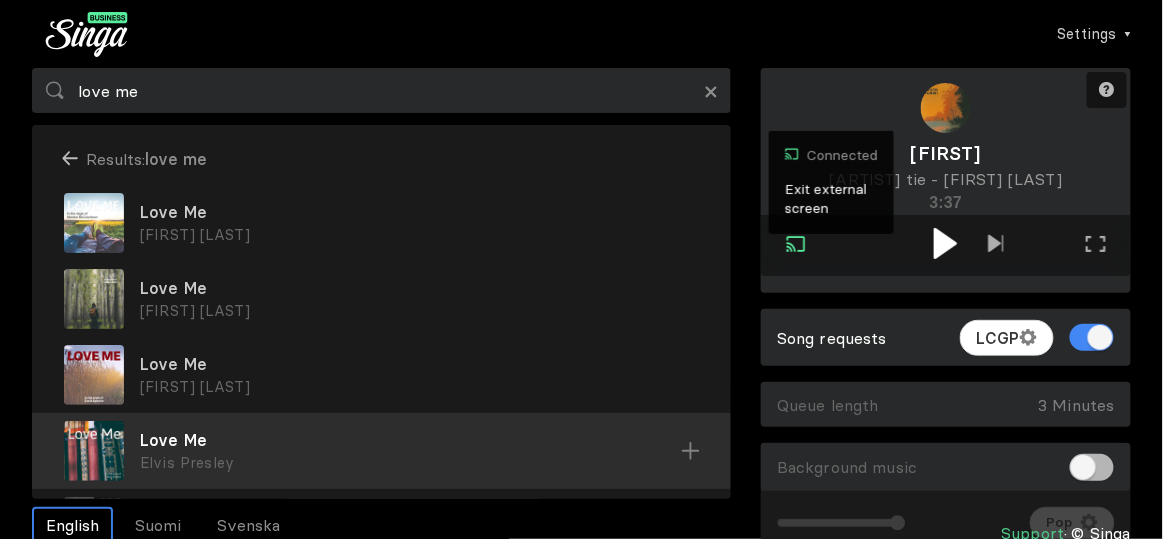 click on "Love Me" at bounding box center [419, 212] 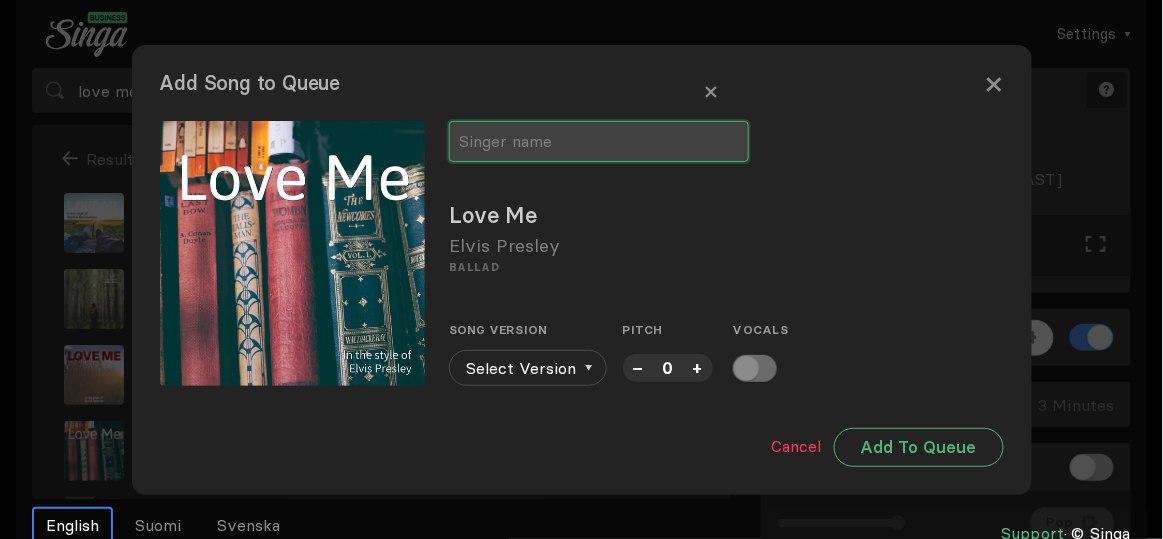 click at bounding box center [599, 141] 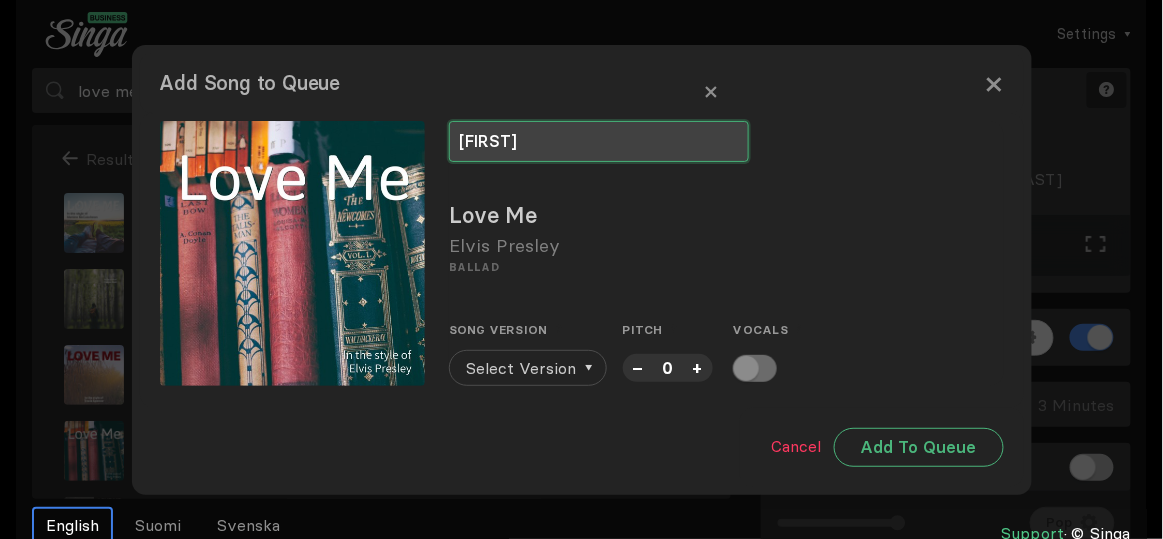 type on "[FIRST]" 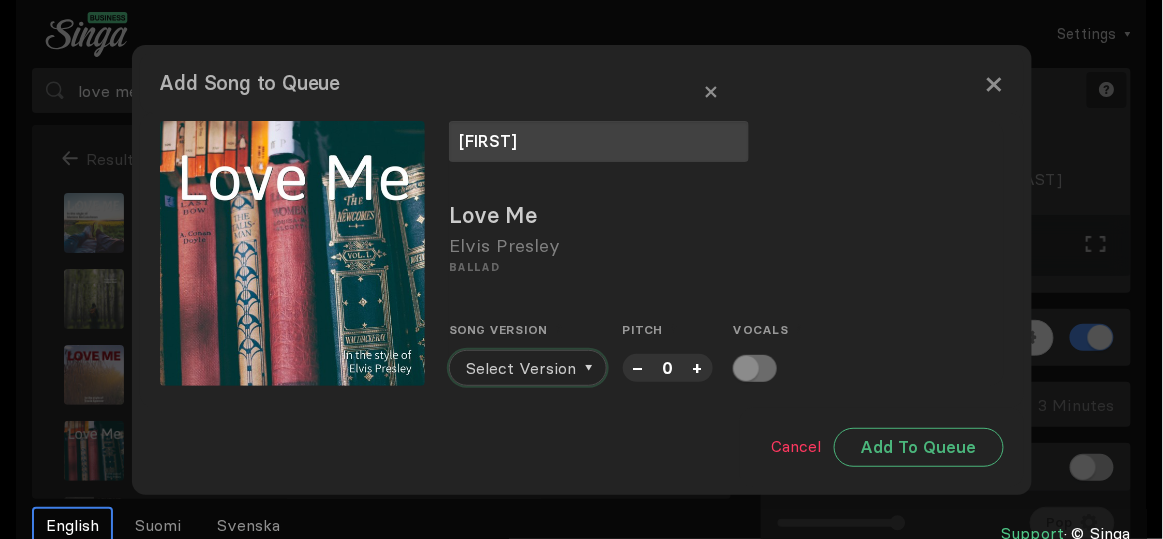 click on "Select Version" at bounding box center [521, 368] 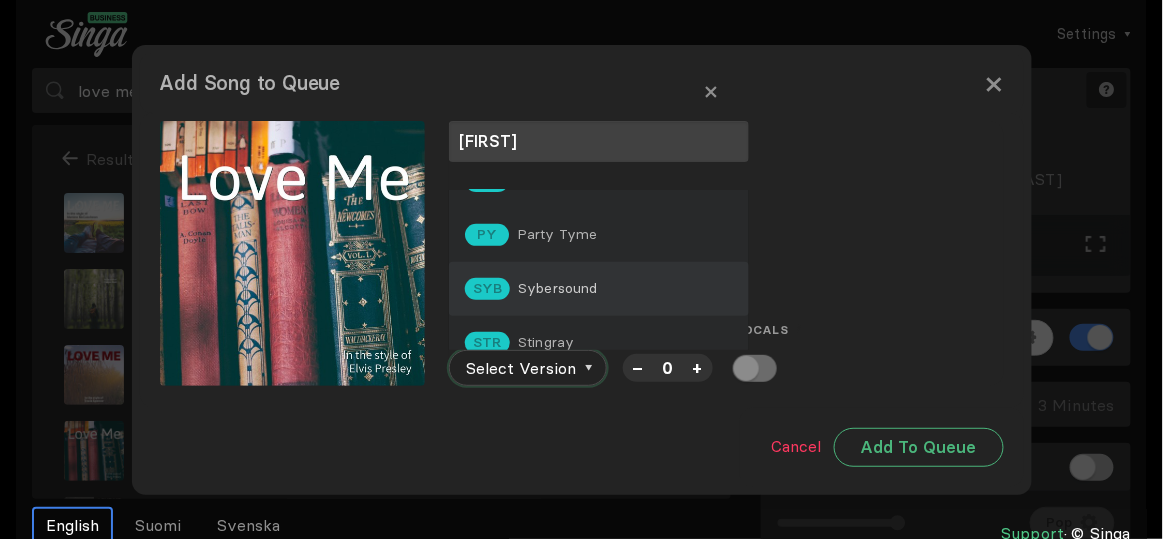 scroll, scrollTop: 221, scrollLeft: 0, axis: vertical 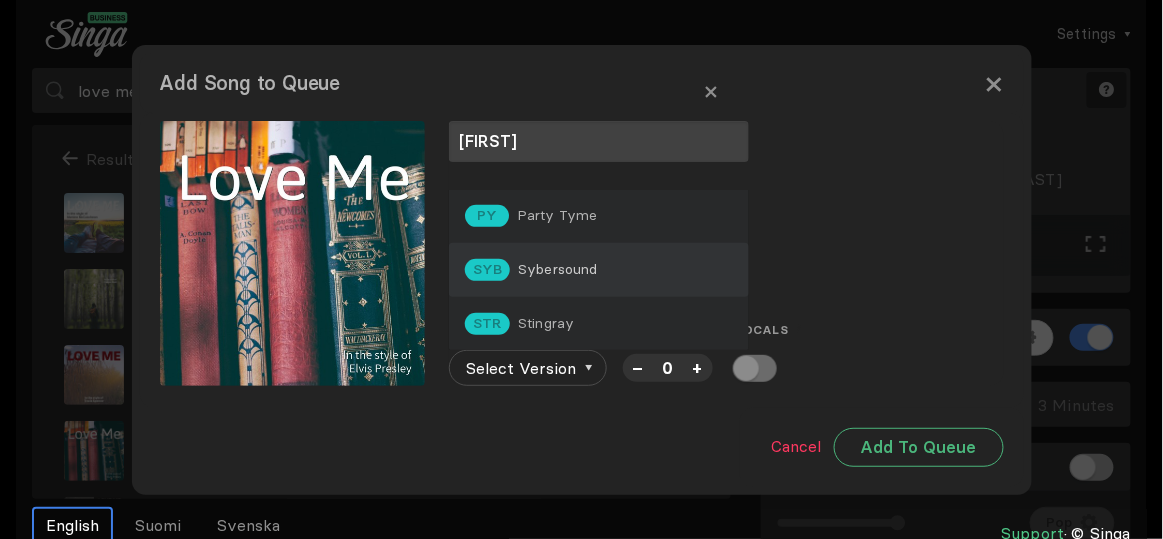 click on "SYB Sybersound" at bounding box center [599, 0] 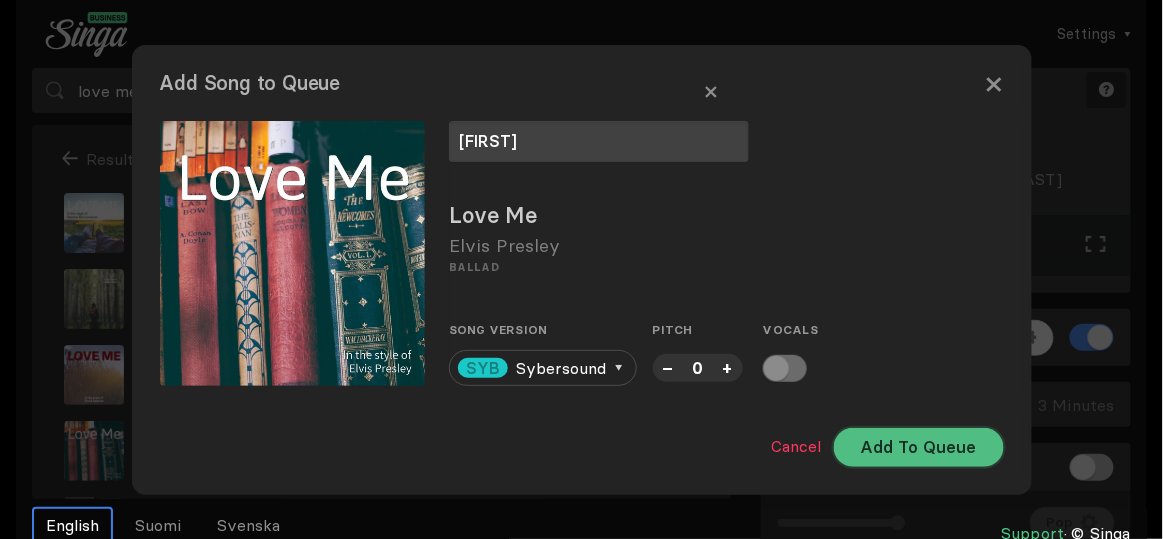 click on "Add To Queue" at bounding box center (919, 447) 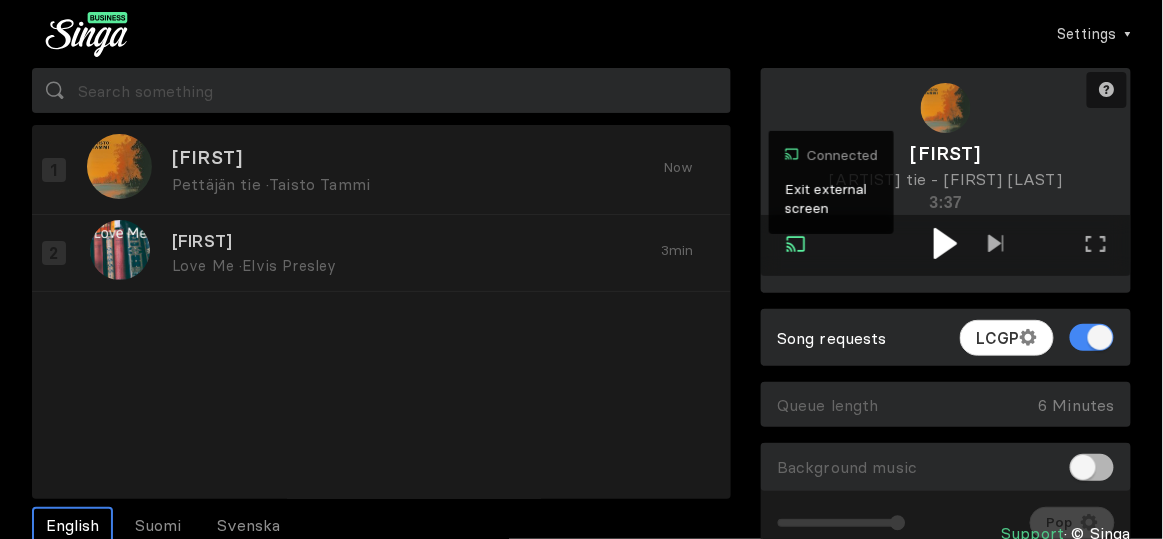 click at bounding box center [945, 243] 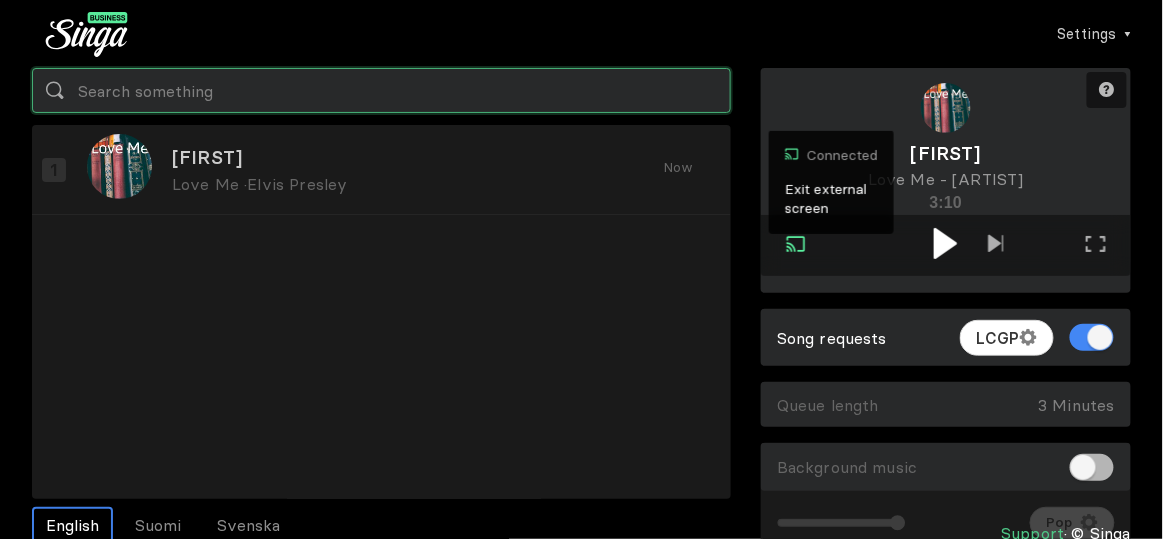 click at bounding box center (381, 90) 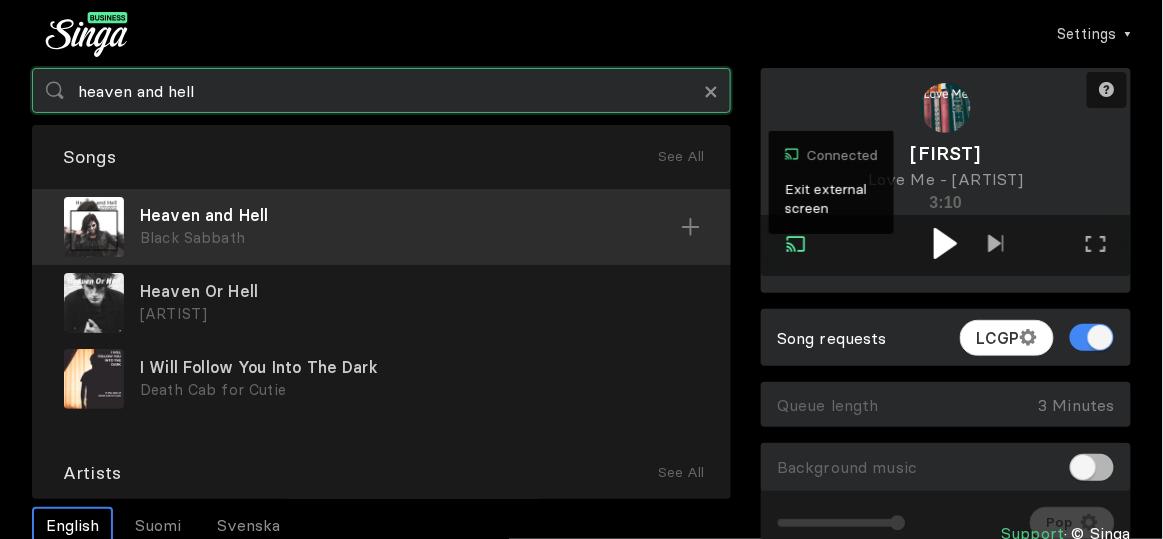 type on "heaven and hell" 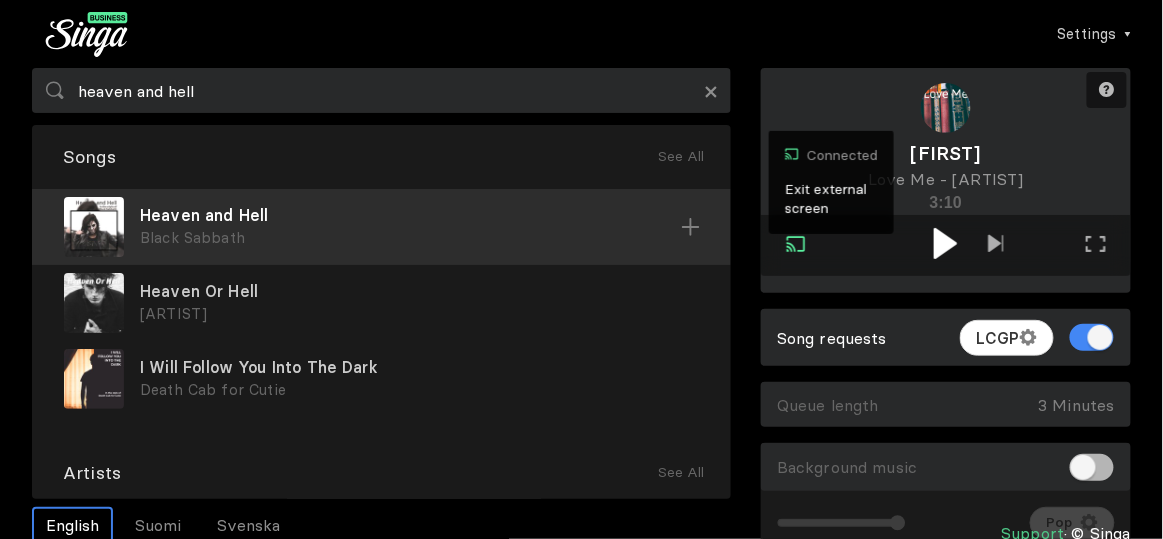 click on "Heaven and Hell" at bounding box center (410, 215) 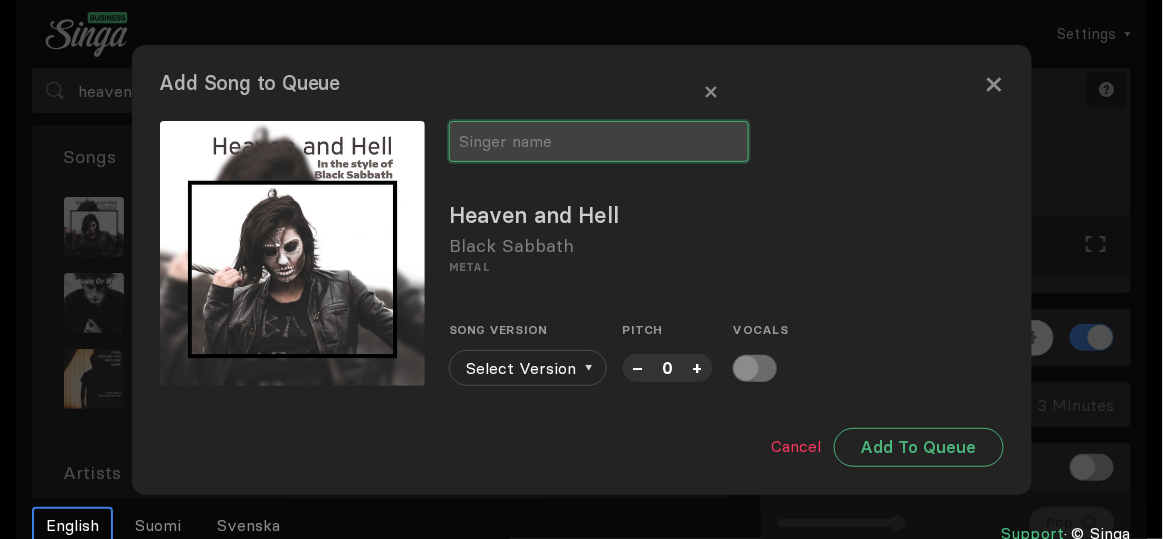 click at bounding box center [599, 141] 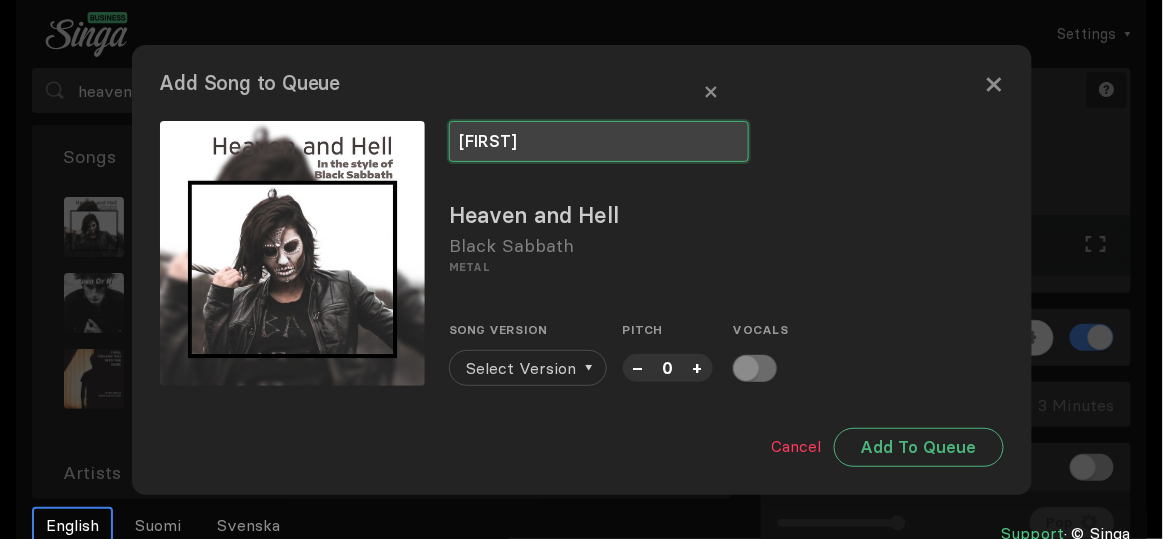 type on "[FIRST]" 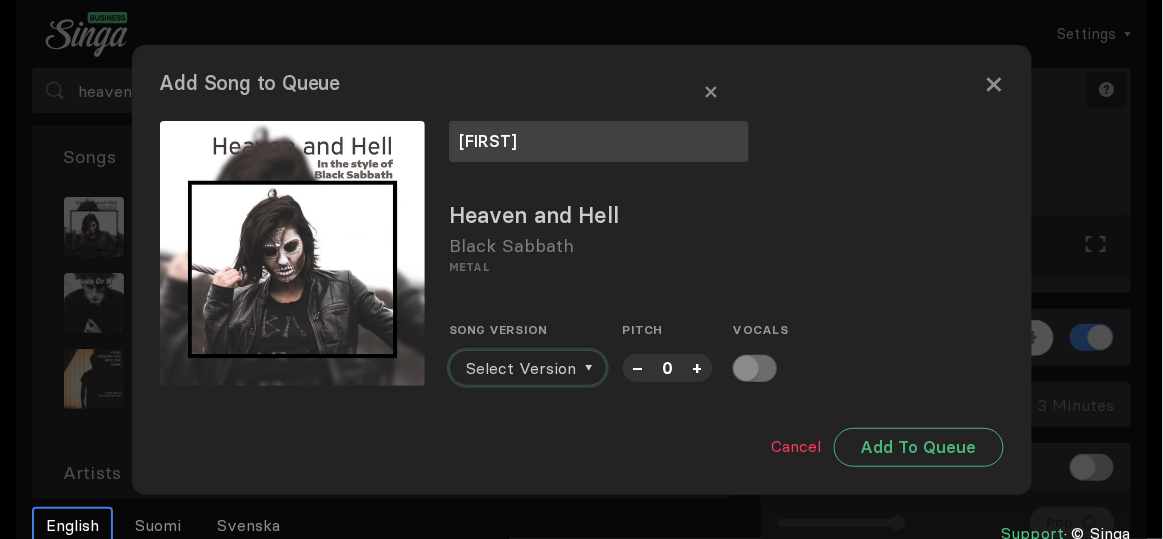click on "Select Version" at bounding box center [521, 368] 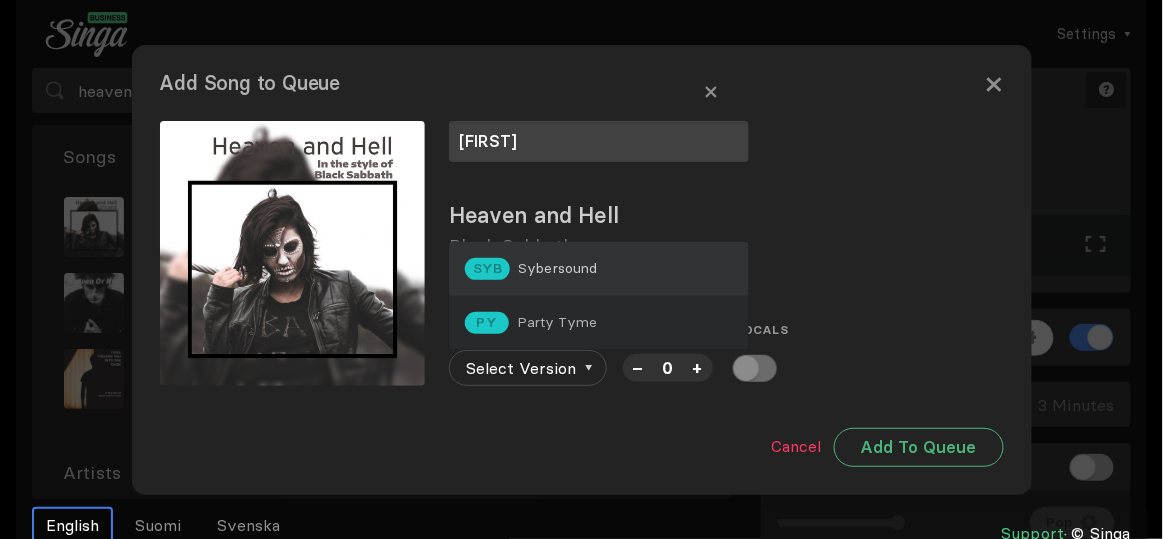 click on "Sybersound" at bounding box center [558, 268] 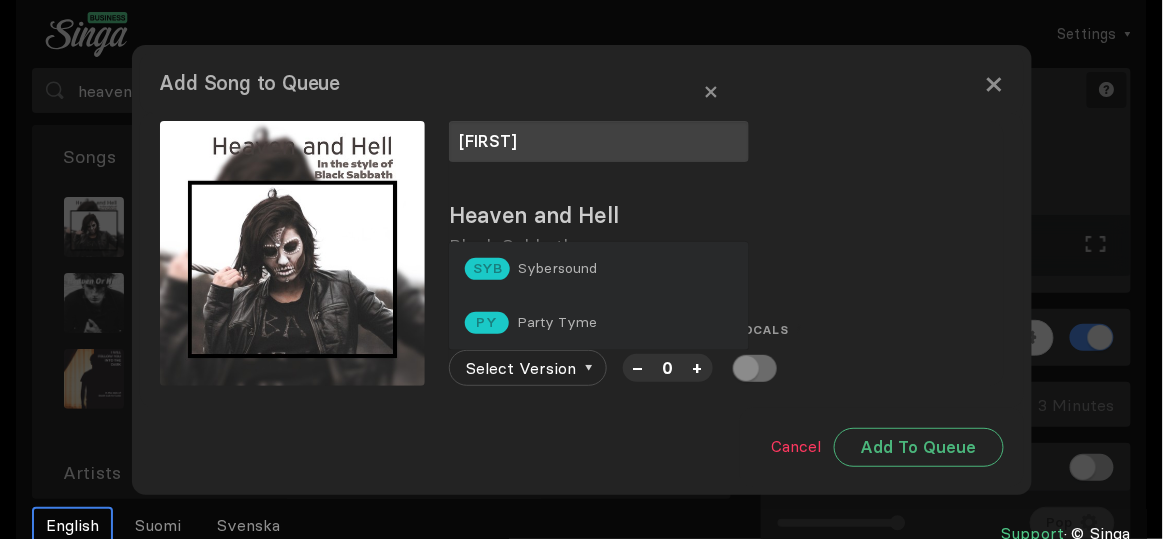 click on "Metal" at bounding box center (726, 267) 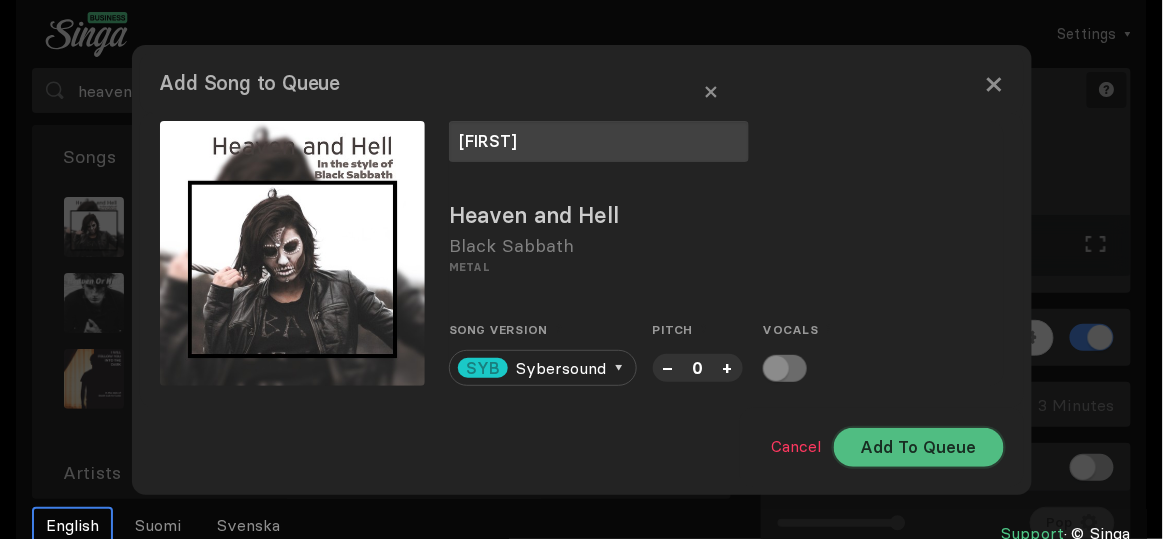 click on "Add To Queue" at bounding box center [919, 447] 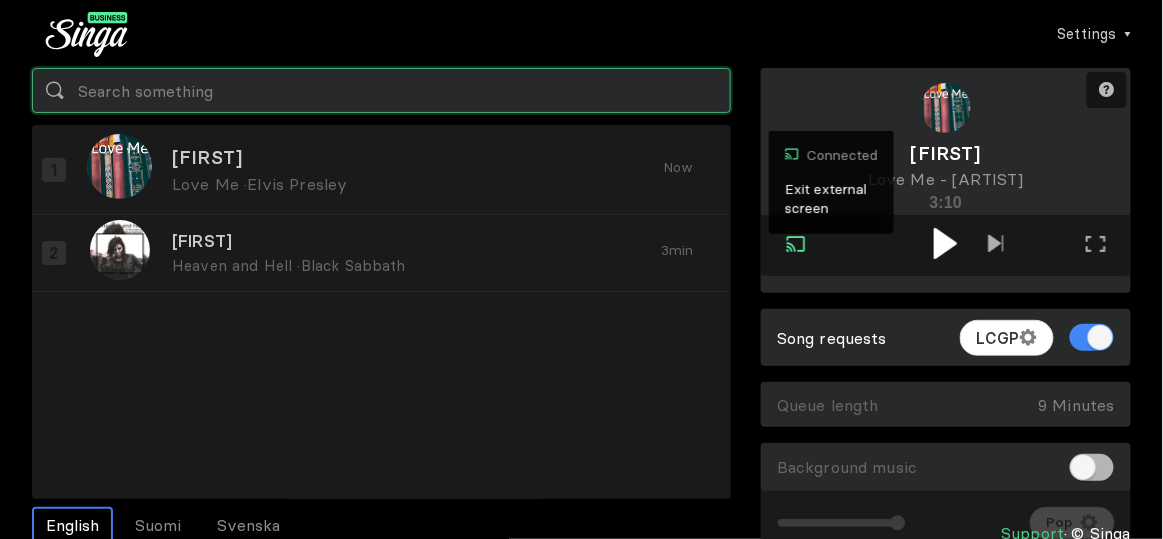 click at bounding box center (381, 90) 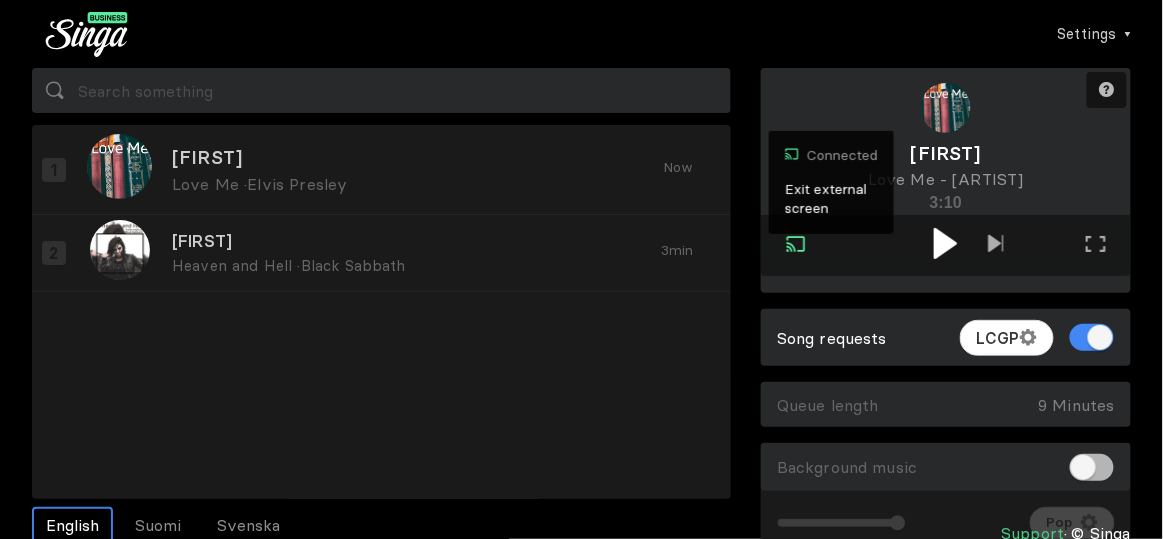 click at bounding box center (945, 243) 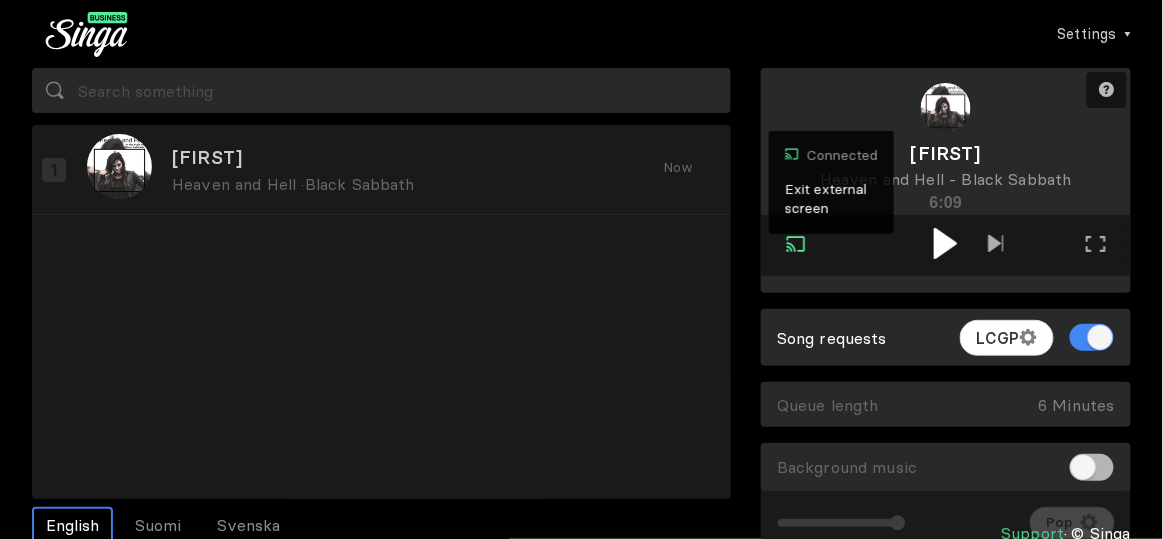 click at bounding box center [945, 243] 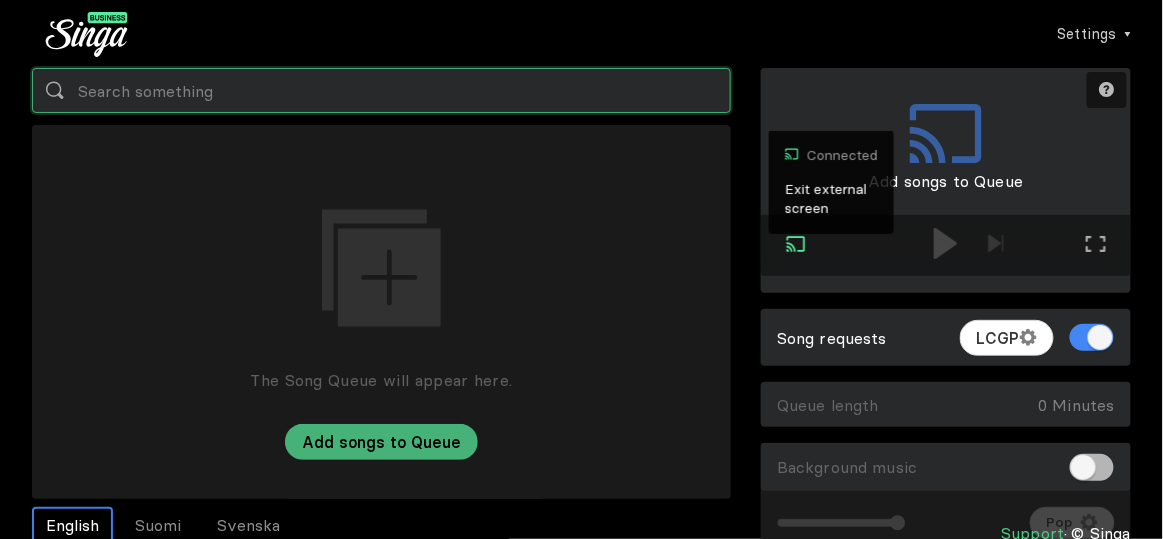 click at bounding box center [381, 90] 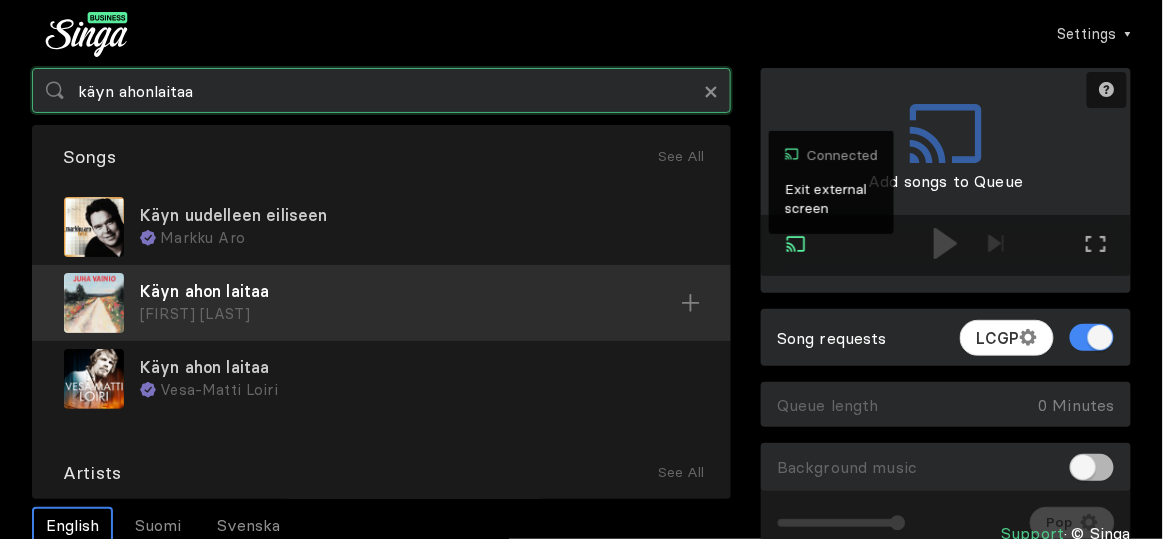 type on "käyn ahonlaitaa" 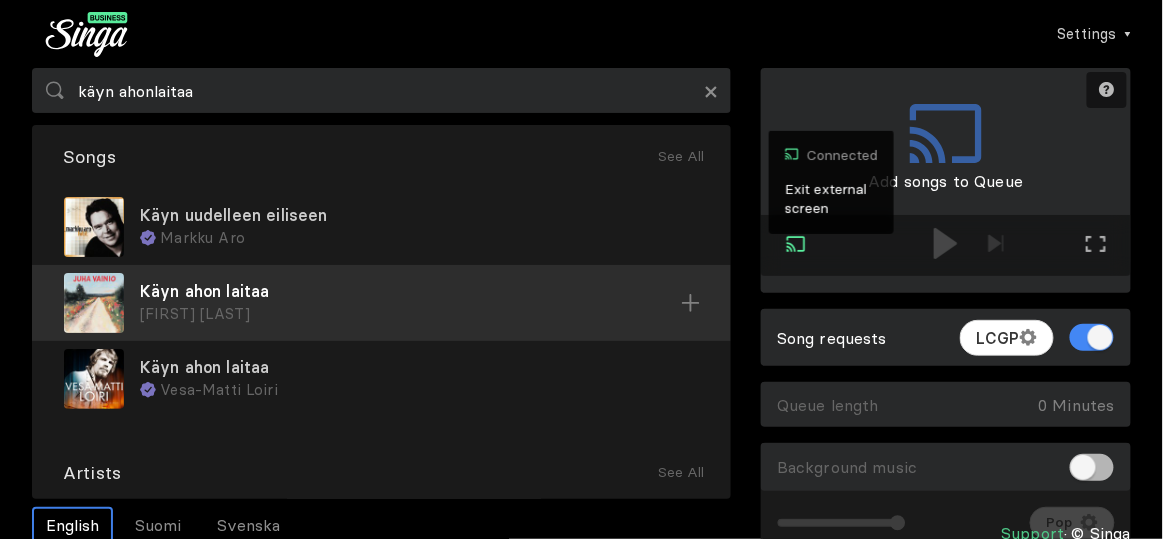 click on "Käyn ahon laitaa" at bounding box center (419, 215) 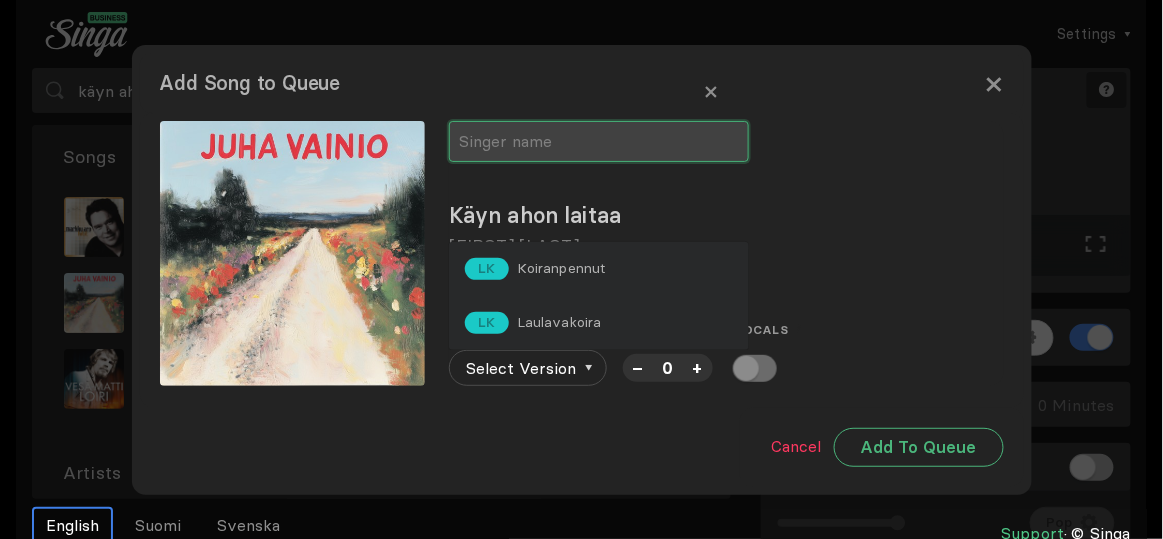 click at bounding box center (599, 141) 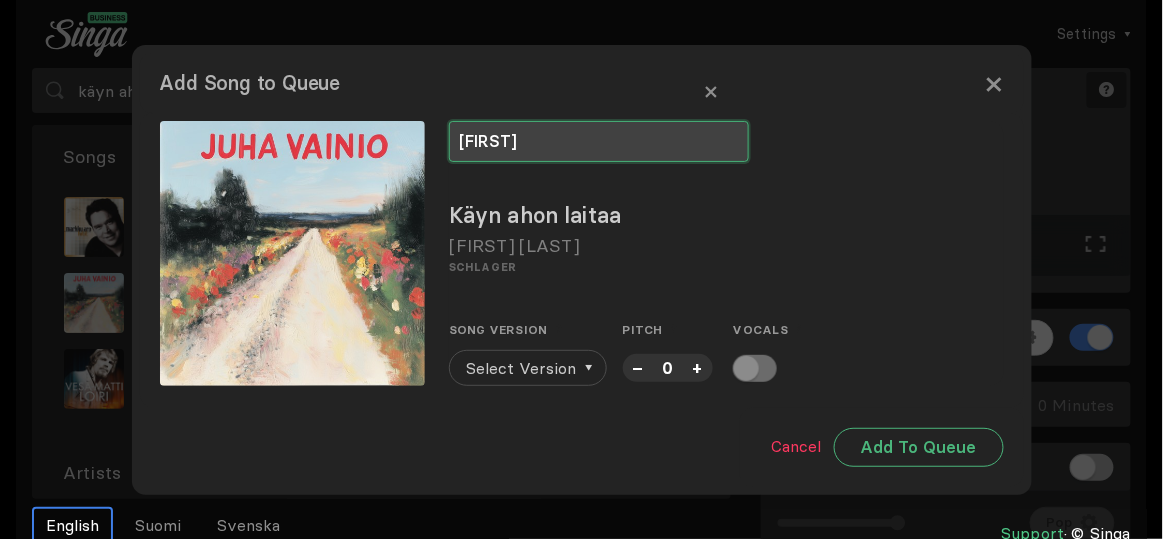 type on "[FIRST]" 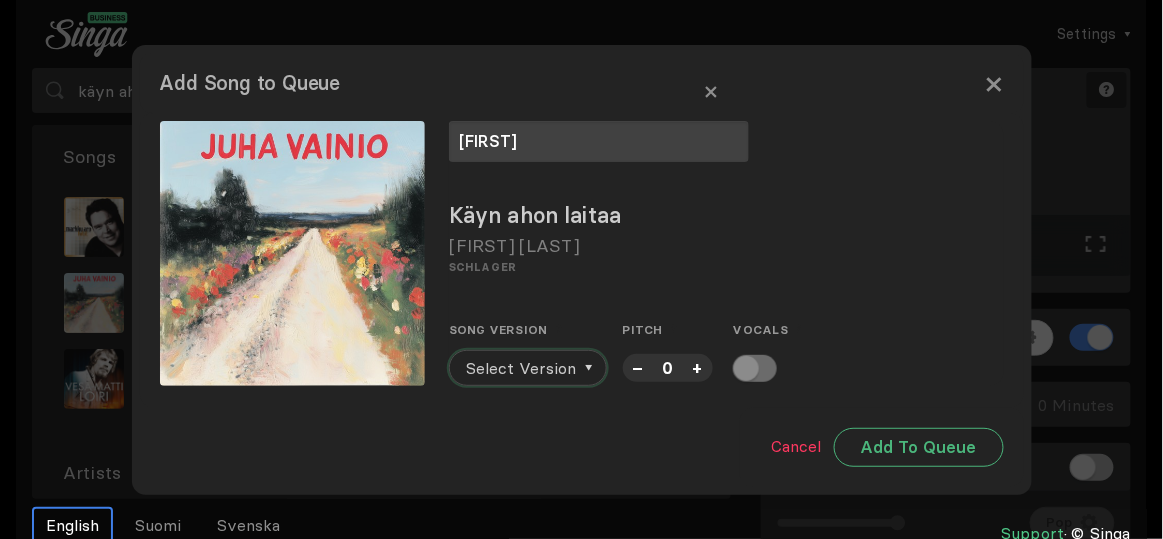 click on "Select Version" at bounding box center [521, 368] 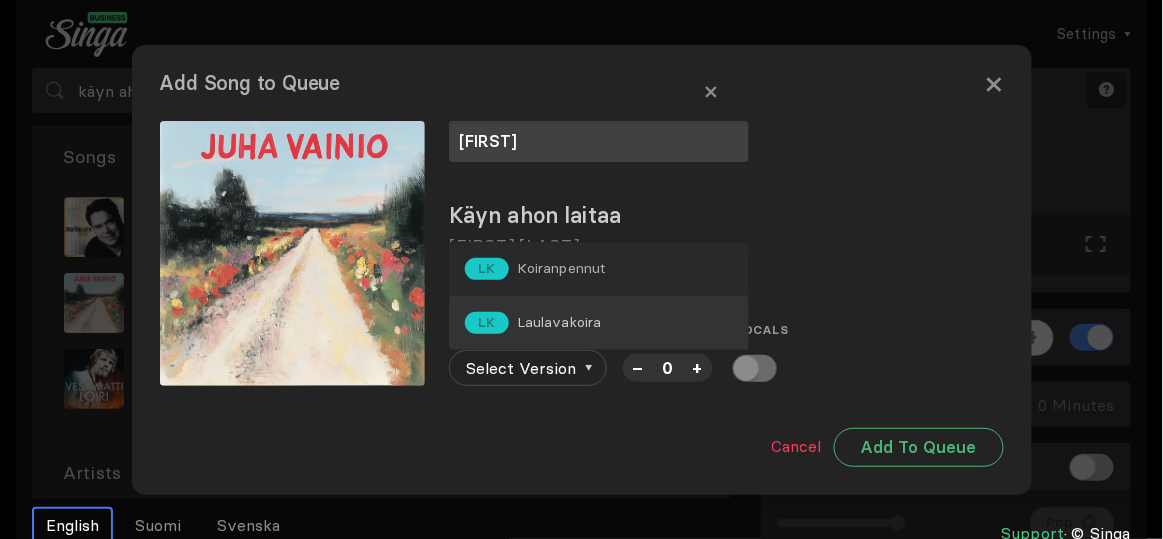 click on "LK Laulavakoira" at bounding box center [535, 269] 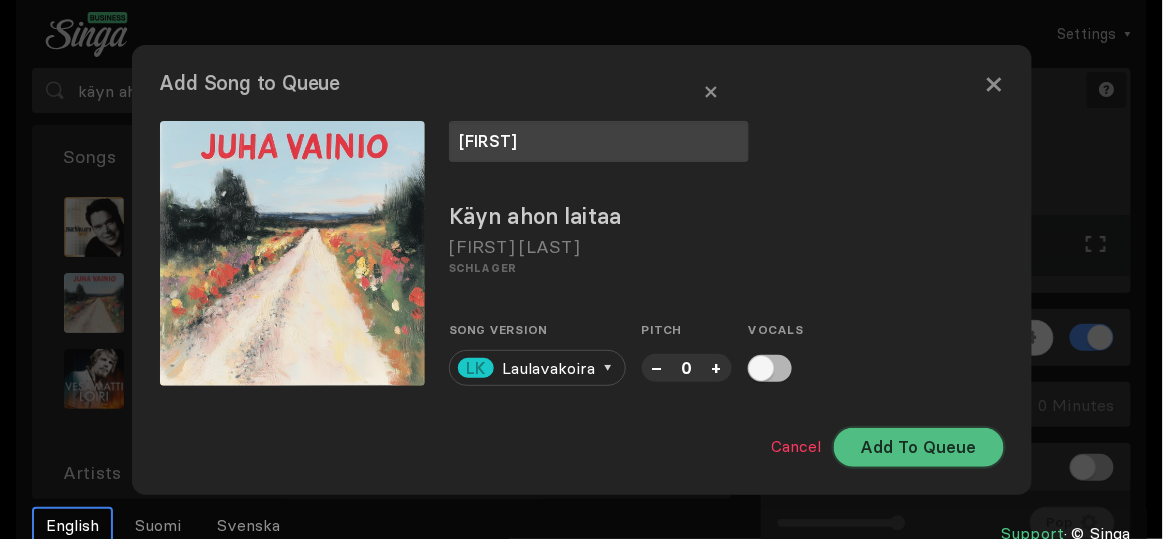 click on "Add To Queue" at bounding box center [919, 447] 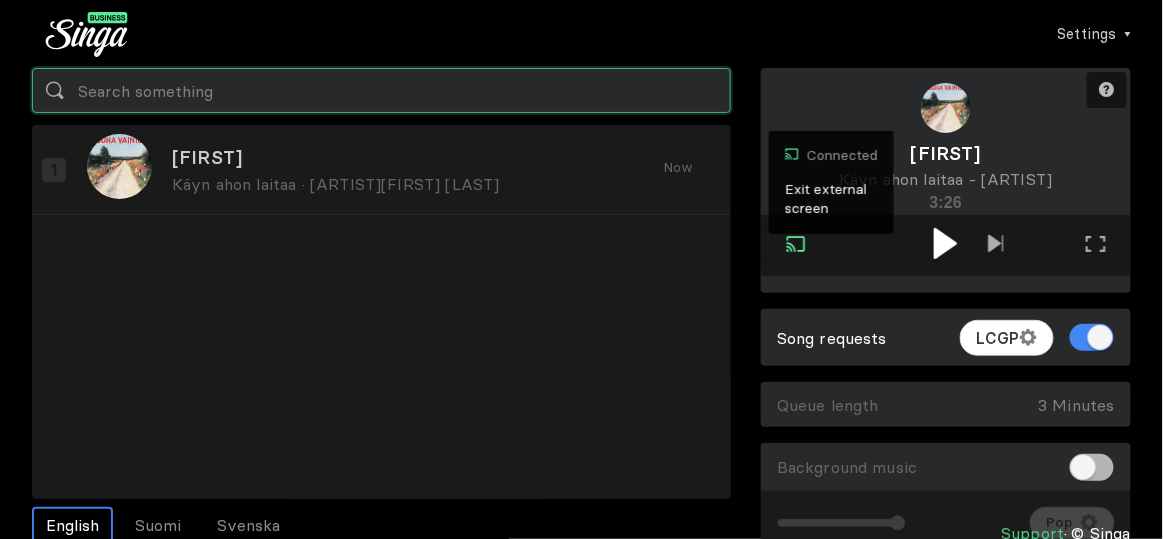 click at bounding box center [381, 90] 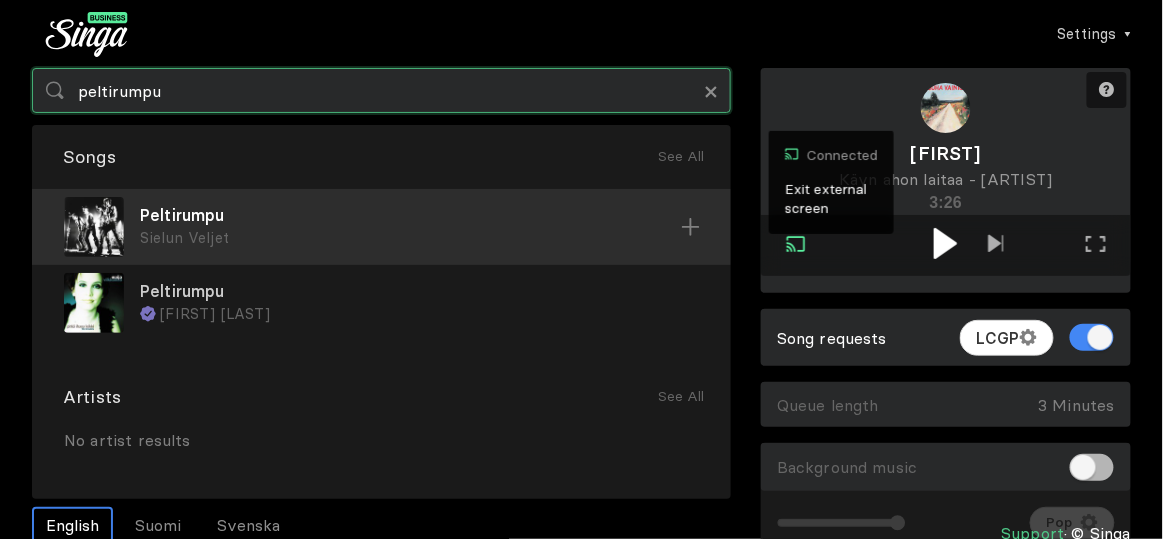 type on "peltirumpu" 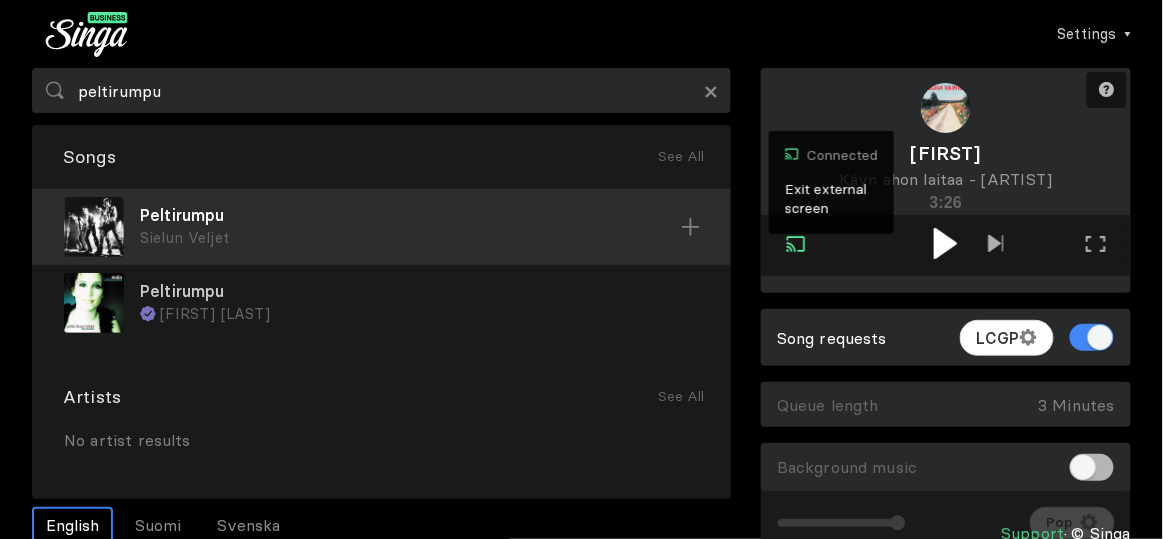 click on "Peltirumpu" at bounding box center (410, 215) 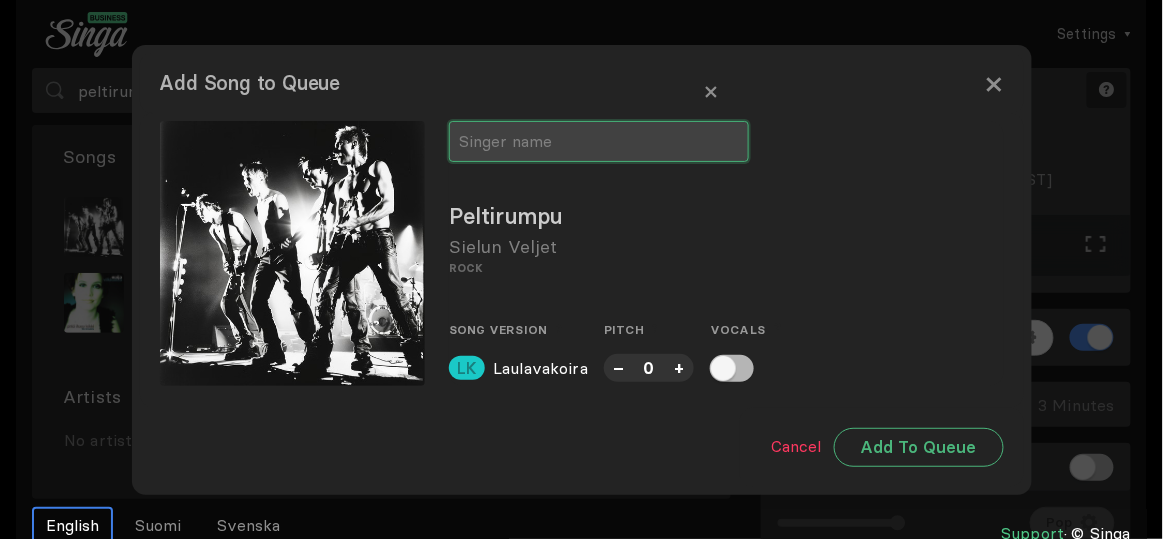 click at bounding box center (599, 141) 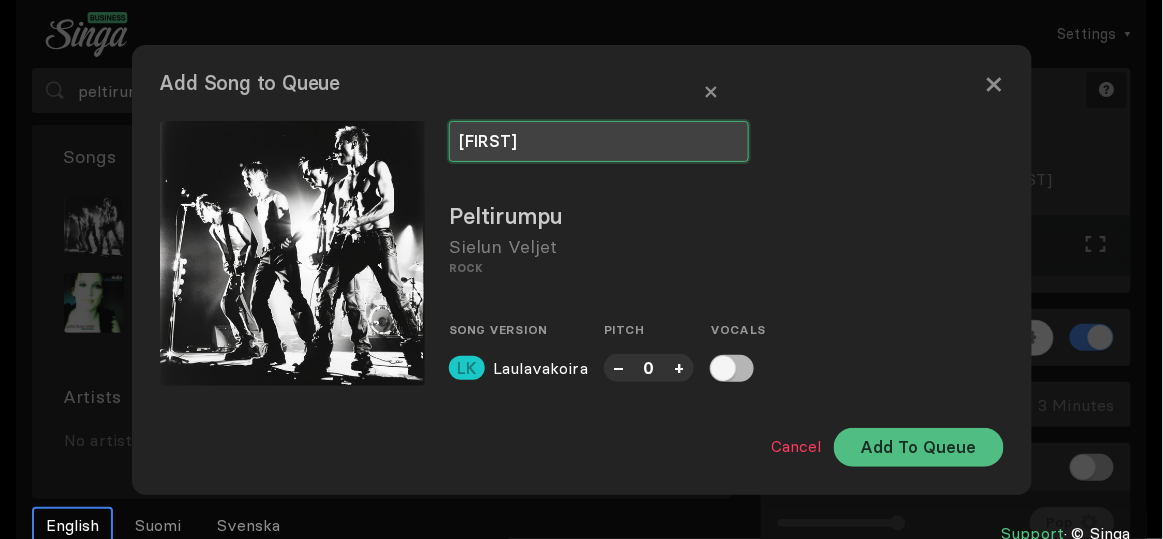 type on "[FIRST]" 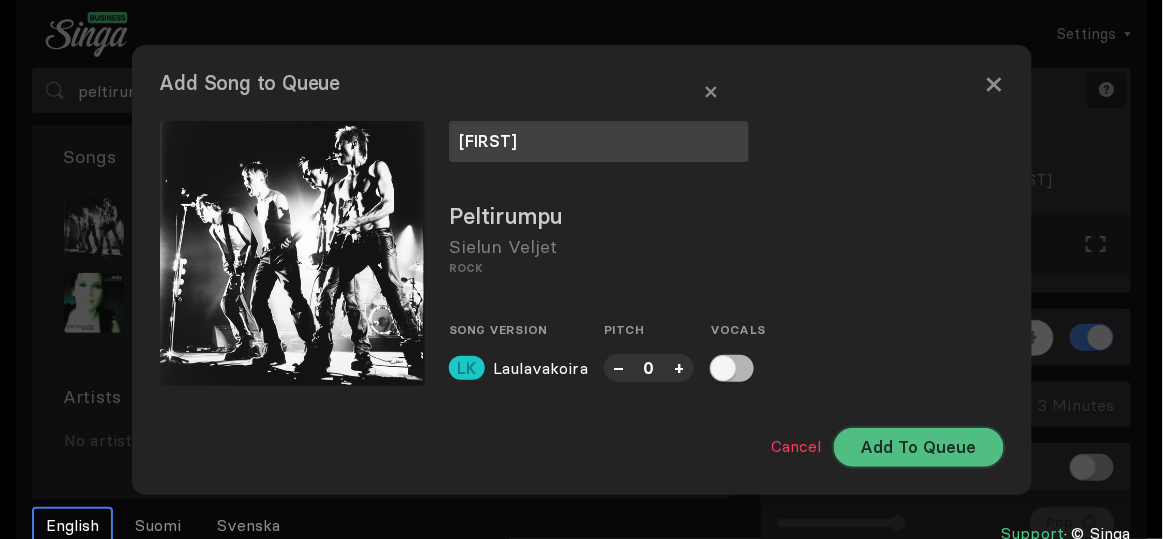 click on "Add To Queue" at bounding box center (919, 447) 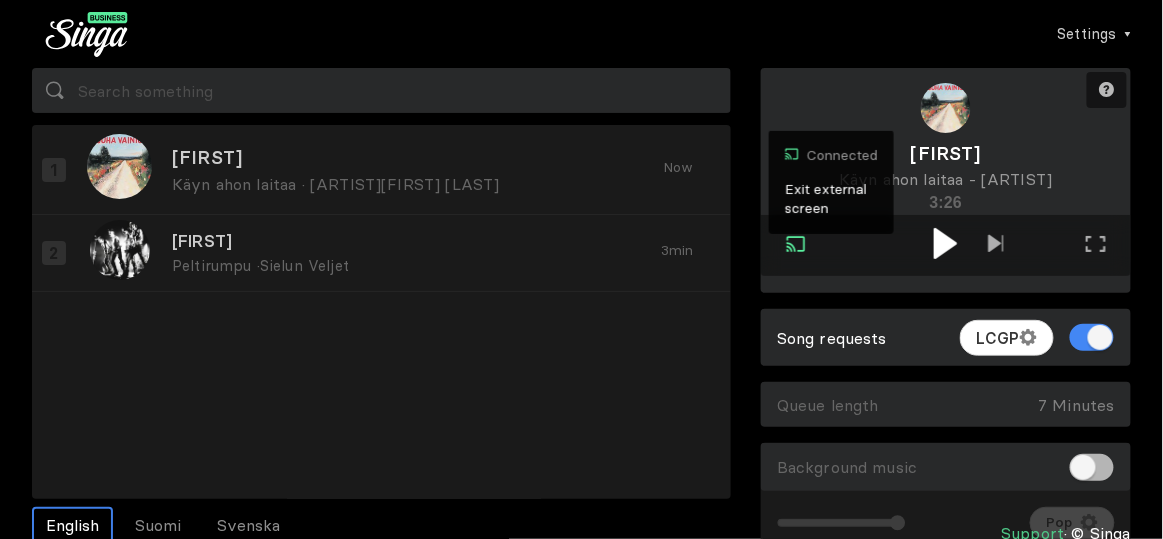 click at bounding box center (946, 243) 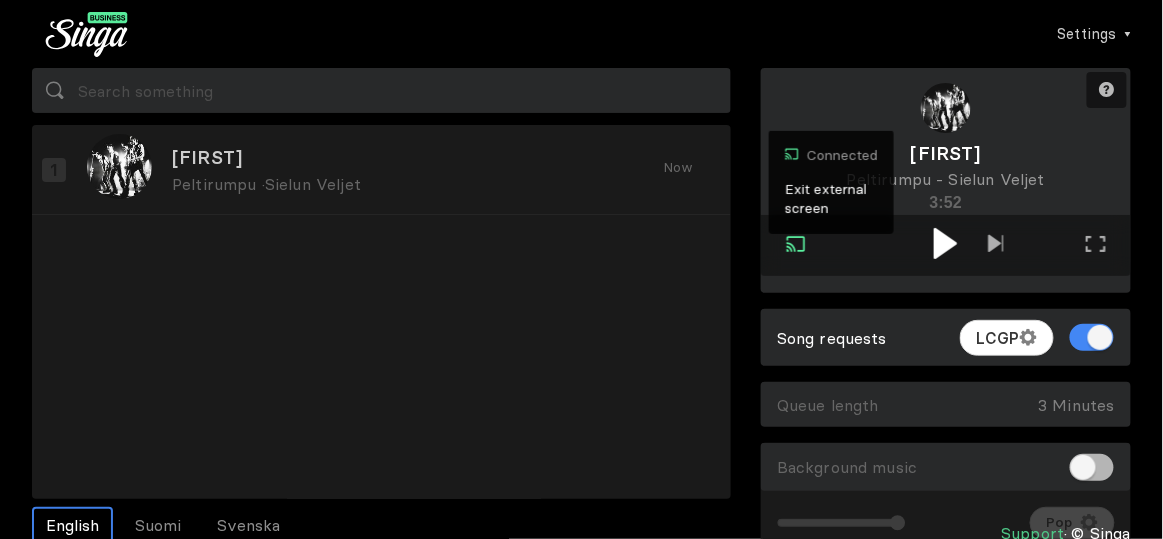 click at bounding box center [945, 243] 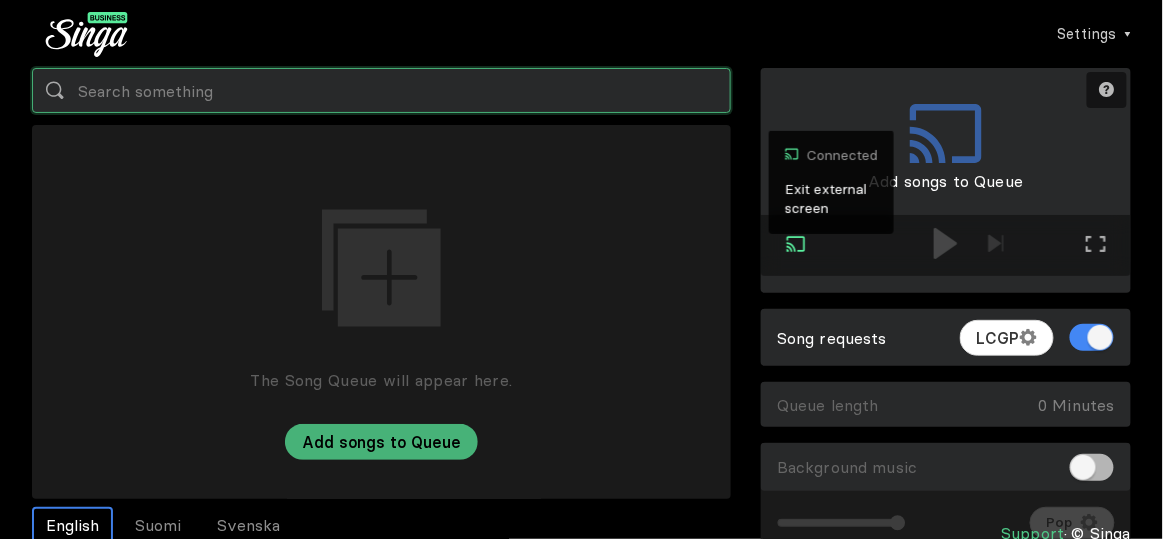 click at bounding box center [381, 90] 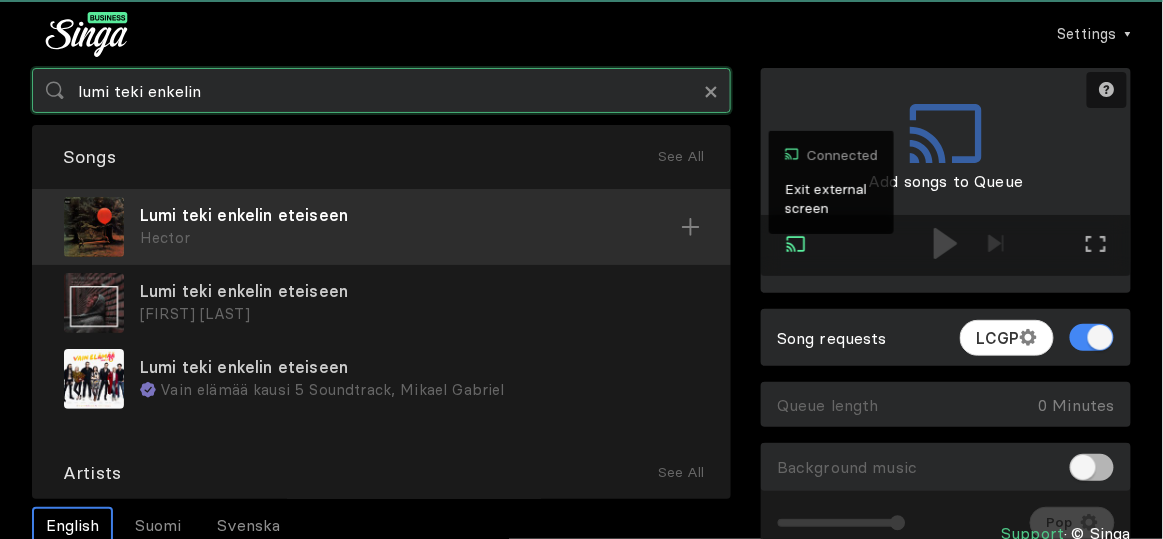 type on "lumi teki enkelin" 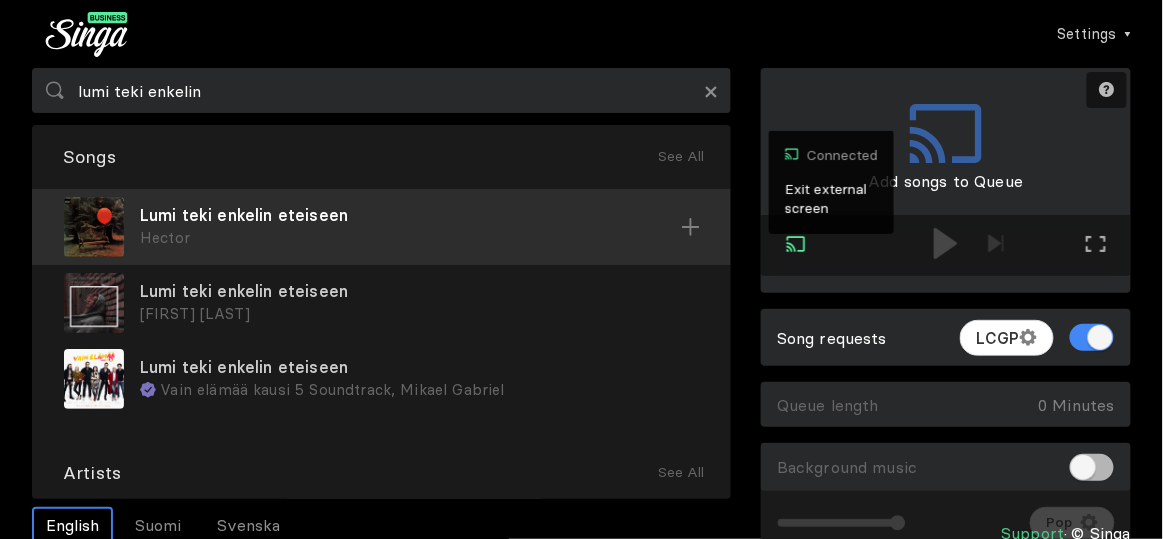 click on "Hector" at bounding box center [410, 238] 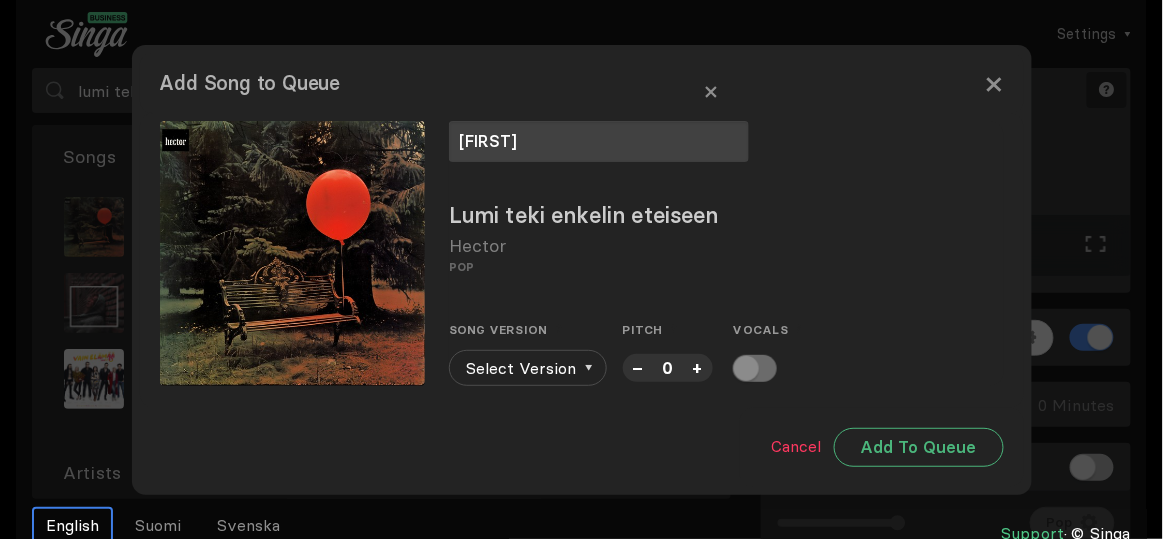 type on "[FIRST]" 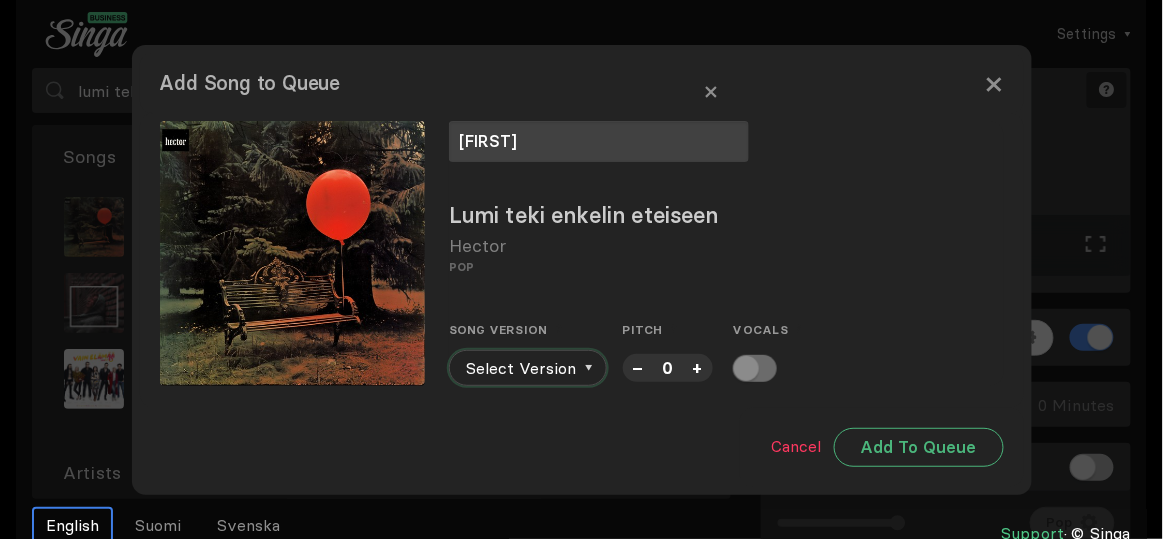 click on "Select Version" at bounding box center [528, 368] 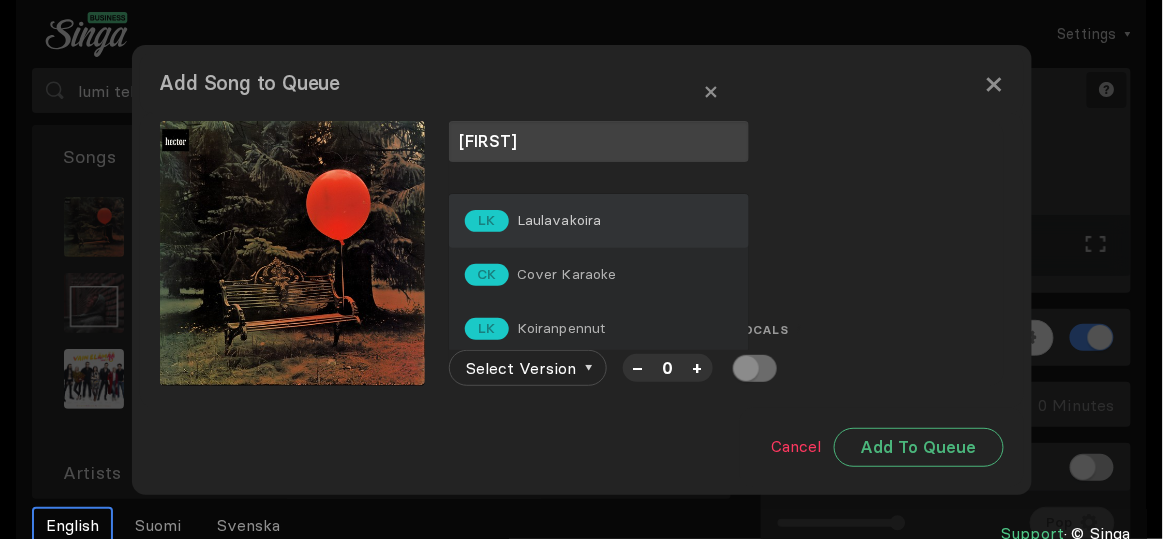 click on "Laulavakoira" at bounding box center [559, 220] 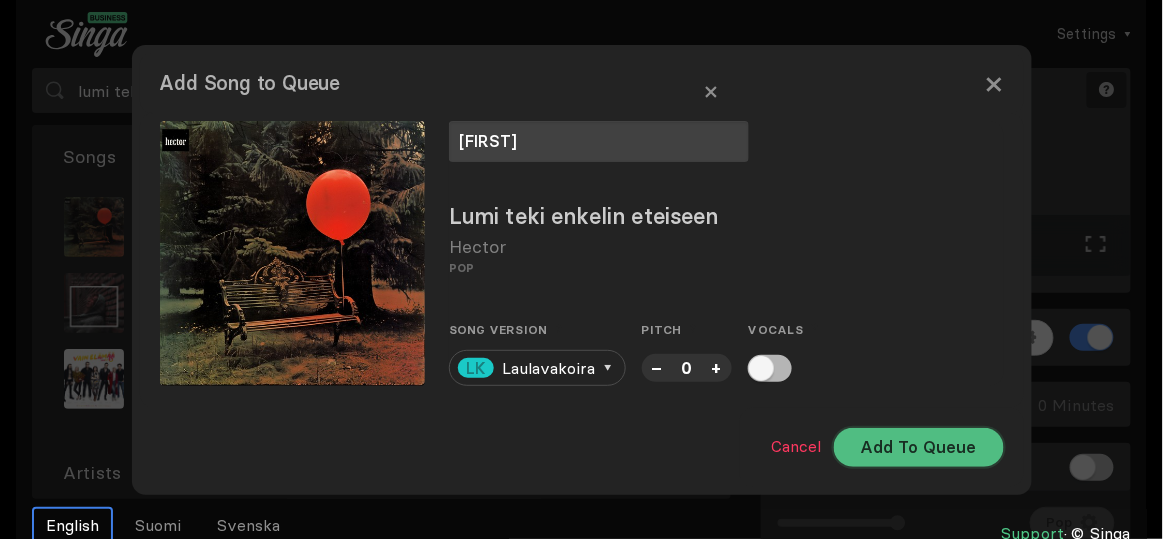 click on "Add To Queue" at bounding box center (919, 447) 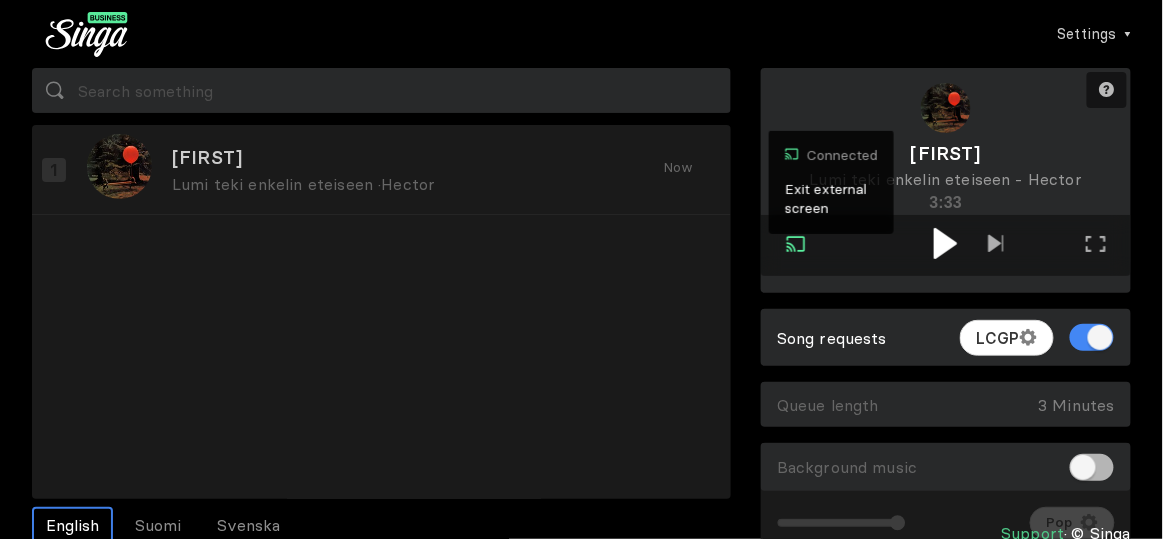 click at bounding box center (945, 243) 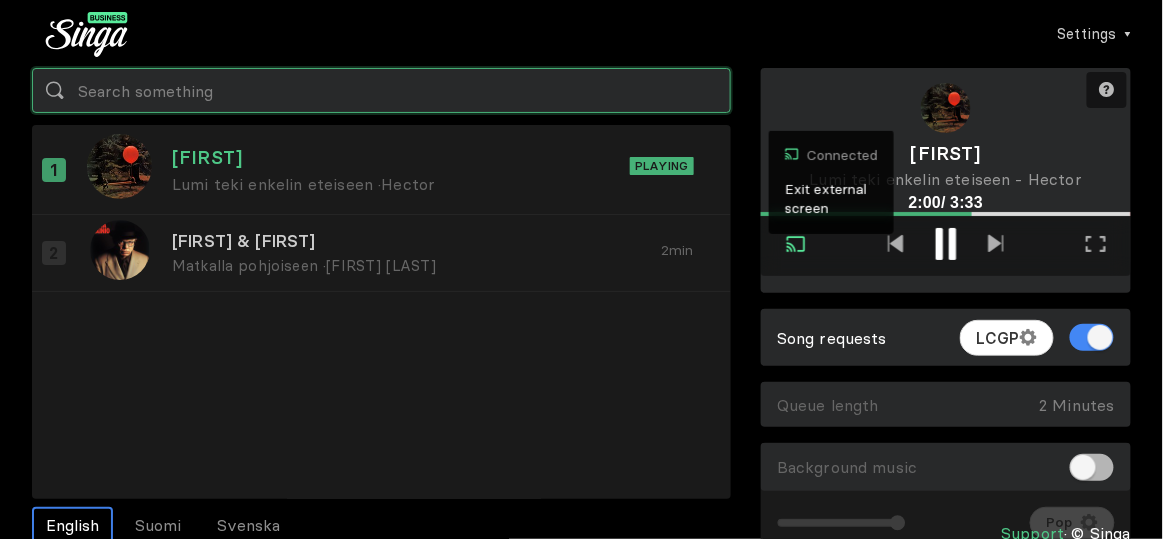 click at bounding box center (381, 90) 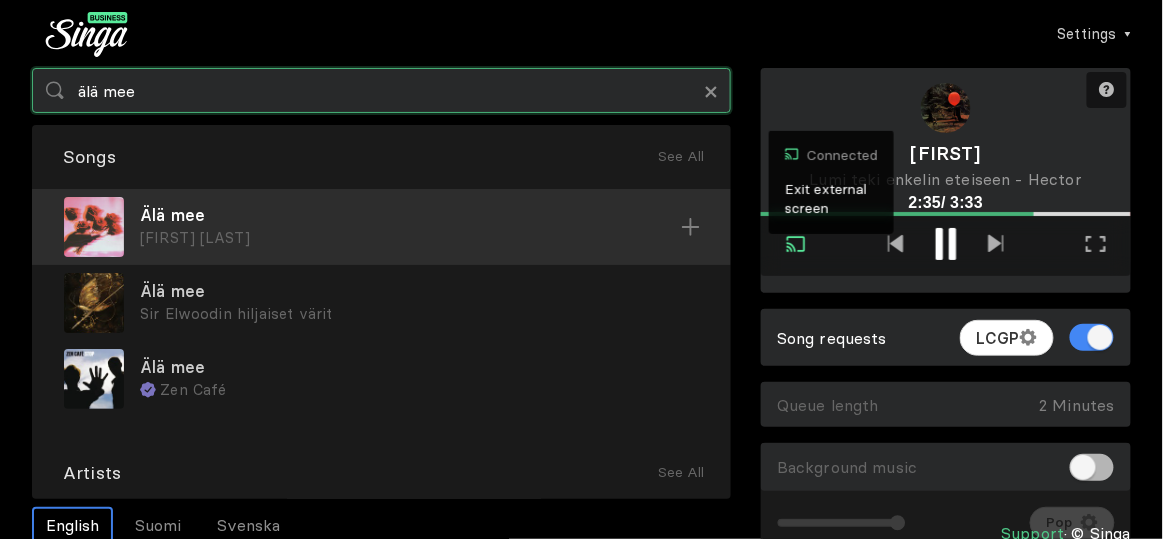 type on "älä mee" 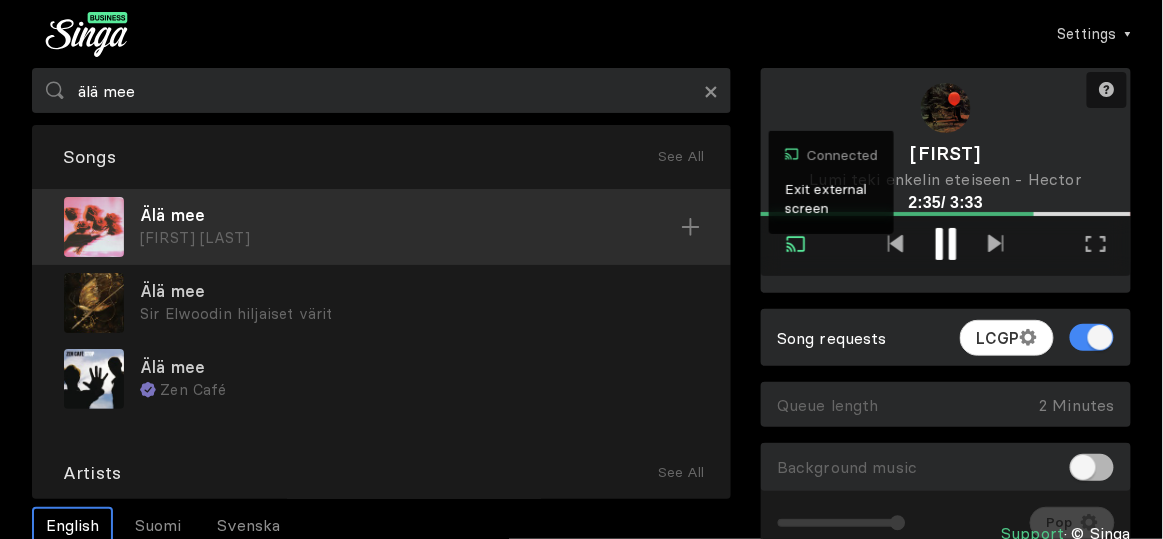 click on "[FIRST] [LAST]" at bounding box center (410, 238) 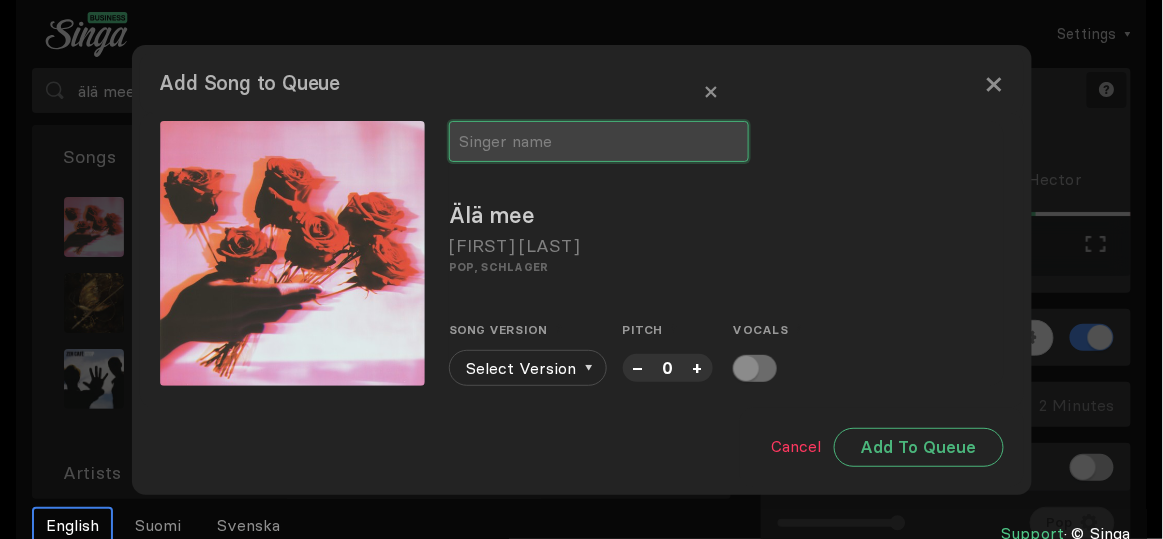 click at bounding box center [599, 141] 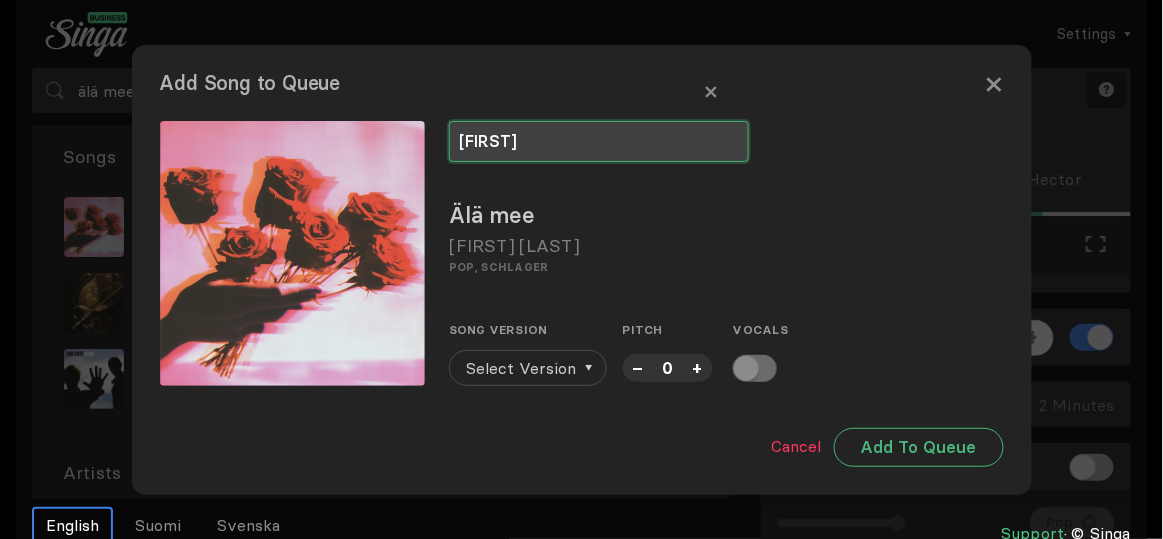 type on "[FIRST]" 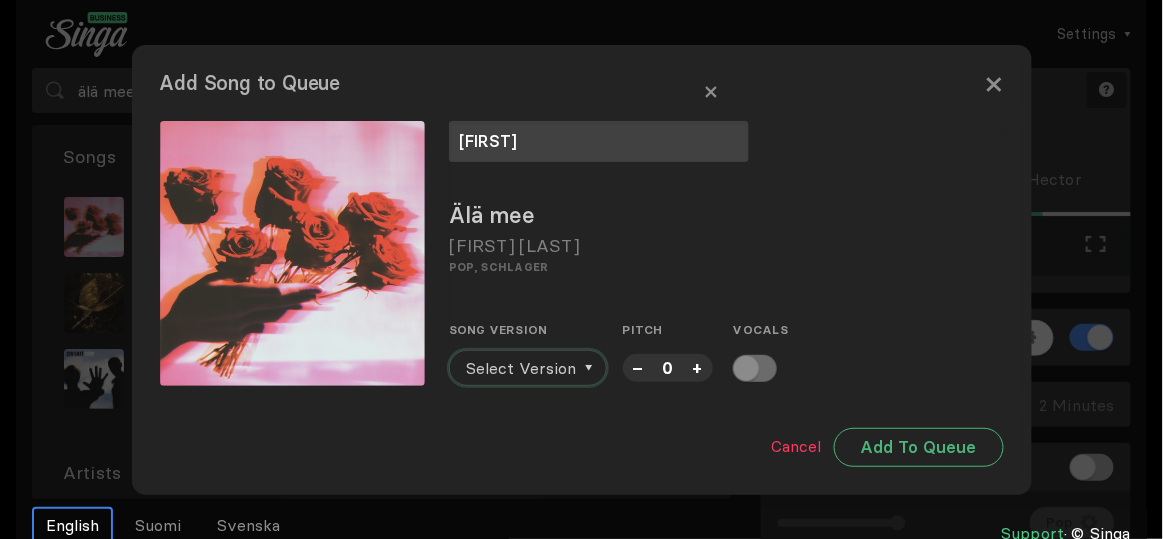 click on "Select Version" at bounding box center (521, 368) 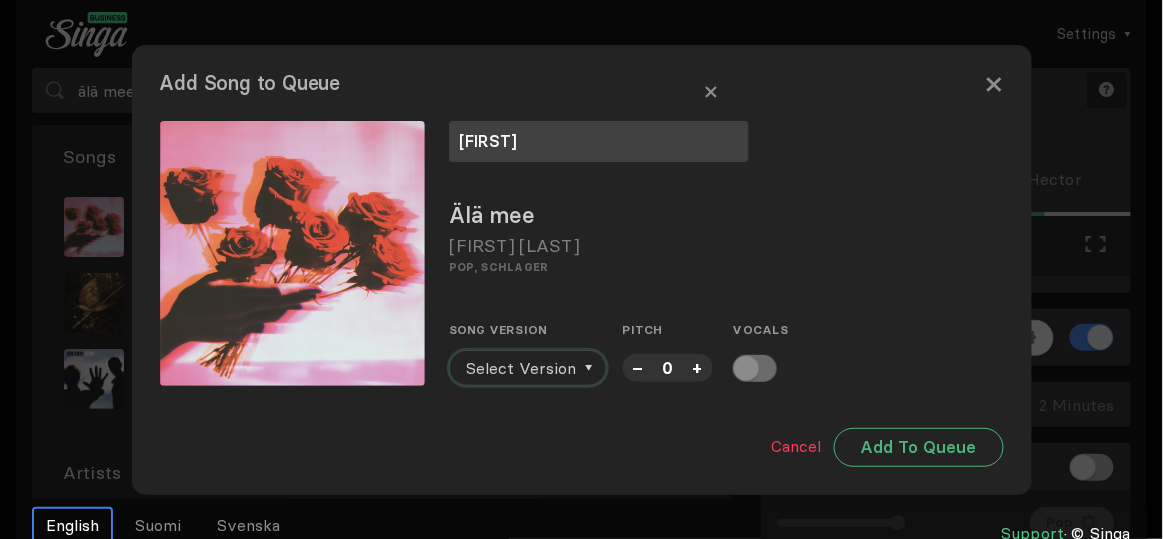 click on "Select Version" at bounding box center [521, 368] 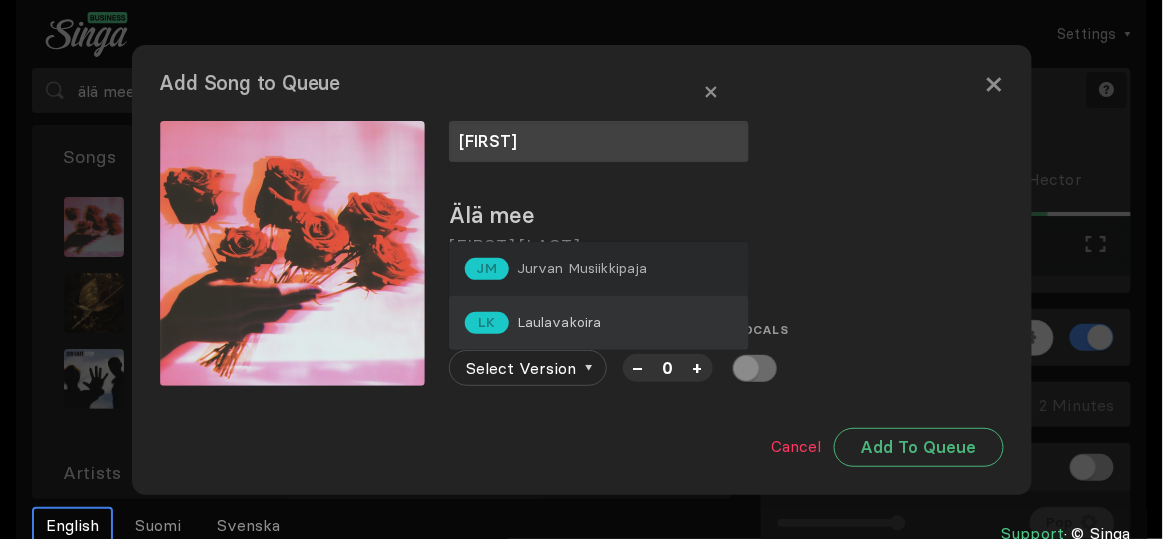 click on "LK Laulavakoira" at bounding box center (599, 269) 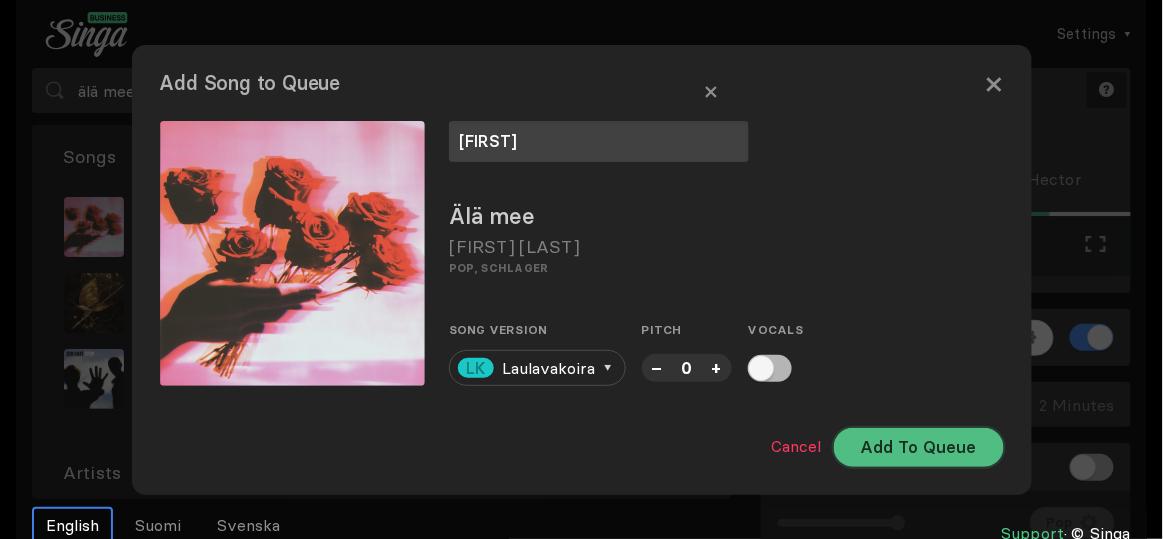 click on "Add To Queue" at bounding box center [919, 447] 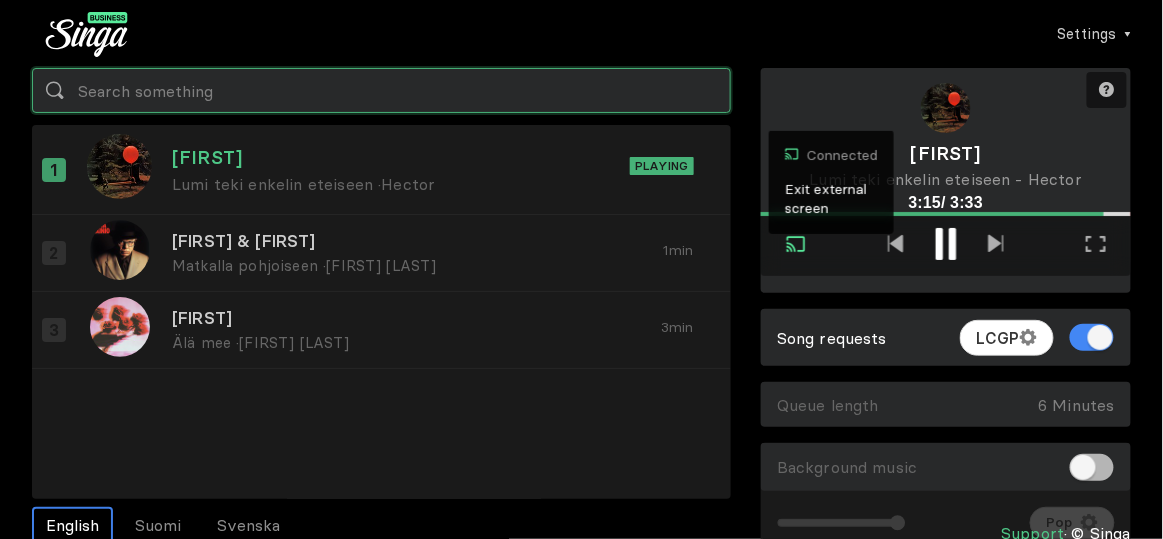 click at bounding box center (381, 90) 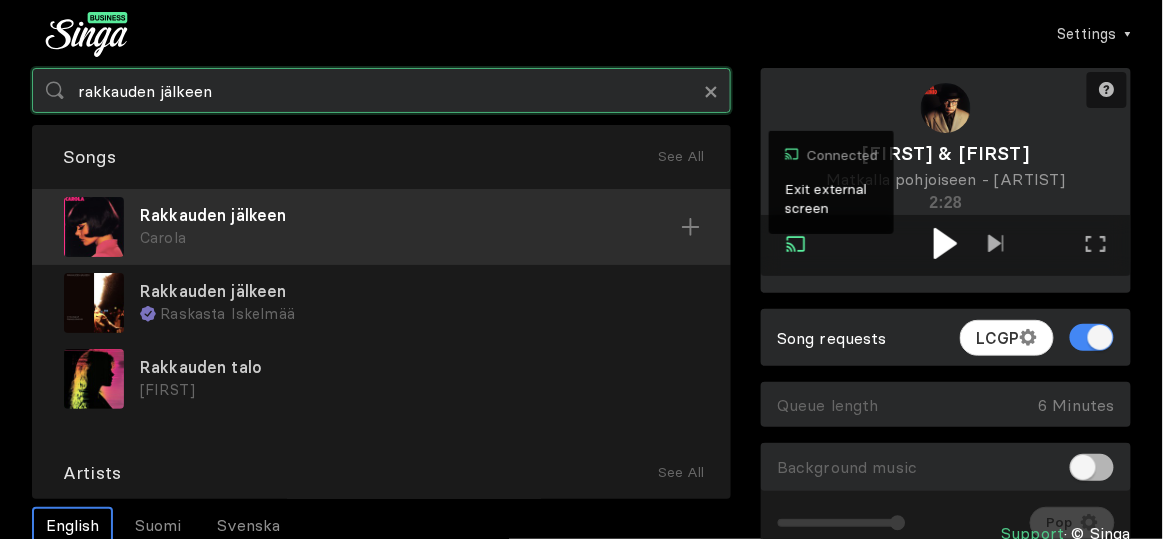 type on "rakkauden jälkeen" 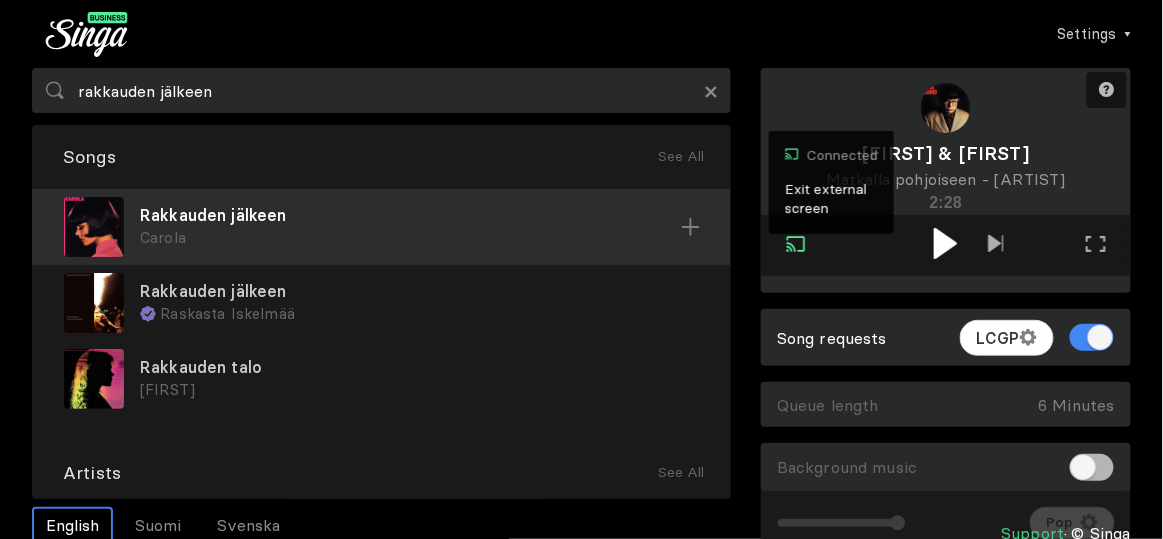 click on "[ARTIST] jälkeen [ARTIST]" at bounding box center [381, 227] 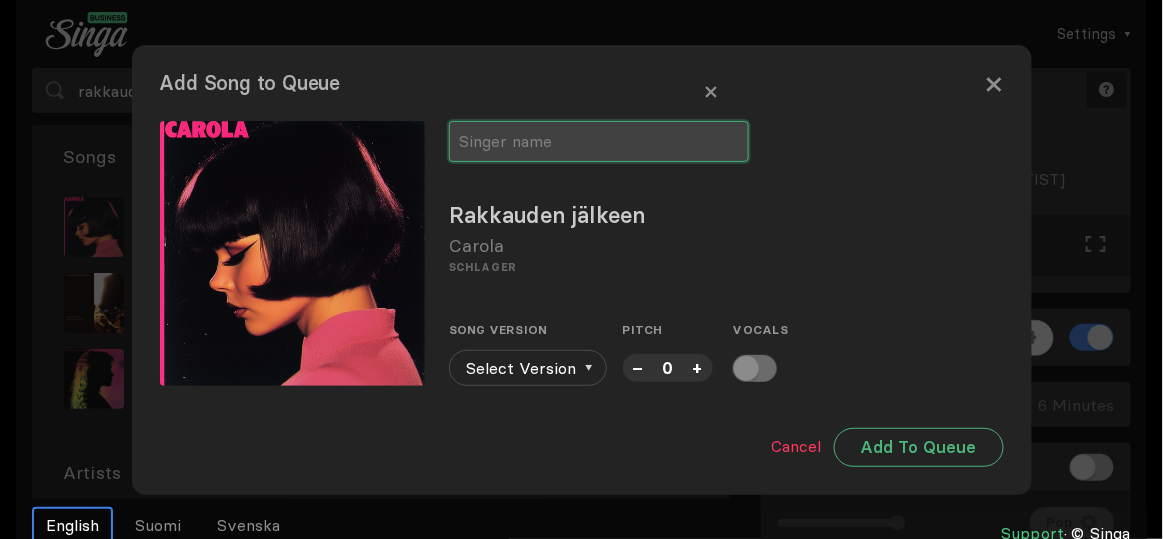 click at bounding box center [599, 141] 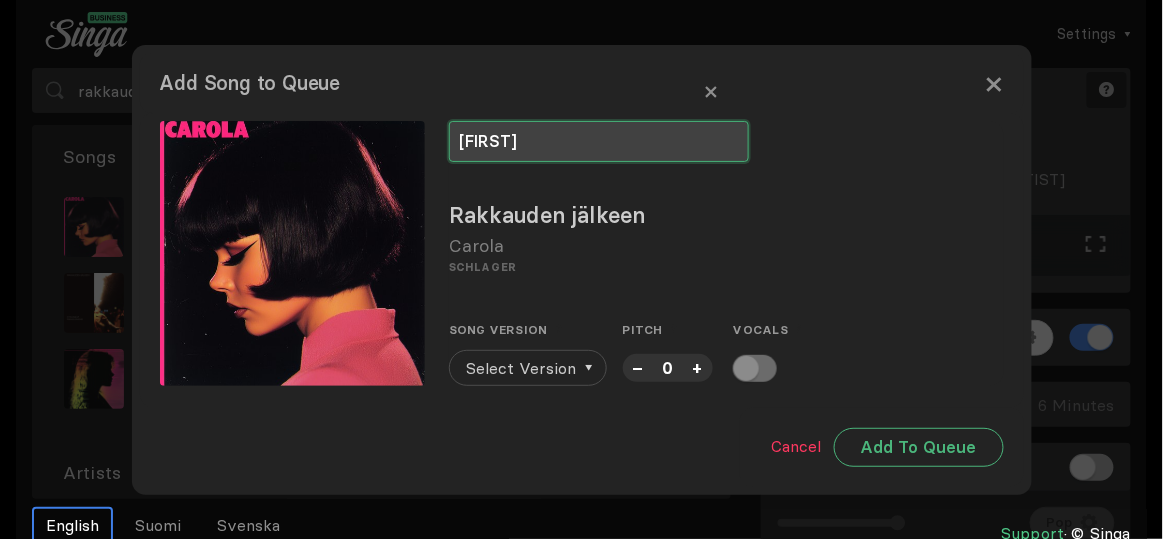 type on "[FIRST]" 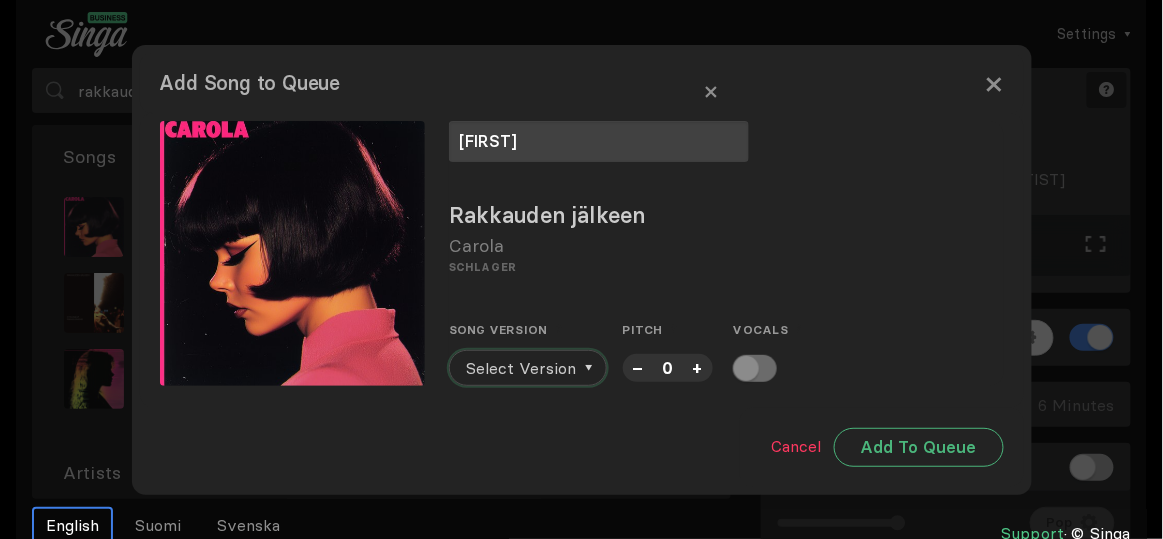 click on "Select Version" at bounding box center [521, 368] 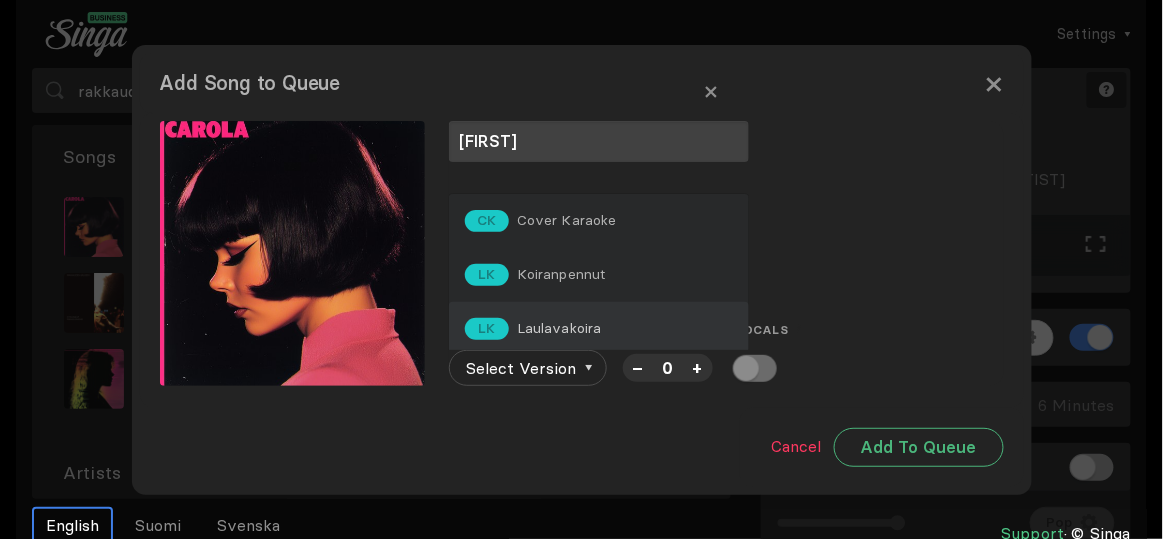 click on "LK Laulavakoira" at bounding box center [599, 221] 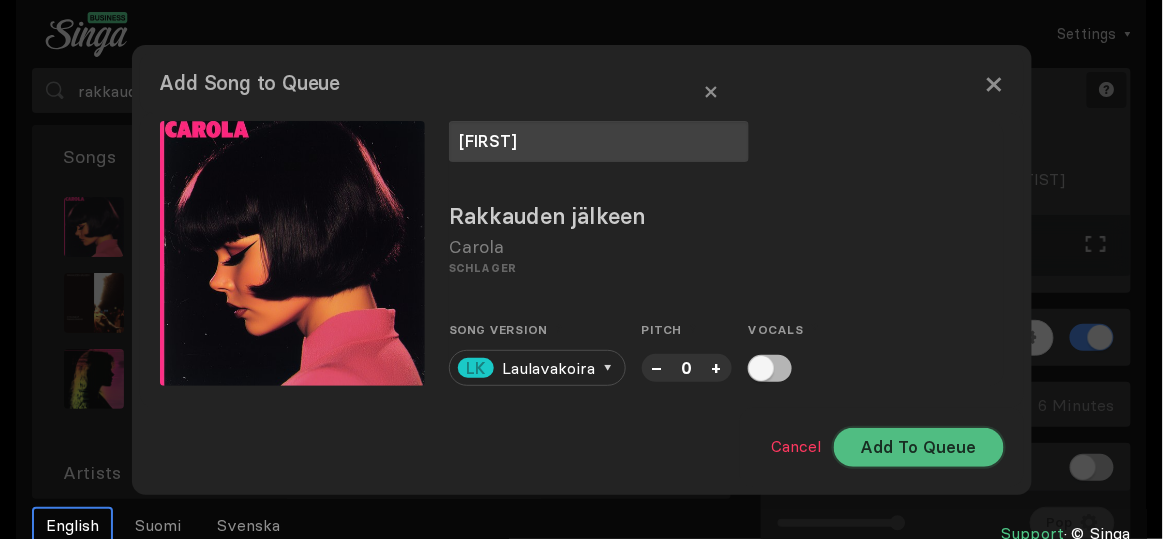 click on "Add To Queue" at bounding box center (919, 447) 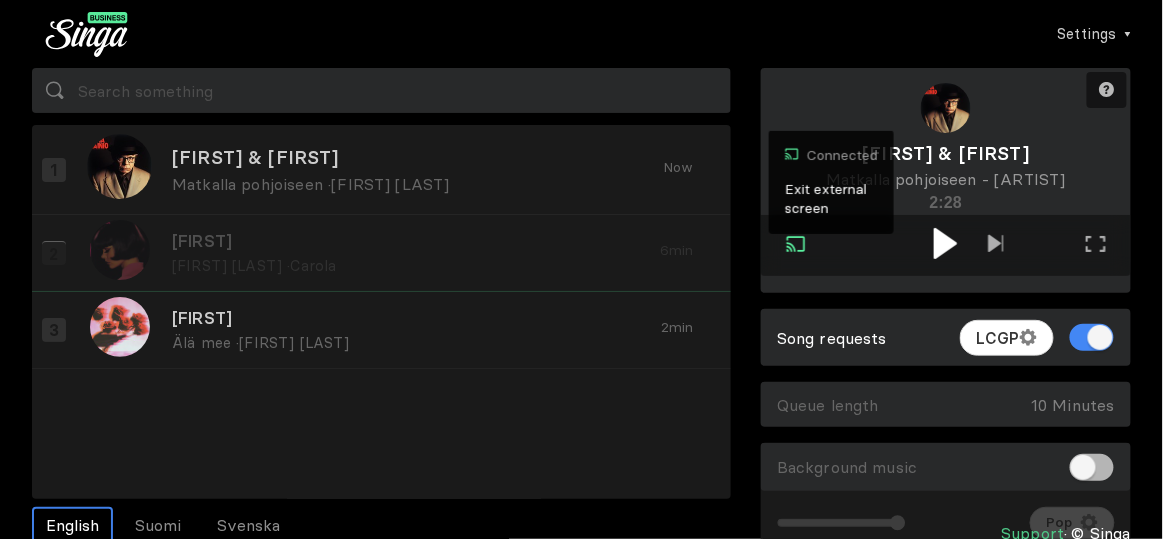 drag, startPoint x: 63, startPoint y: 334, endPoint x: 52, endPoint y: 249, distance: 85.70881 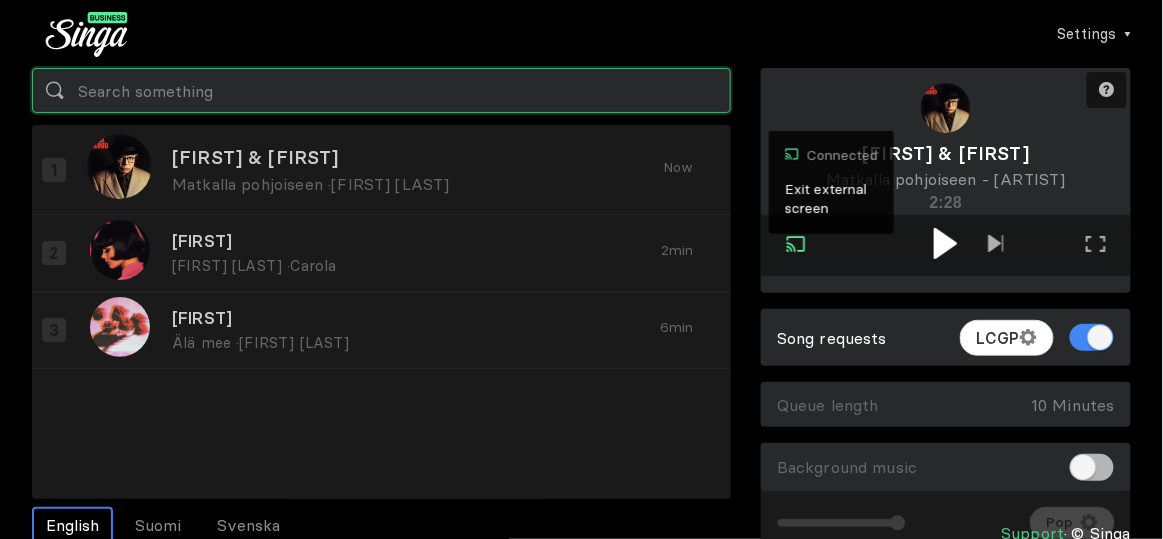 click at bounding box center (381, 90) 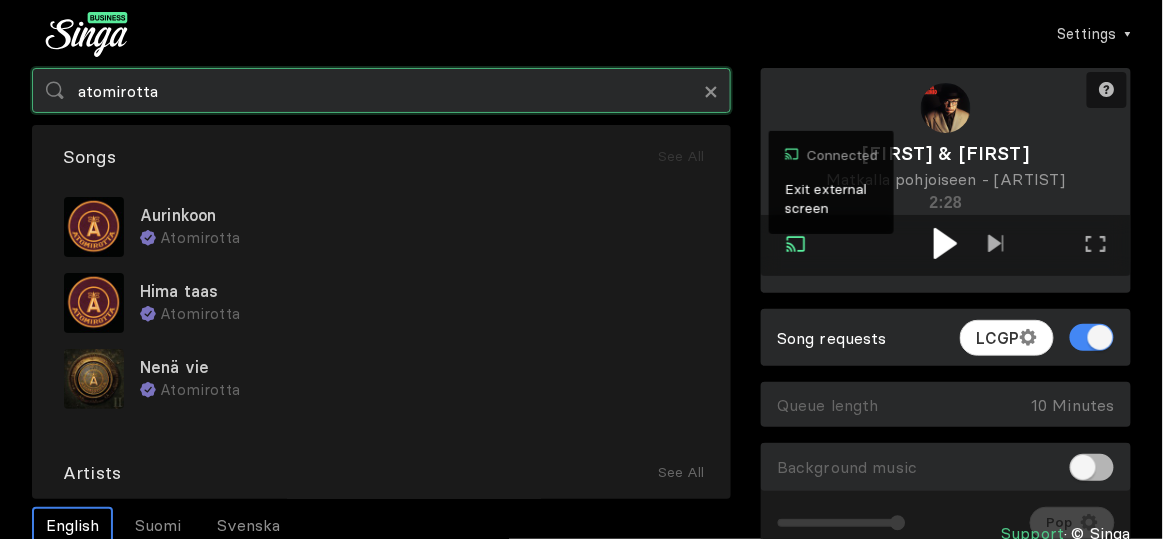 type on "atomirotta" 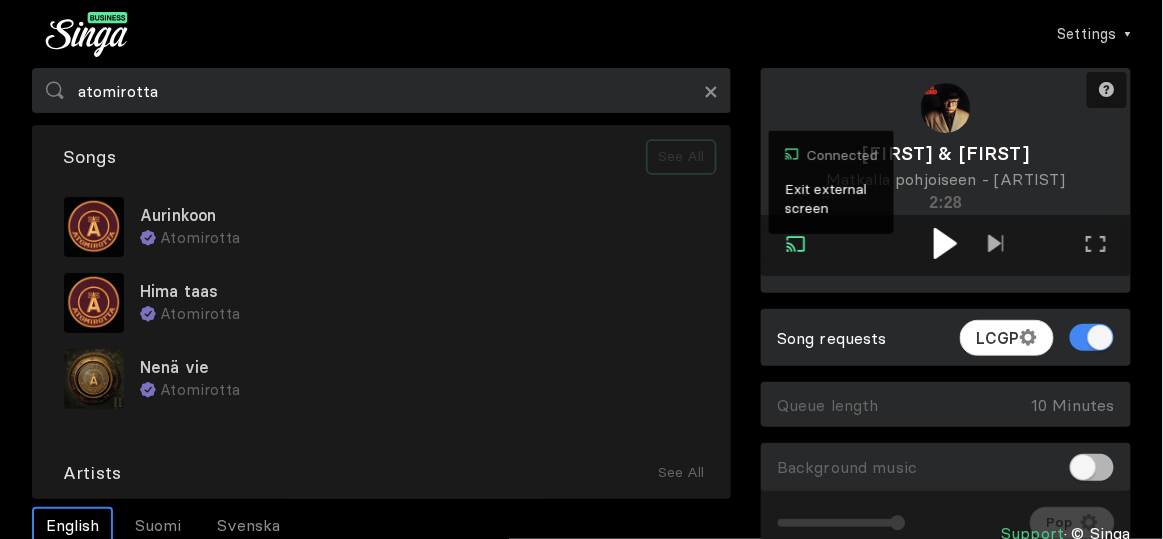 click on "See All" at bounding box center (681, 157) 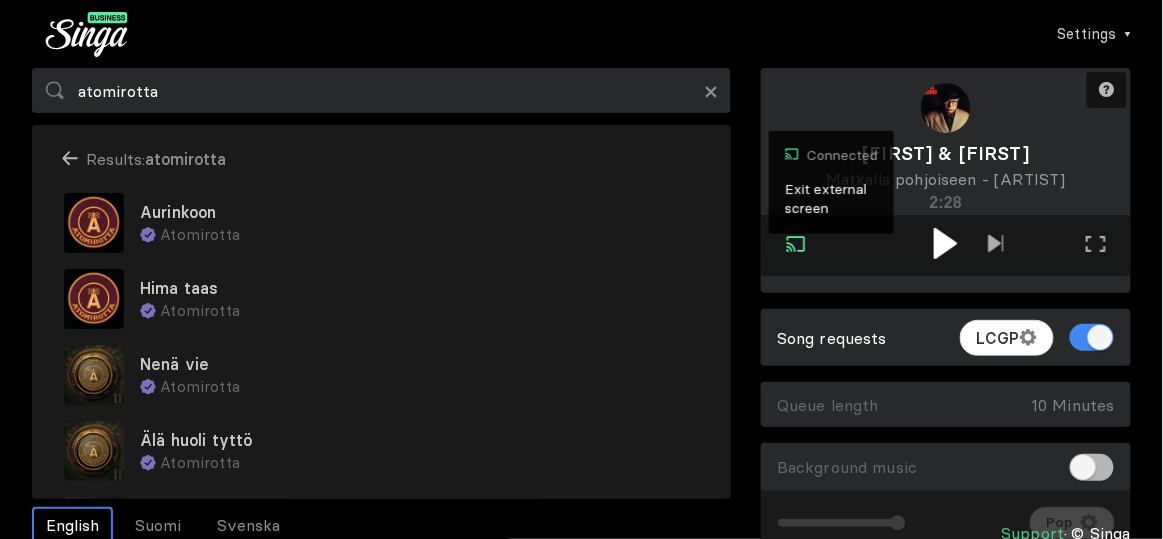 scroll, scrollTop: 0, scrollLeft: 0, axis: both 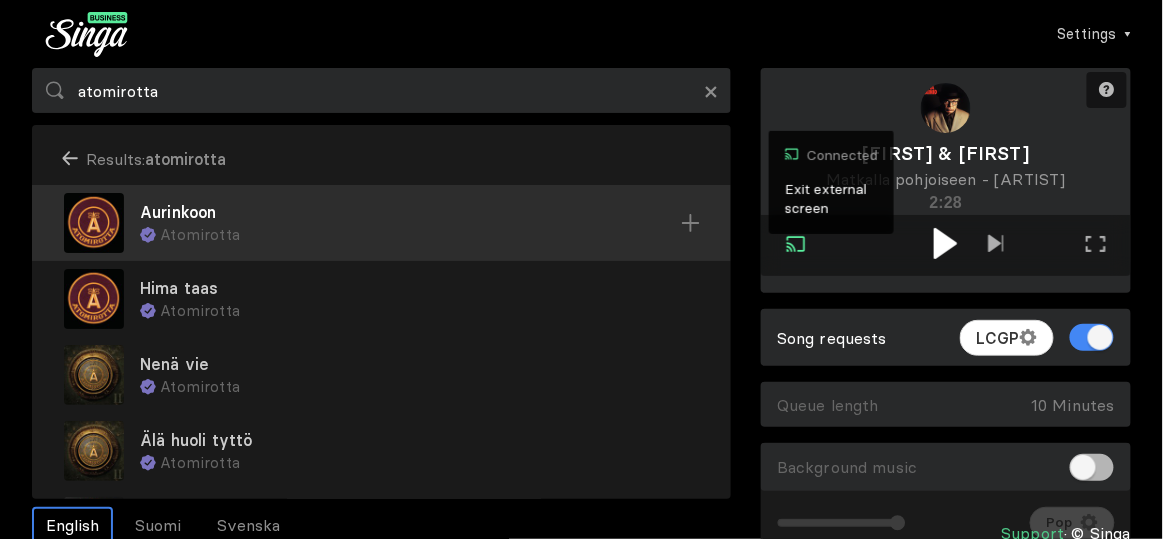 click on "Aurinkoon" at bounding box center (410, 212) 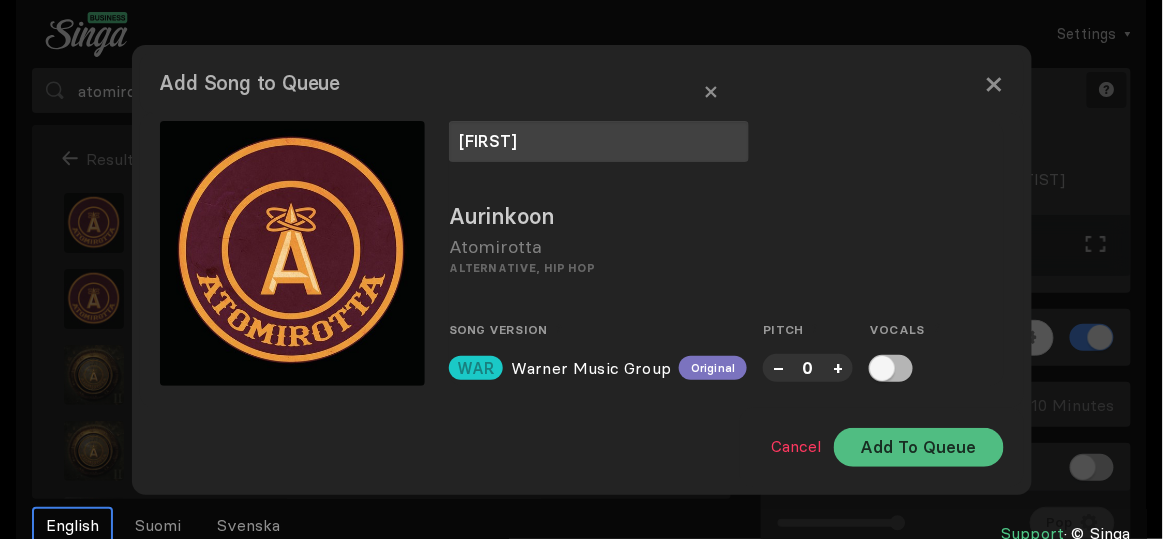 type on "[FIRST]" 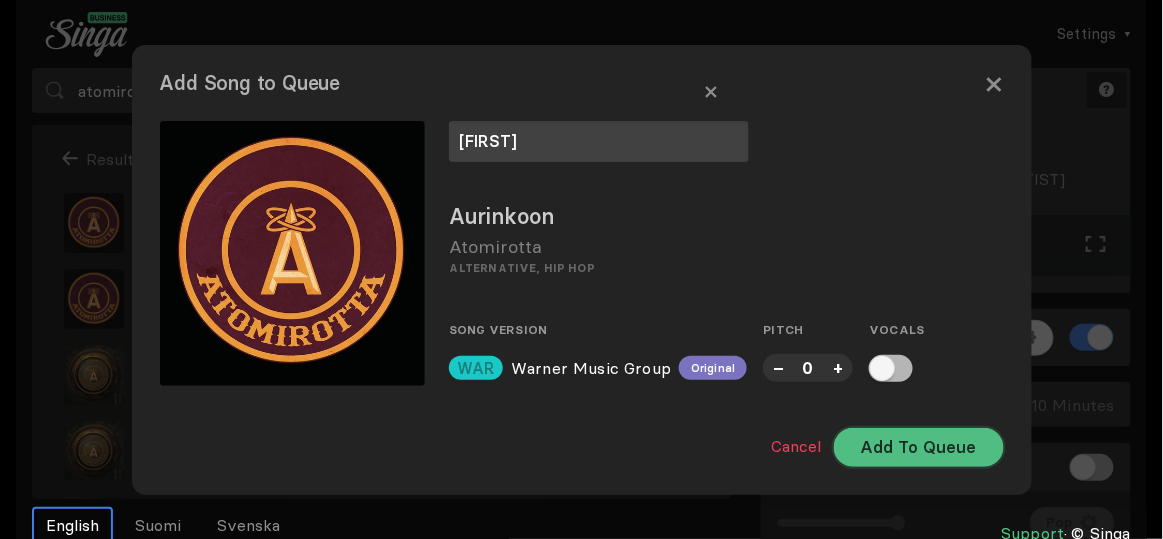 click on "Add To Queue" at bounding box center (919, 447) 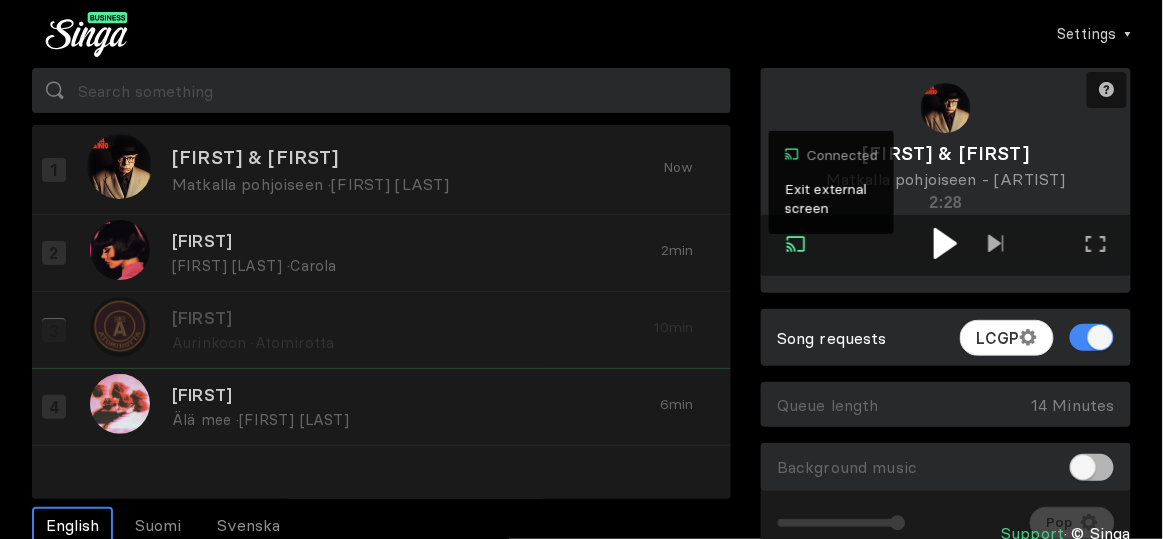 click on "[FIRST] & [FIRST] Matkalla pohjoiseen · [ARTIST] Now [FIRST] jälkeen · [ARTIST] [MIN] [FIRST] Aurinkoon · [ARTIST] [MIN] [FIRST] Älä mee · [ARTIST] [MIN]" at bounding box center (381, 285) 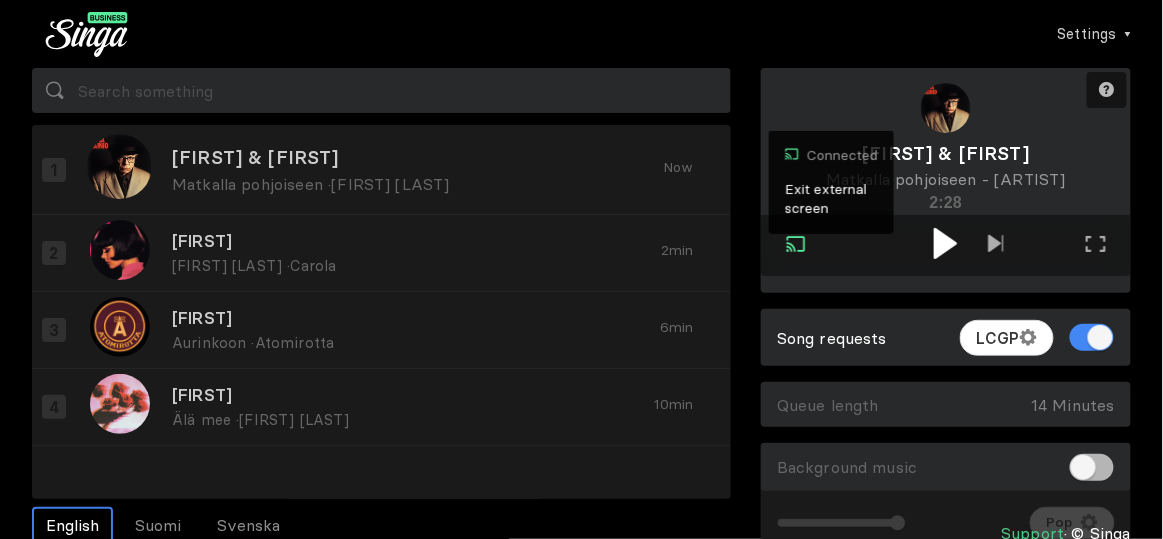click at bounding box center (945, 243) 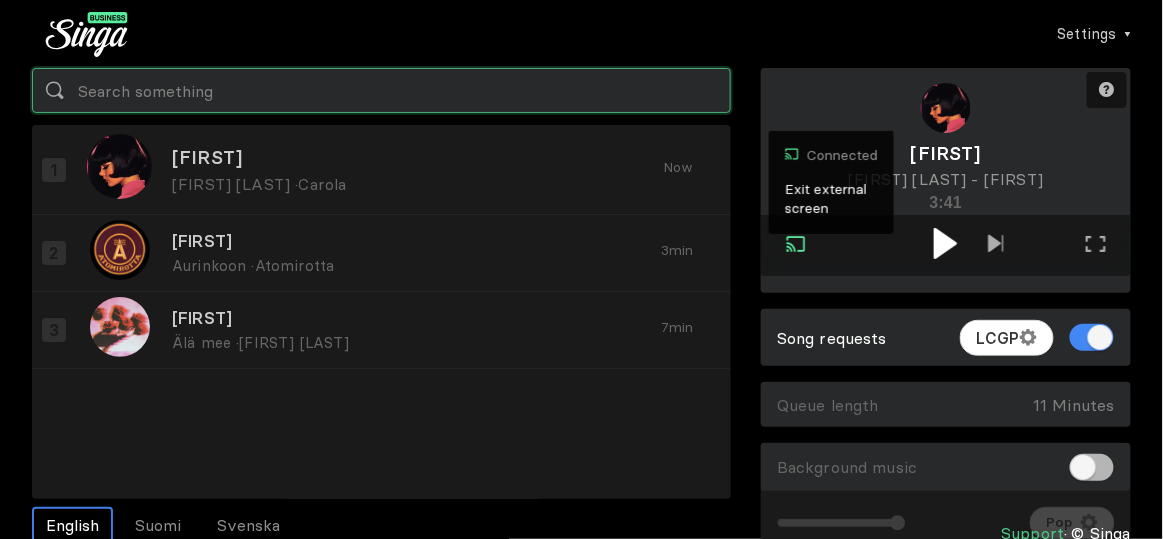 click at bounding box center [381, 90] 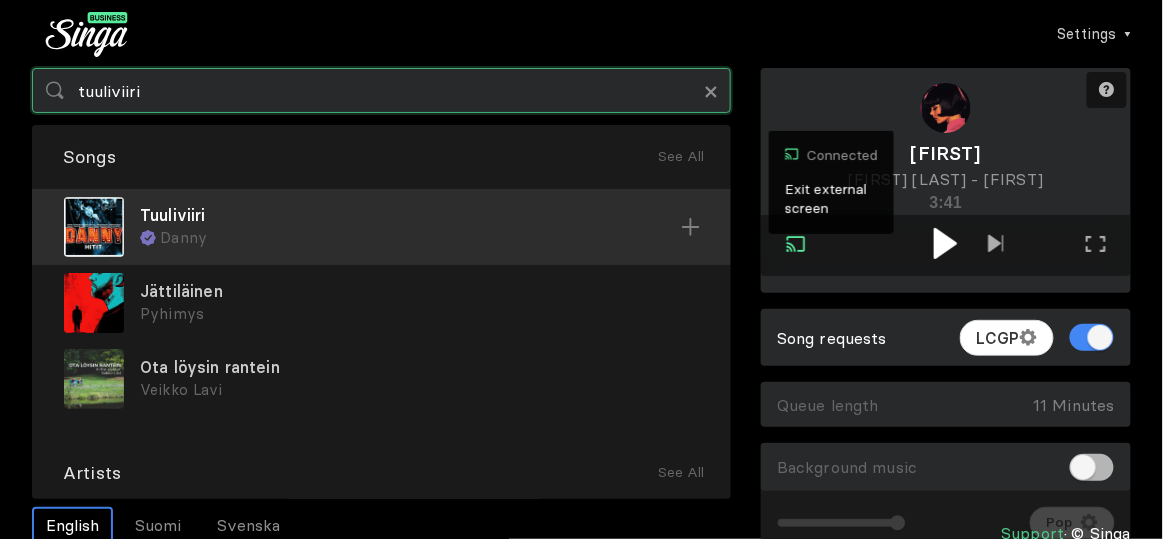 type on "tuuliviiri" 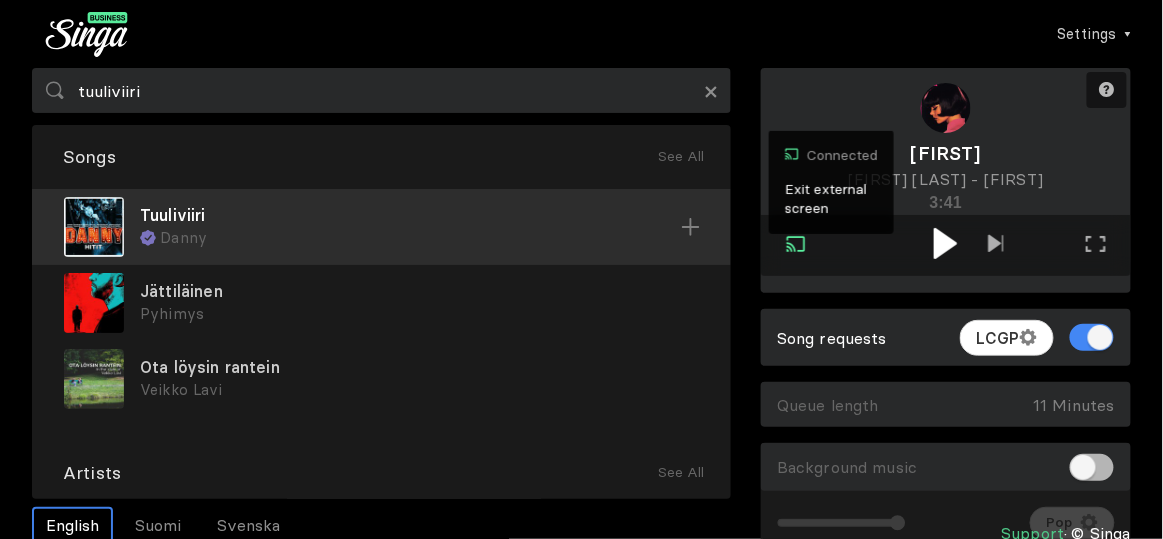 click on "Tuuliviiri" at bounding box center [410, 215] 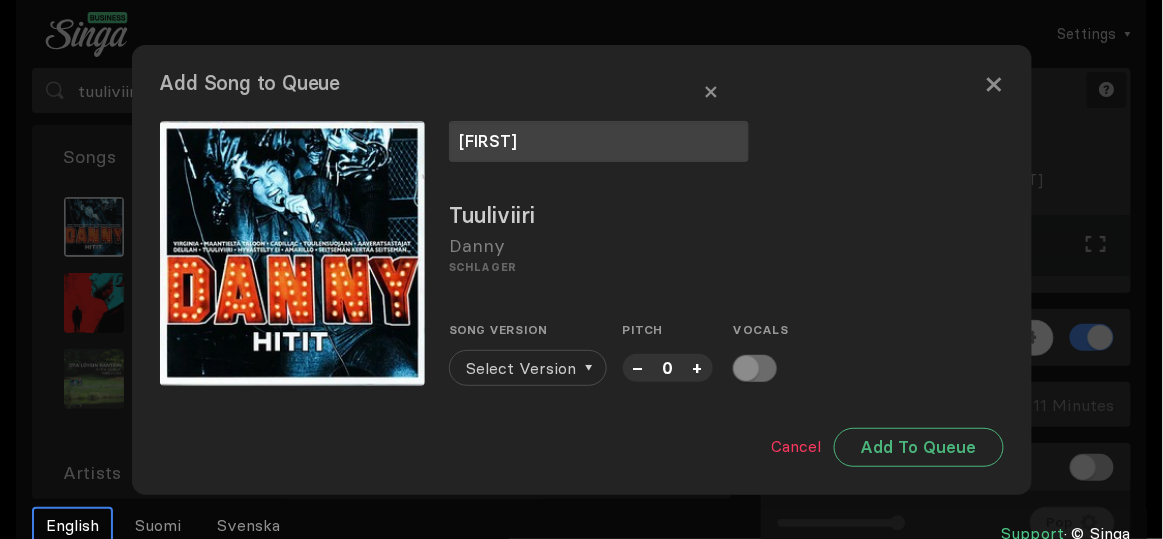 type on "[FIRST]" 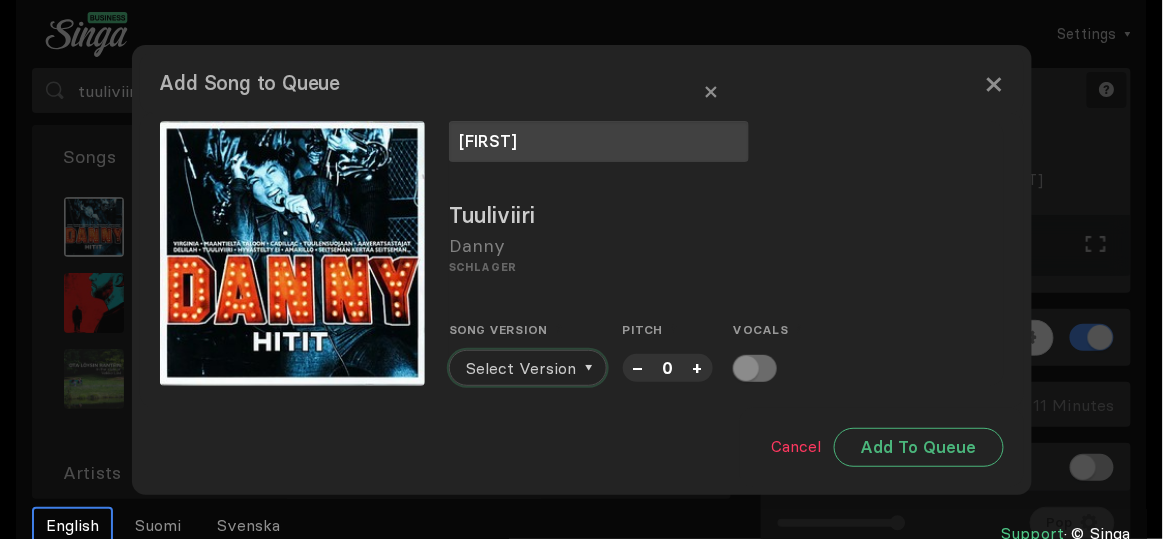 click on "Select Version" at bounding box center [521, 368] 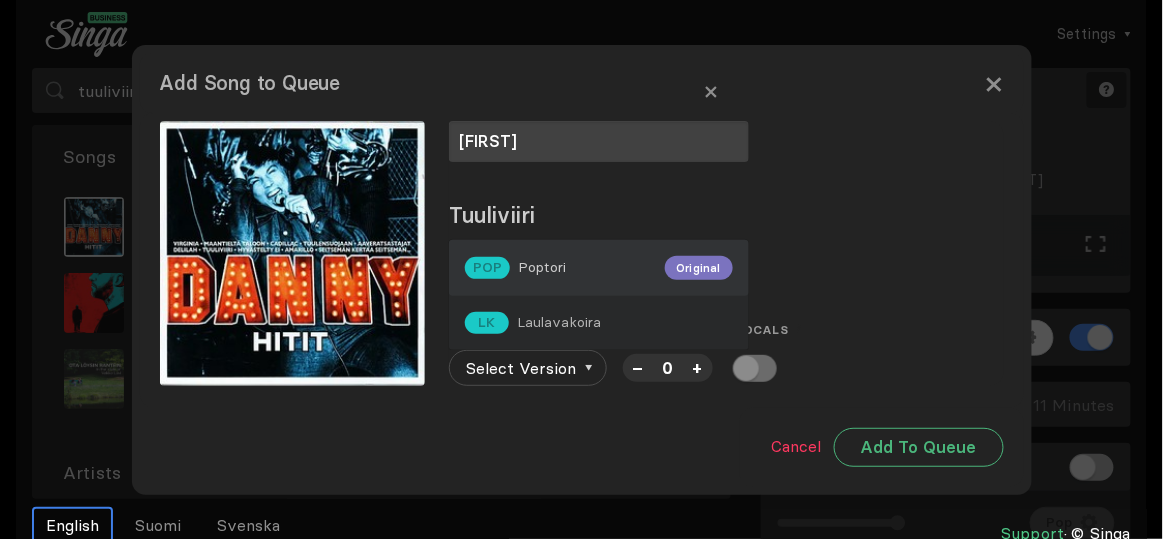 click on "POP Poptori Original" at bounding box center (599, 268) 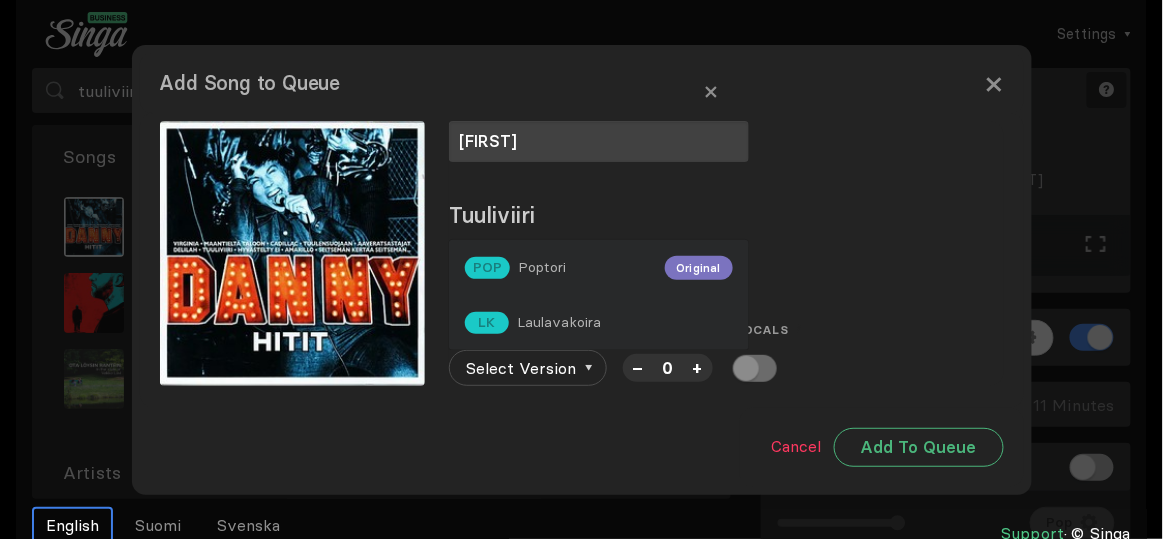 drag, startPoint x: 596, startPoint y: 281, endPoint x: 676, endPoint y: 316, distance: 87.32124 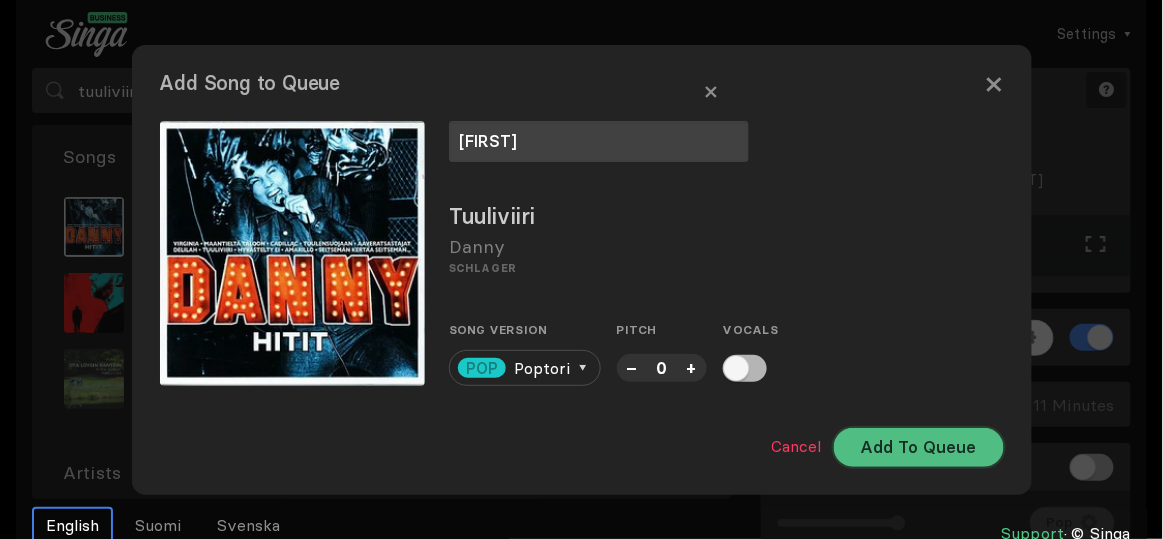click on "Add To Queue" at bounding box center (919, 447) 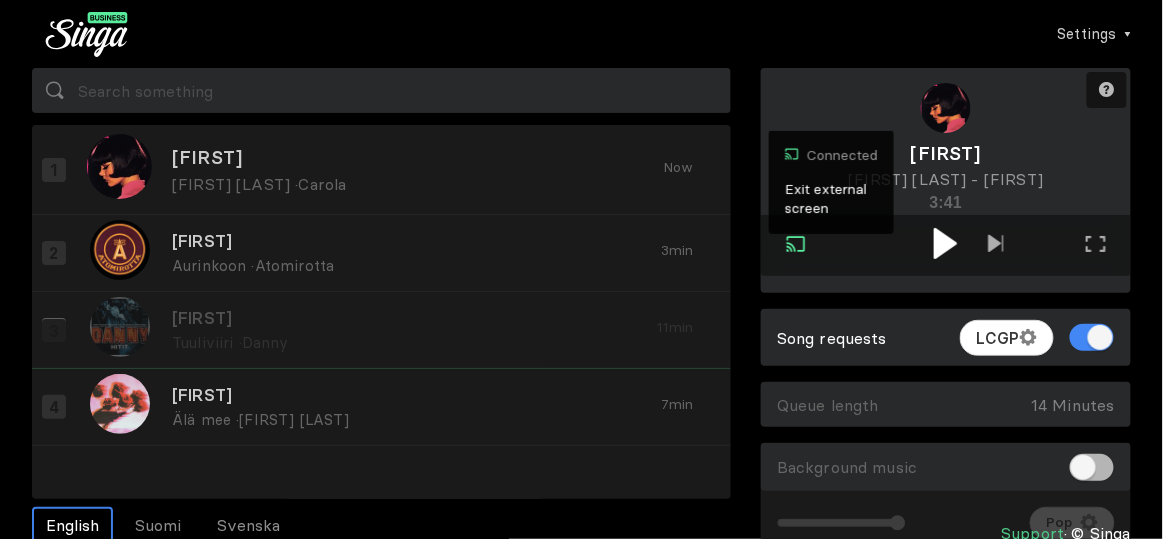 click on "[FIRST] [LAST] ·   [FIRST] [FIRST] ·   [FIRST] [FIRST] ·   [FIRST] [FIRST] ·   [FIRST] [FIRST] [LAST] [FIRST] ·" at bounding box center (381, 285) 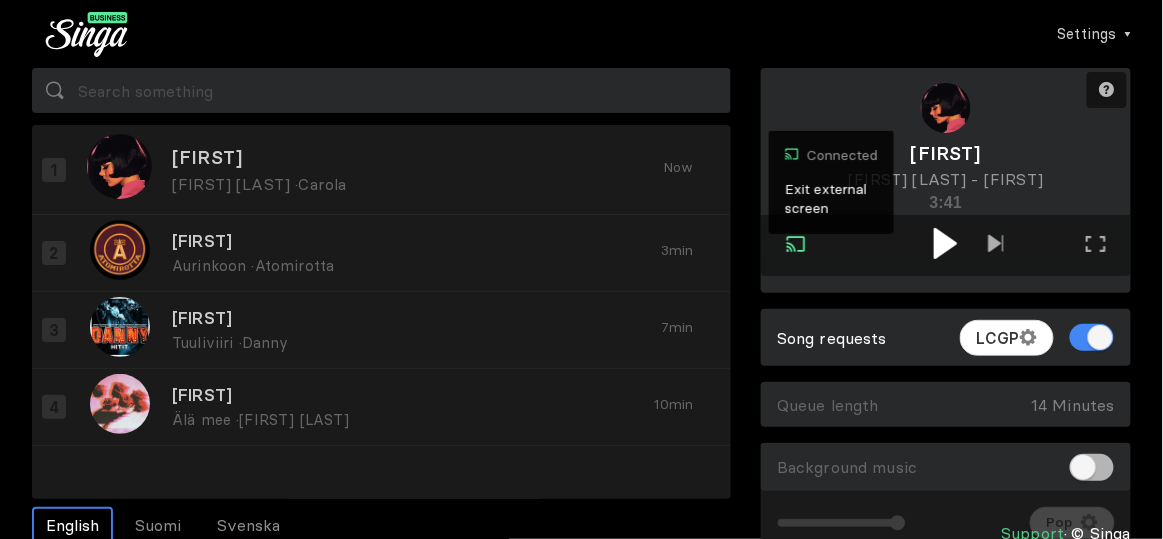 click at bounding box center [945, 243] 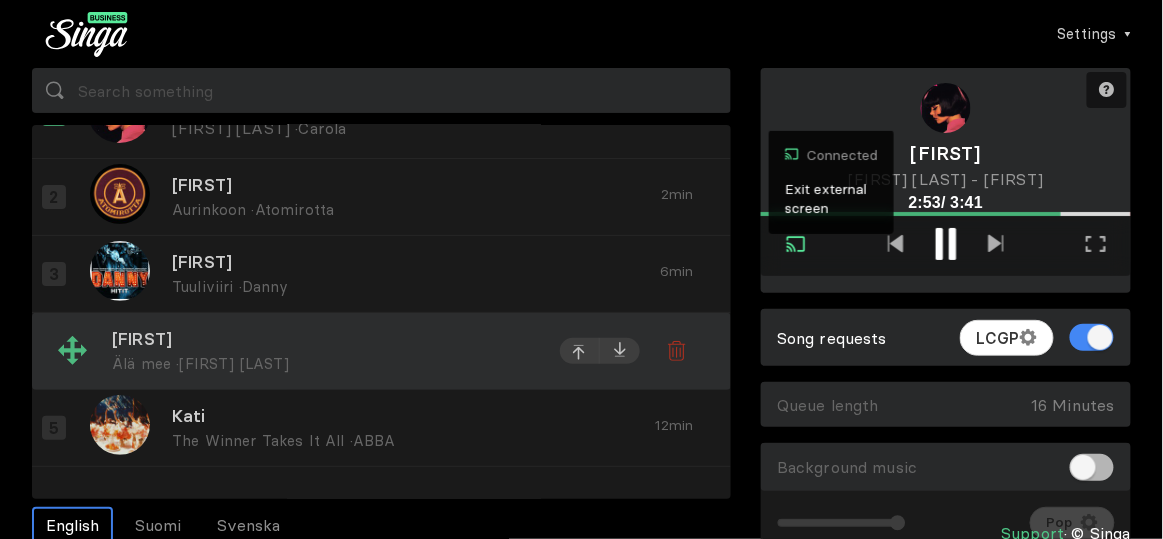 scroll, scrollTop: 0, scrollLeft: 0, axis: both 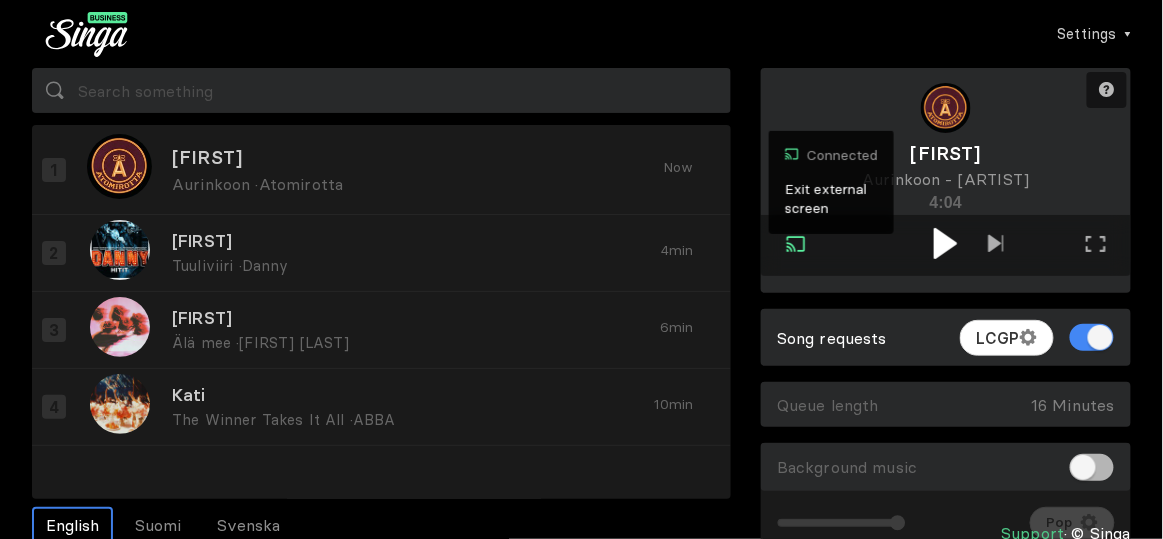 click at bounding box center [945, 243] 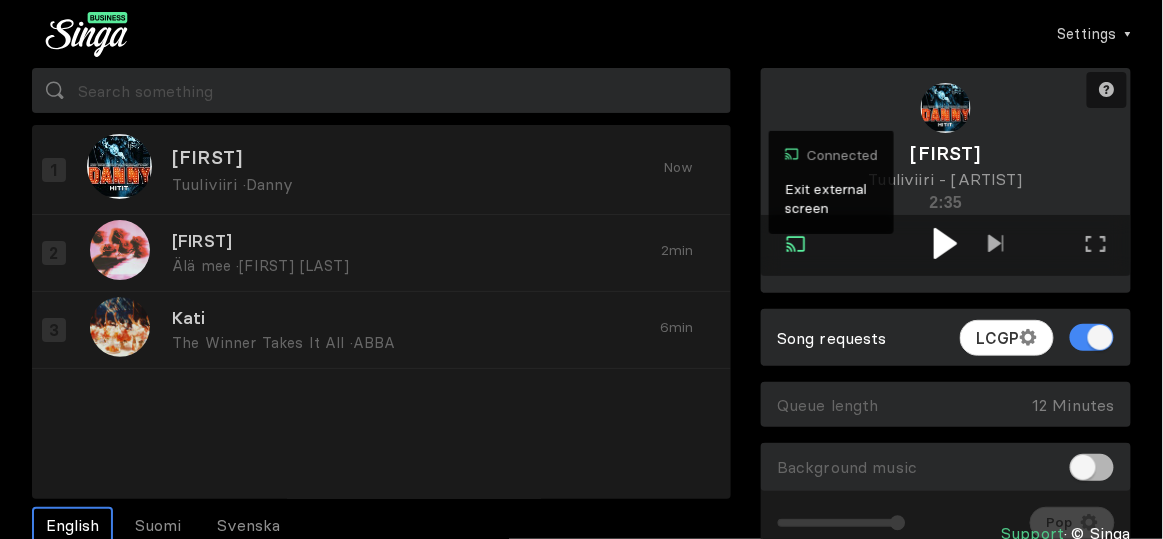 click at bounding box center [945, 243] 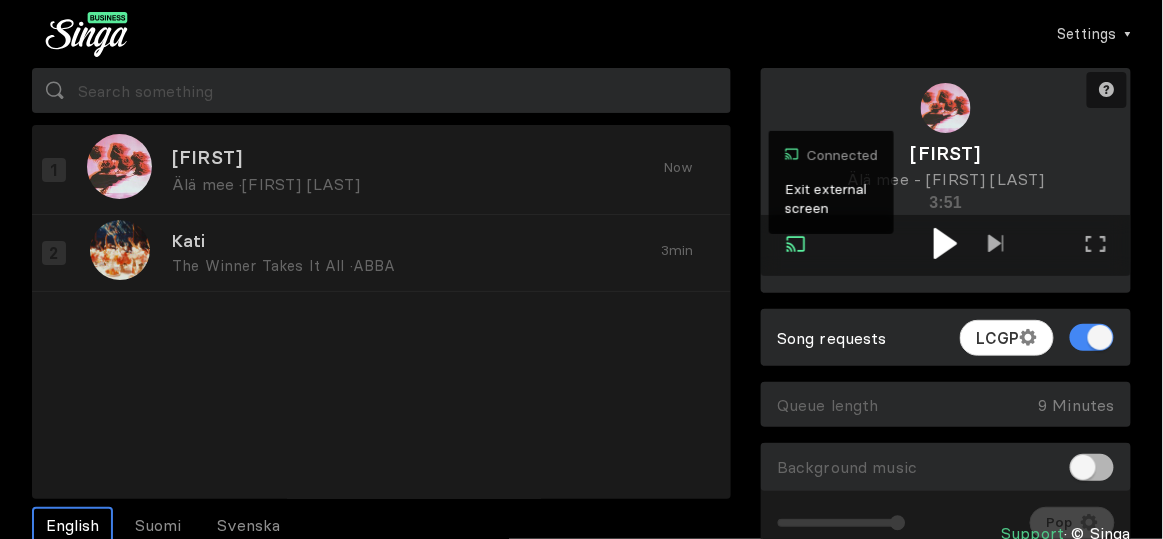 click at bounding box center [945, 243] 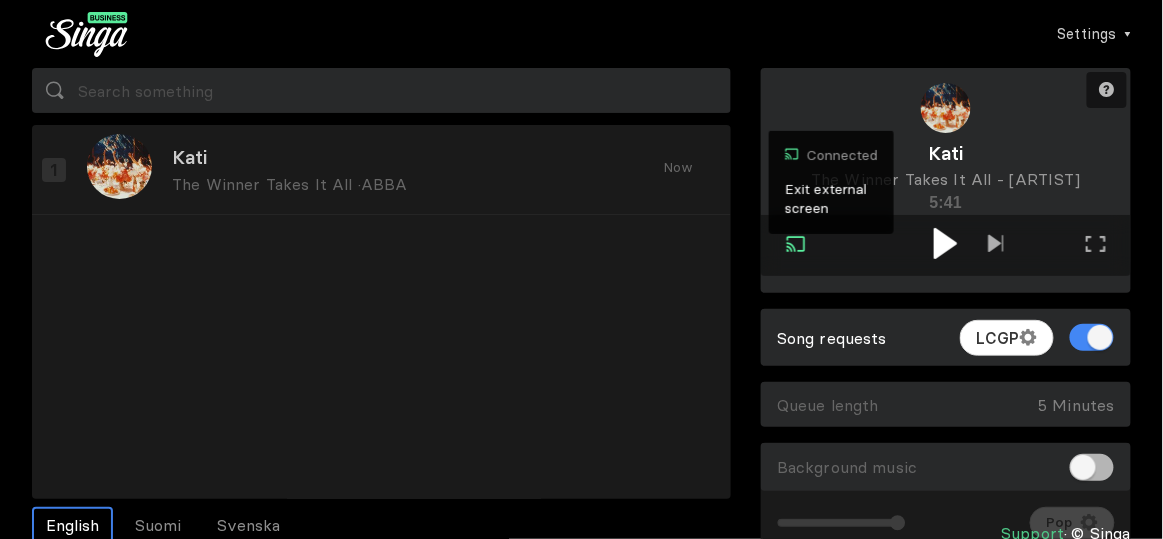 click at bounding box center (946, 243) 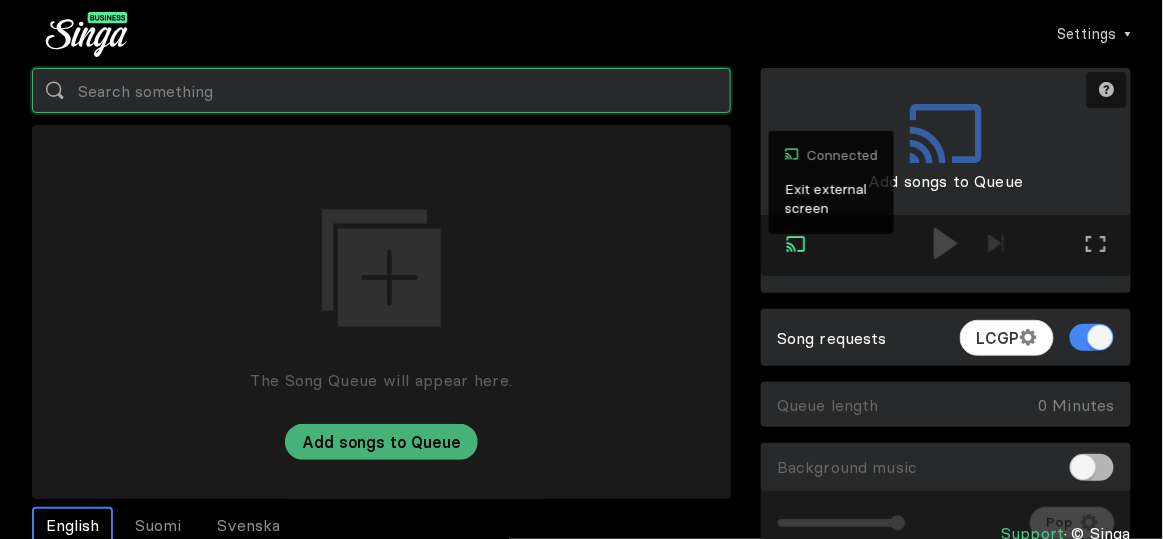 click at bounding box center (381, 90) 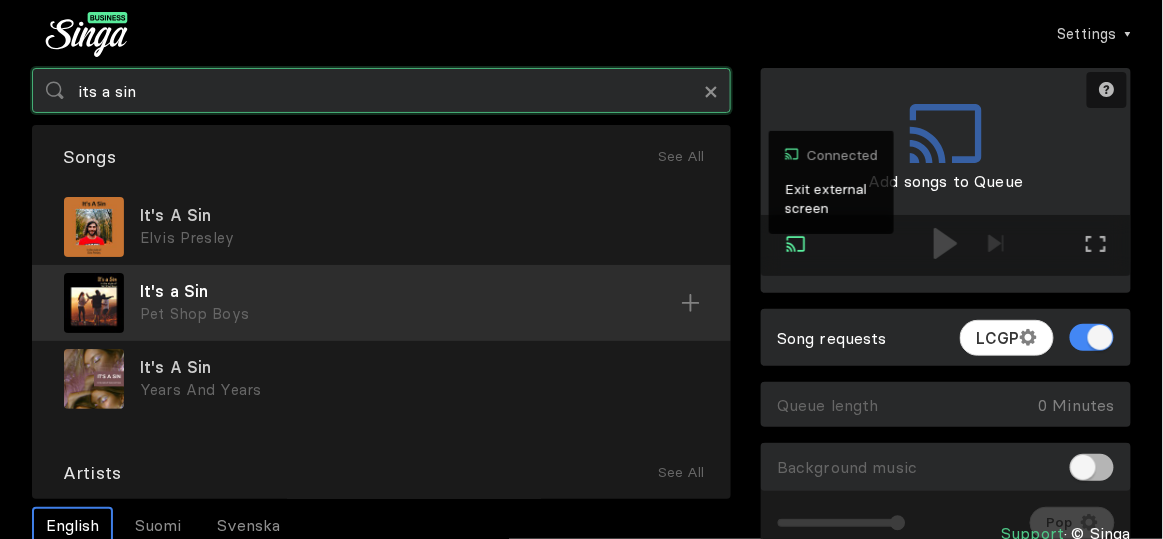 type on "its a sin" 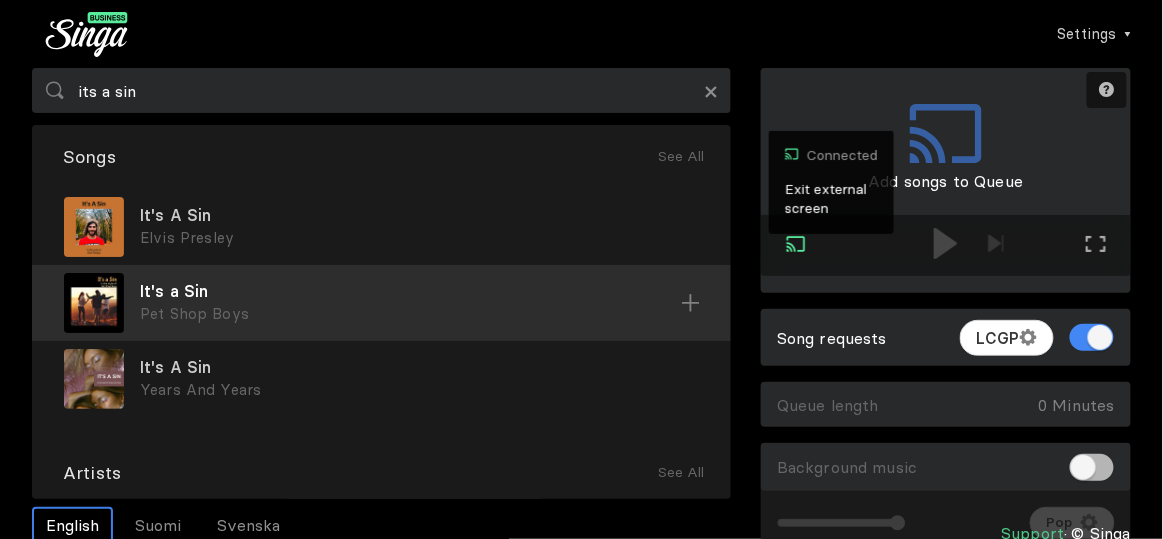 click on "It's a Sin" at bounding box center [419, 215] 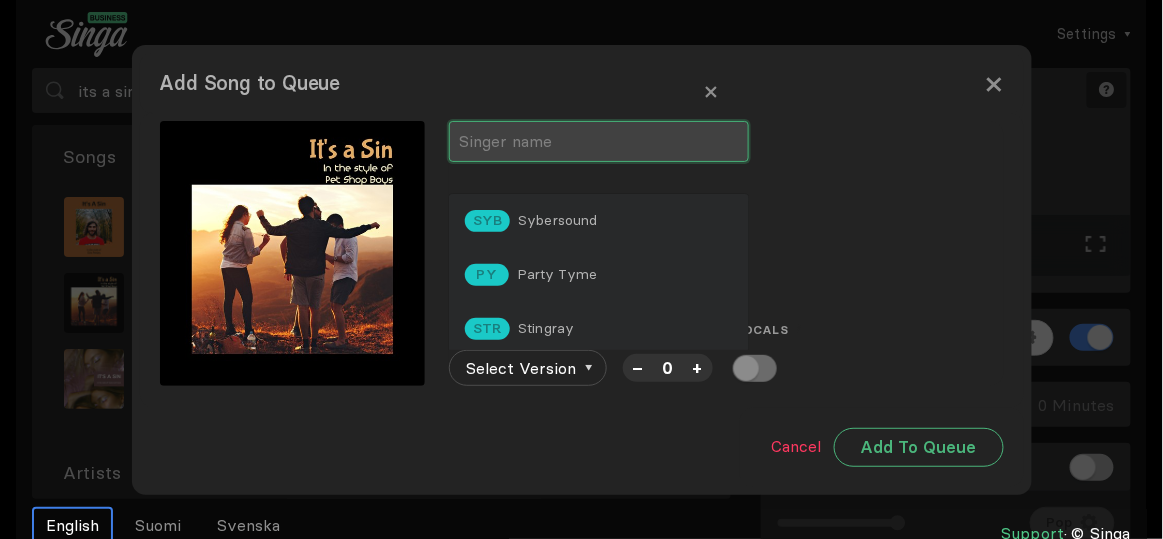 click at bounding box center (599, 141) 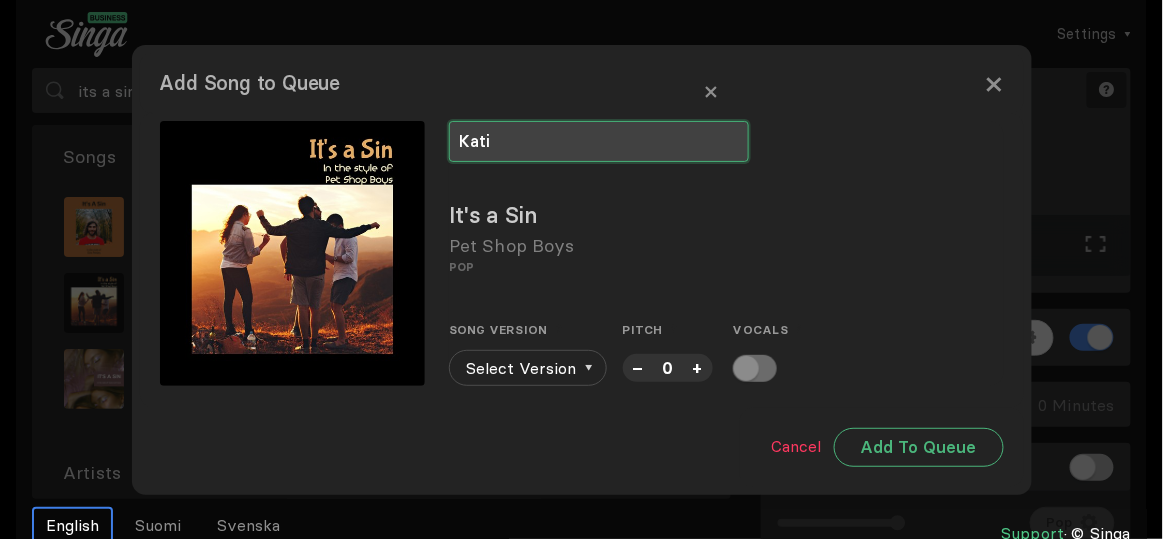 type on "Kati" 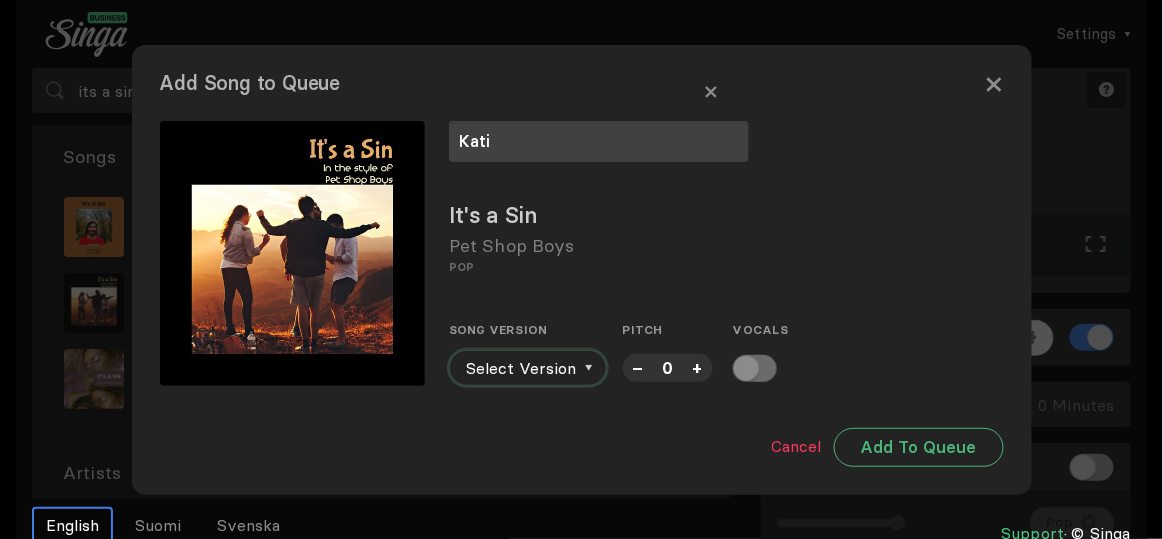 click on "Select Version" at bounding box center [528, 368] 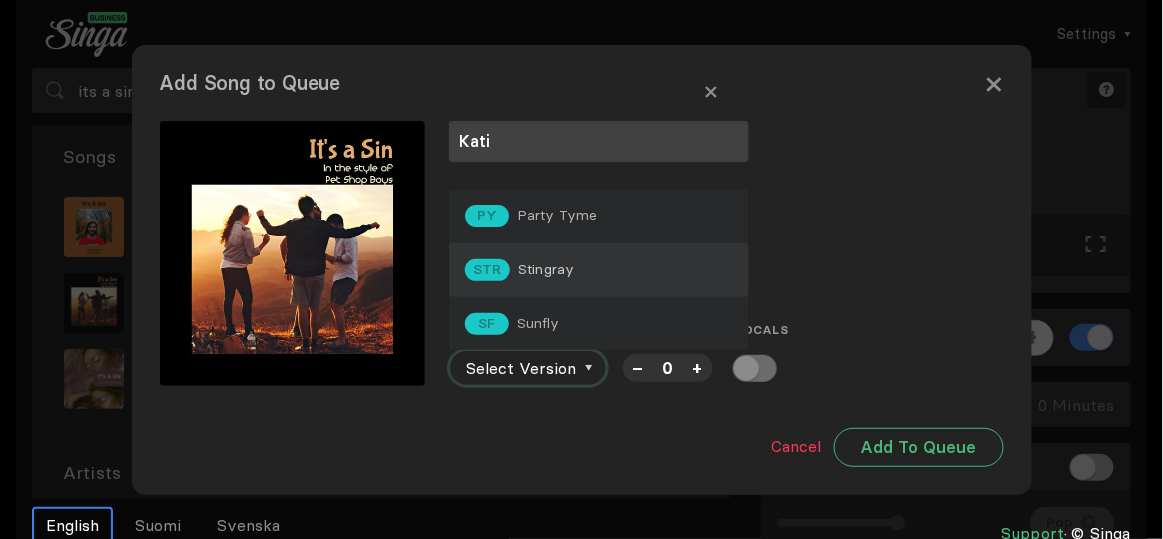 scroll, scrollTop: 0, scrollLeft: 0, axis: both 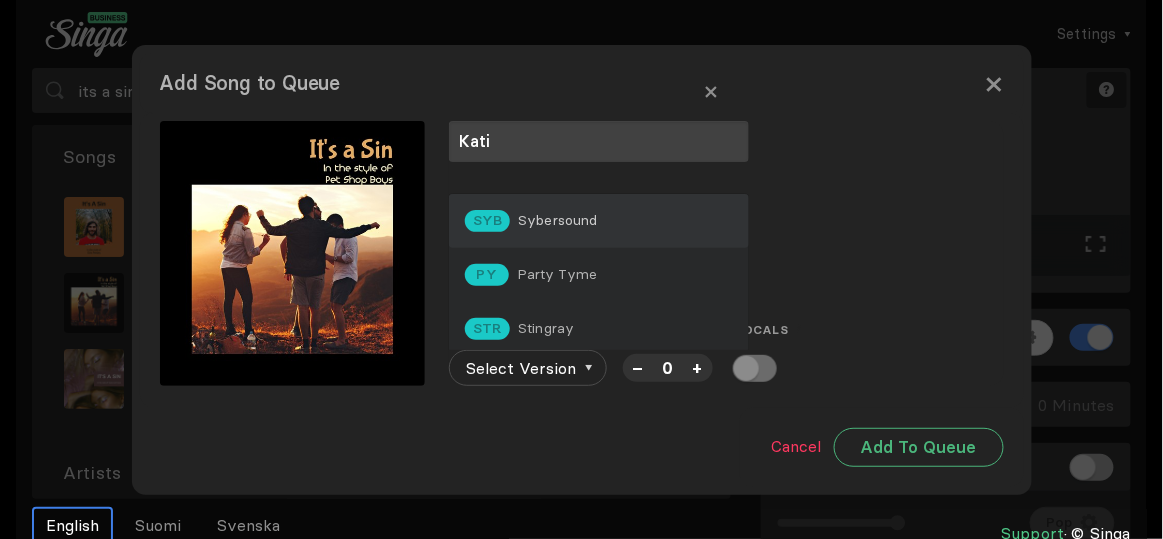click on "SYB Sybersound" at bounding box center (599, 221) 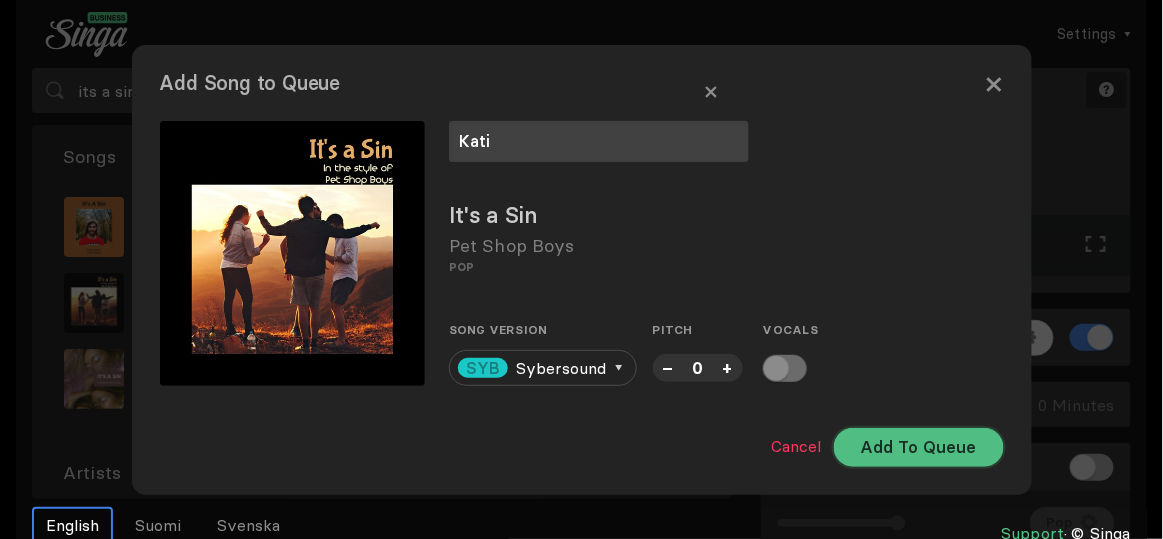 click on "Add To Queue" at bounding box center (919, 447) 